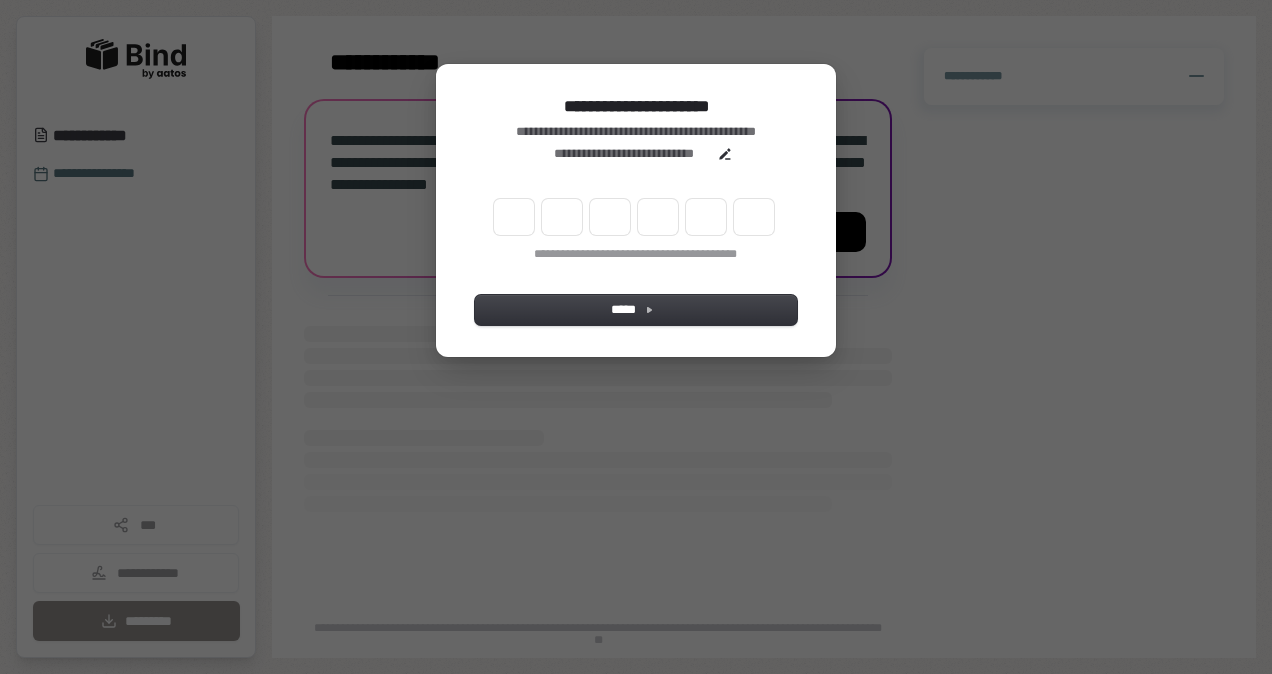 scroll, scrollTop: 0, scrollLeft: 0, axis: both 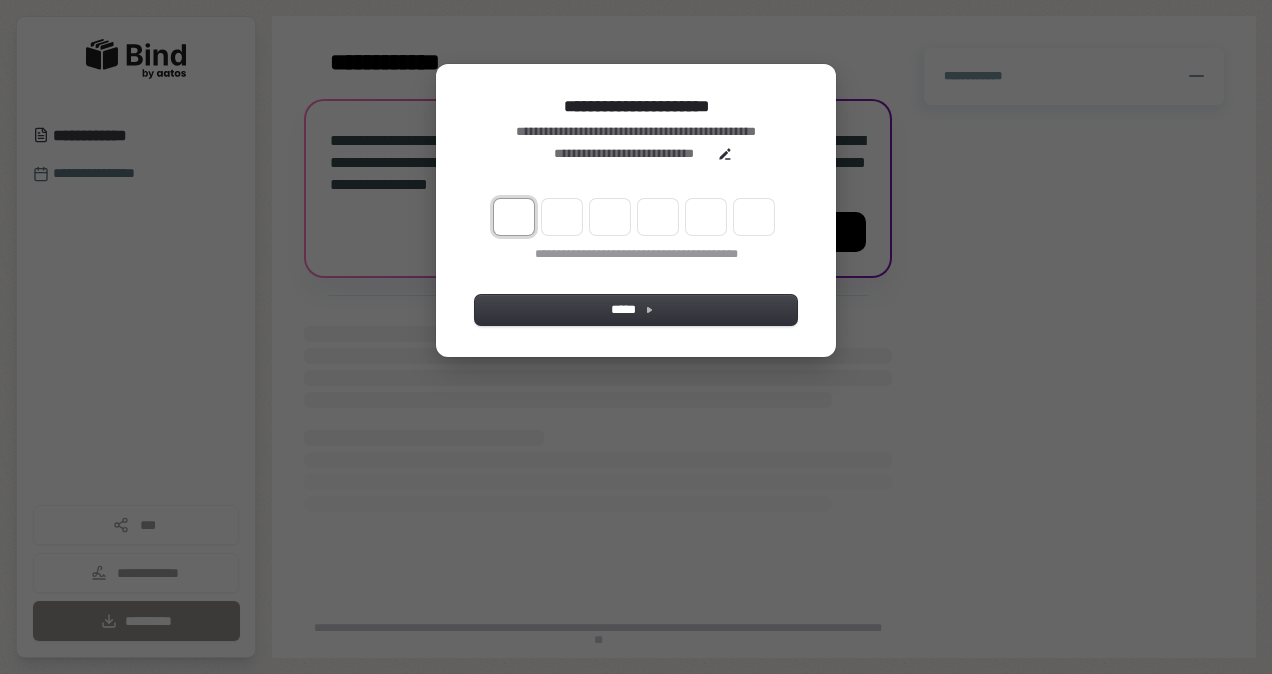 type on "*" 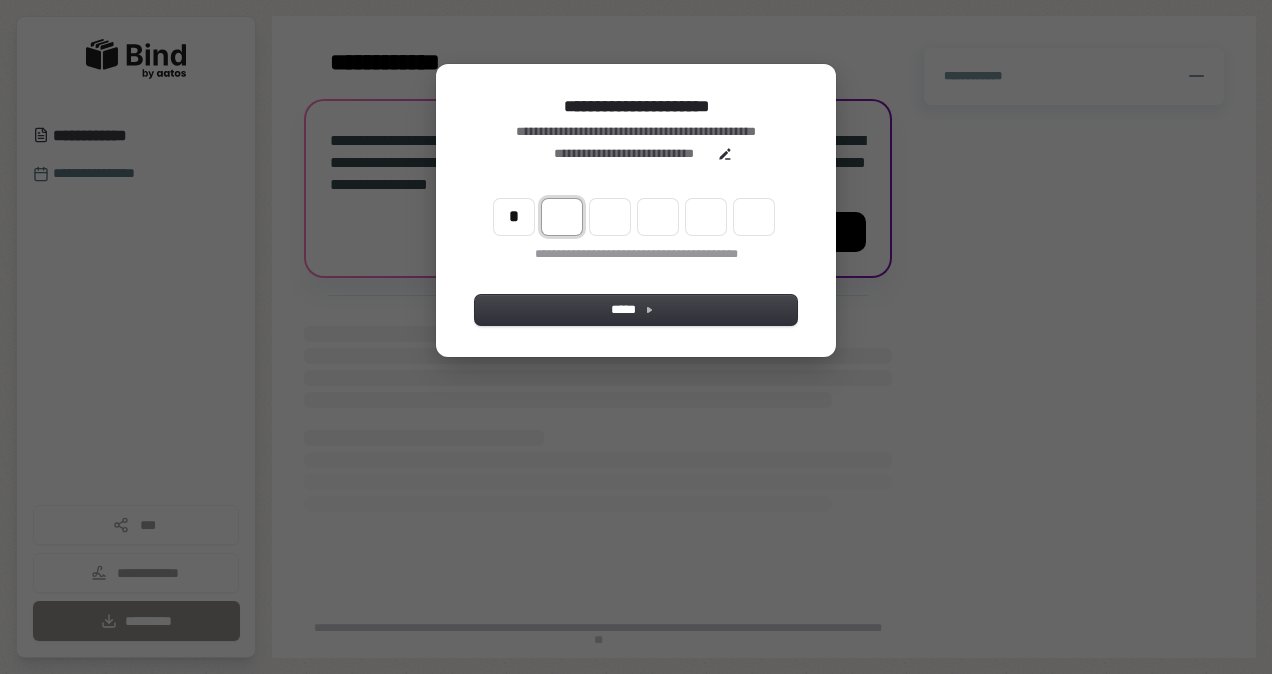 type on "*" 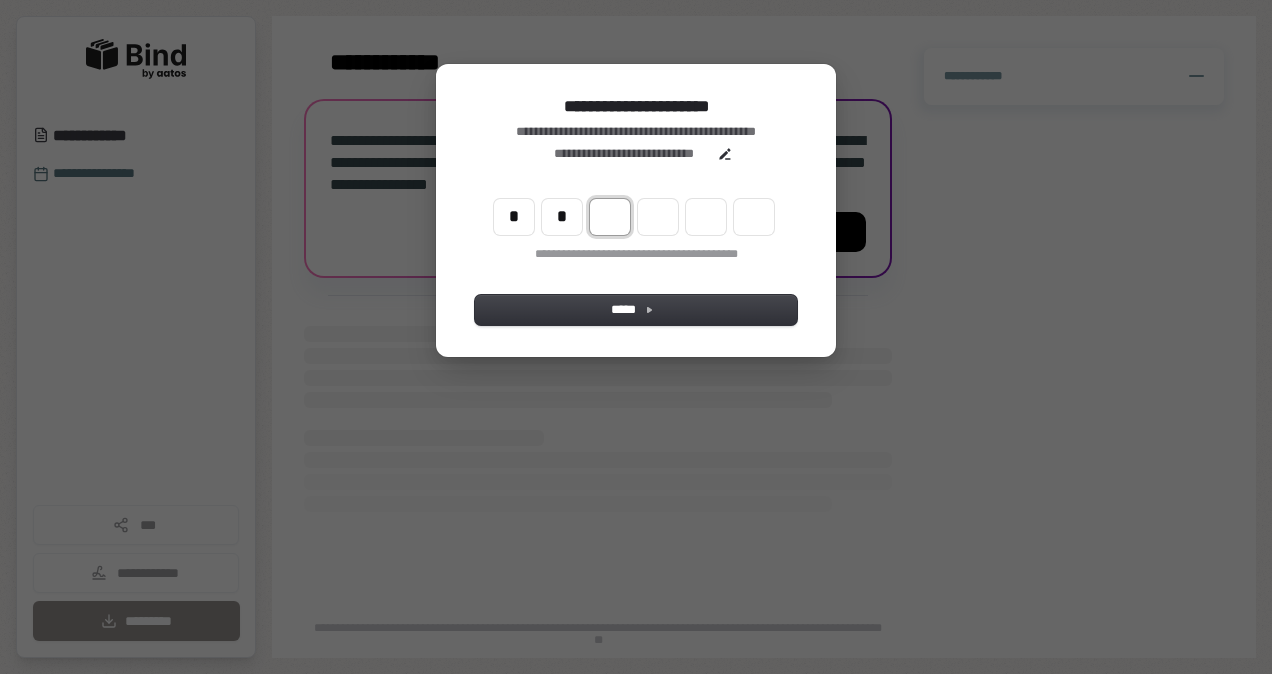 type on "**" 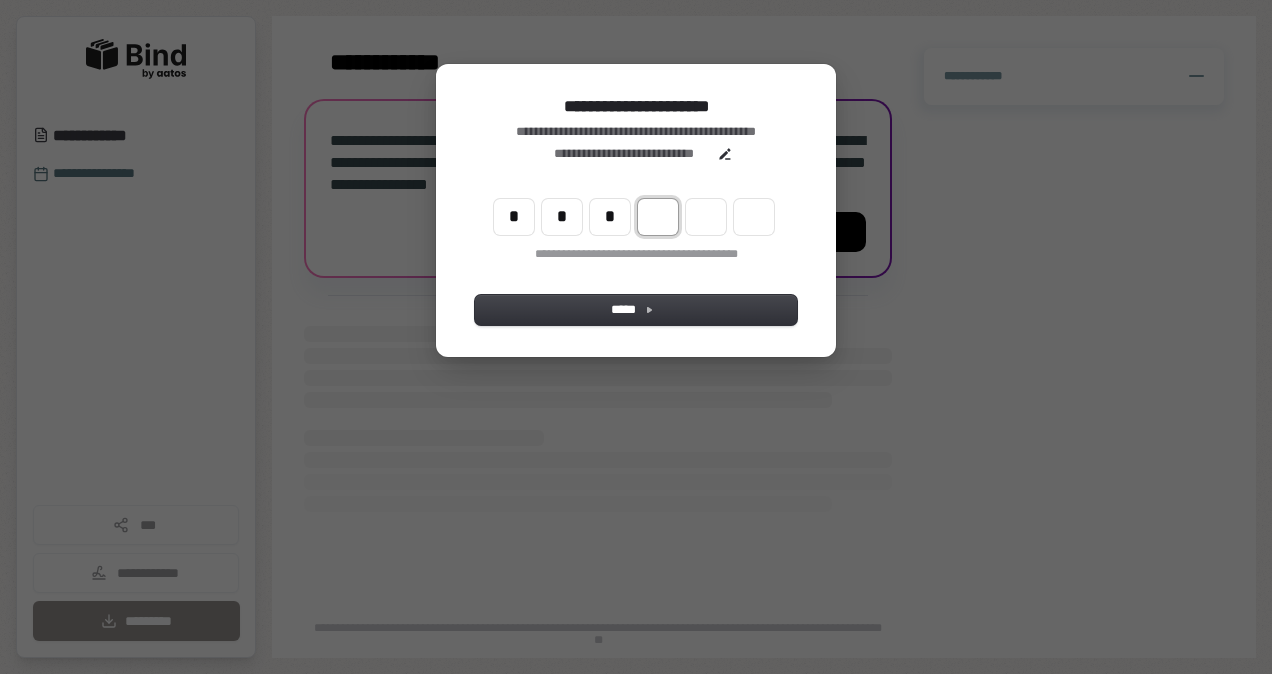 type on "***" 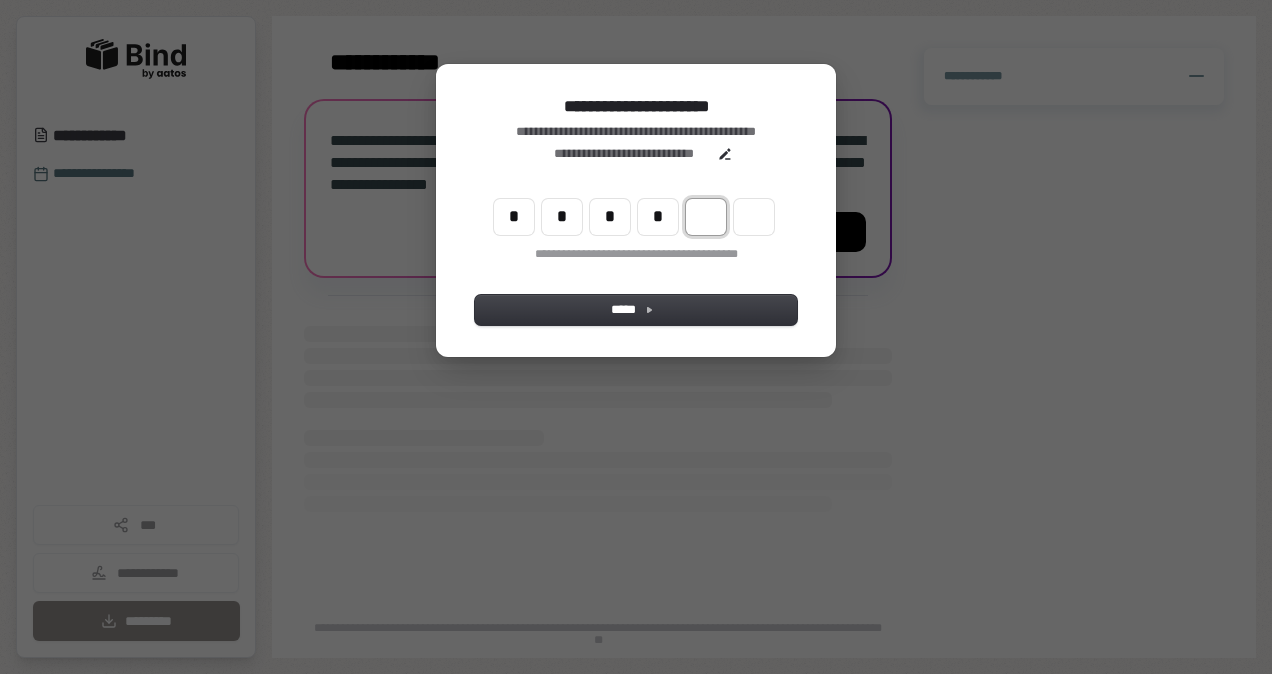 type on "****" 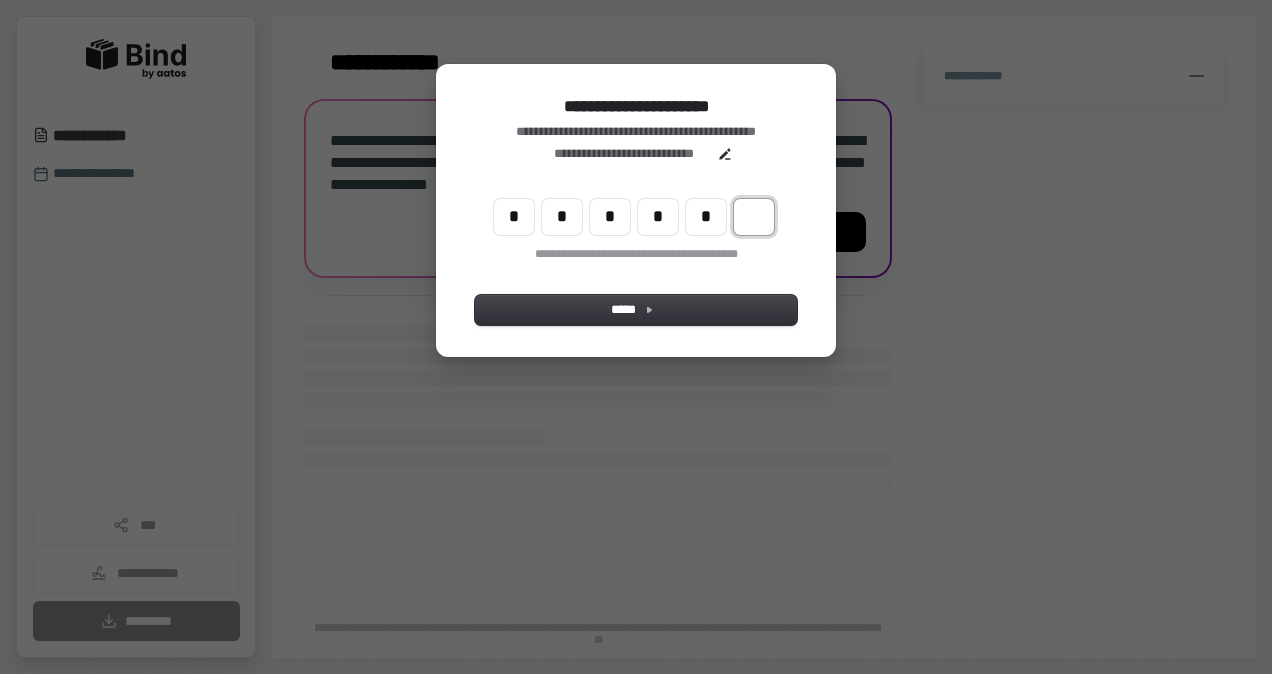 type on "******" 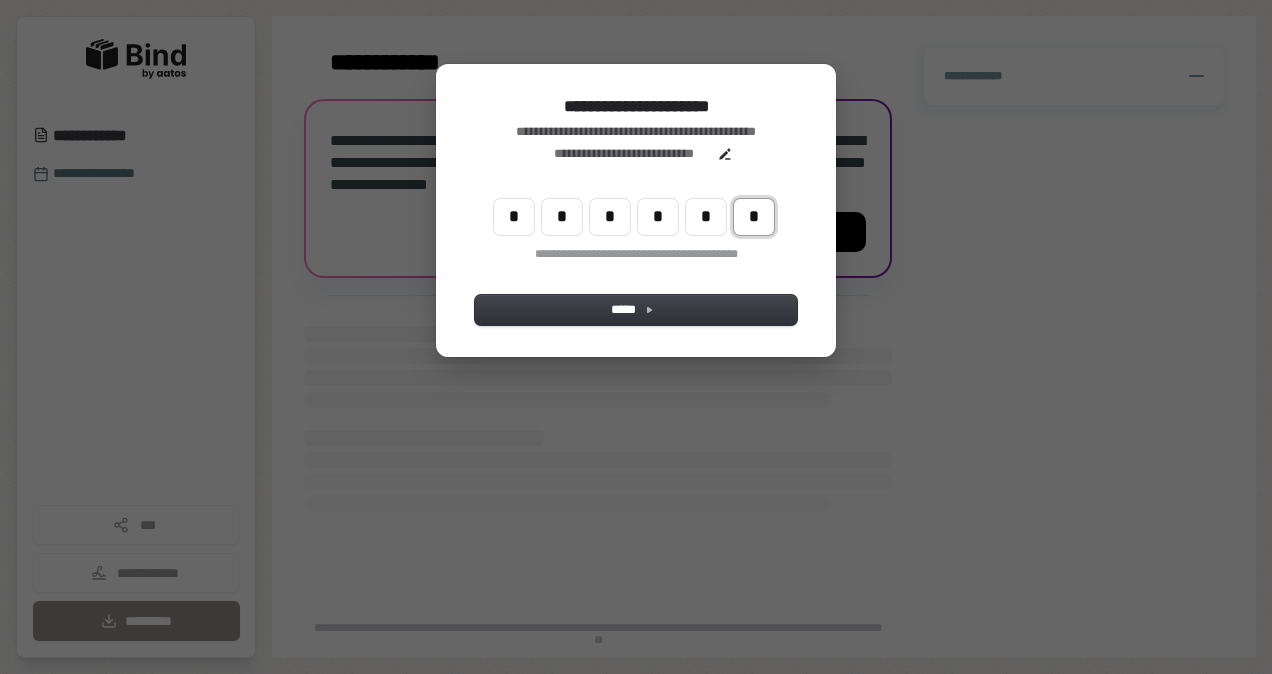 type on "*" 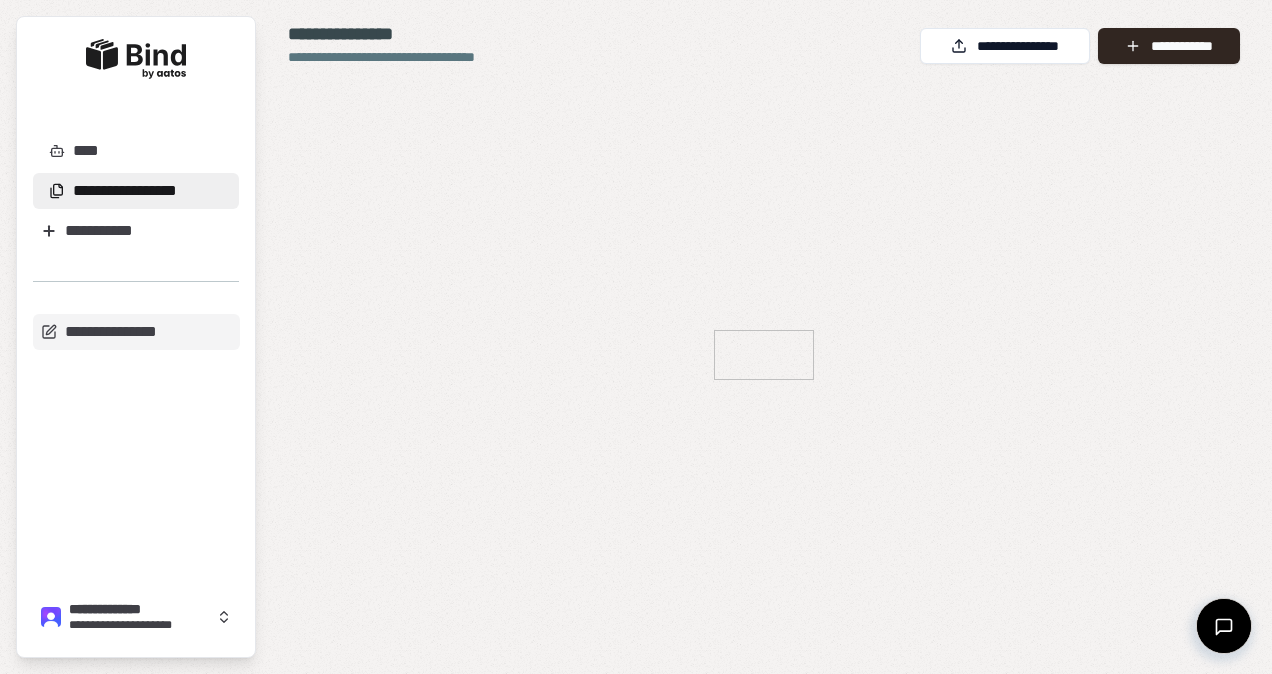 scroll, scrollTop: 0, scrollLeft: 0, axis: both 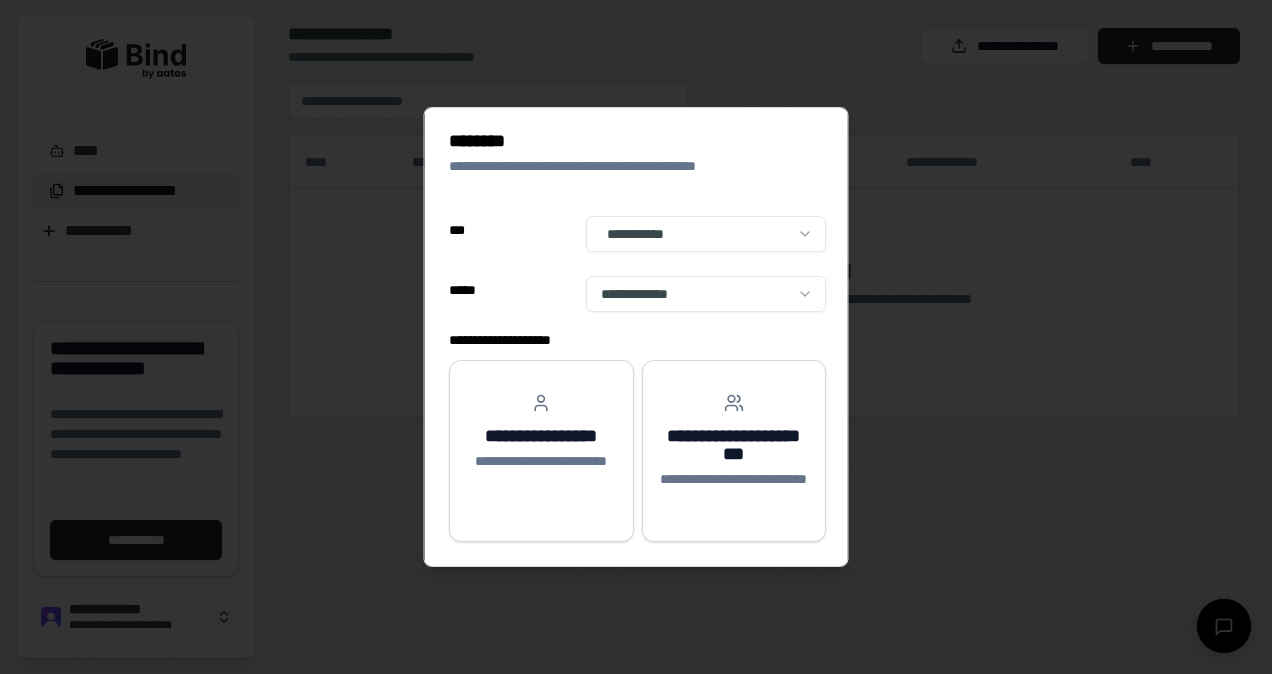 select on "**" 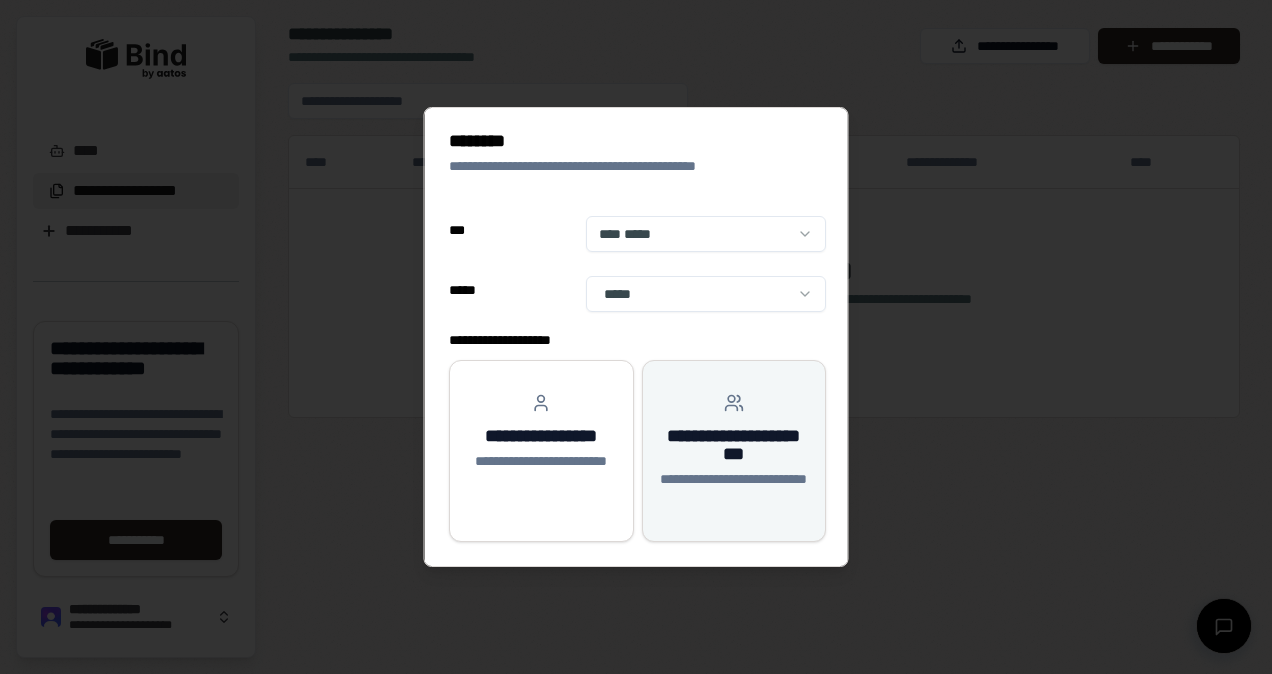 click on "**********" at bounding box center [733, 445] 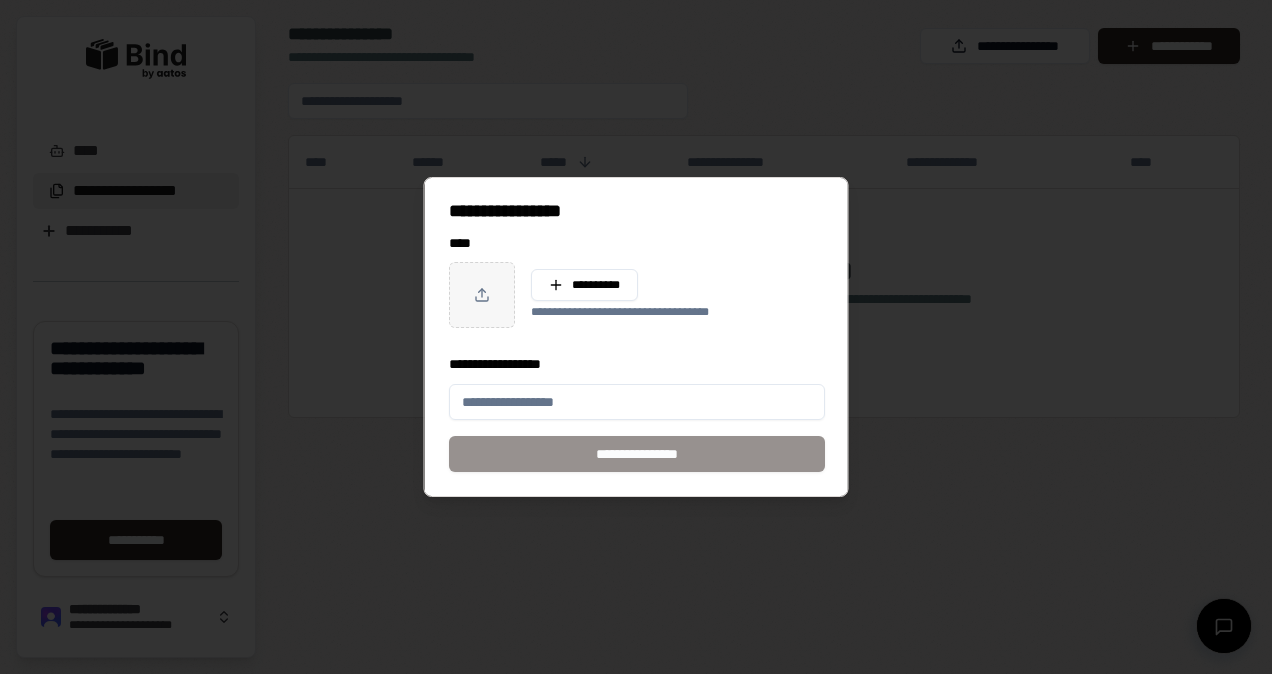 click on "**********" at bounding box center (637, 402) 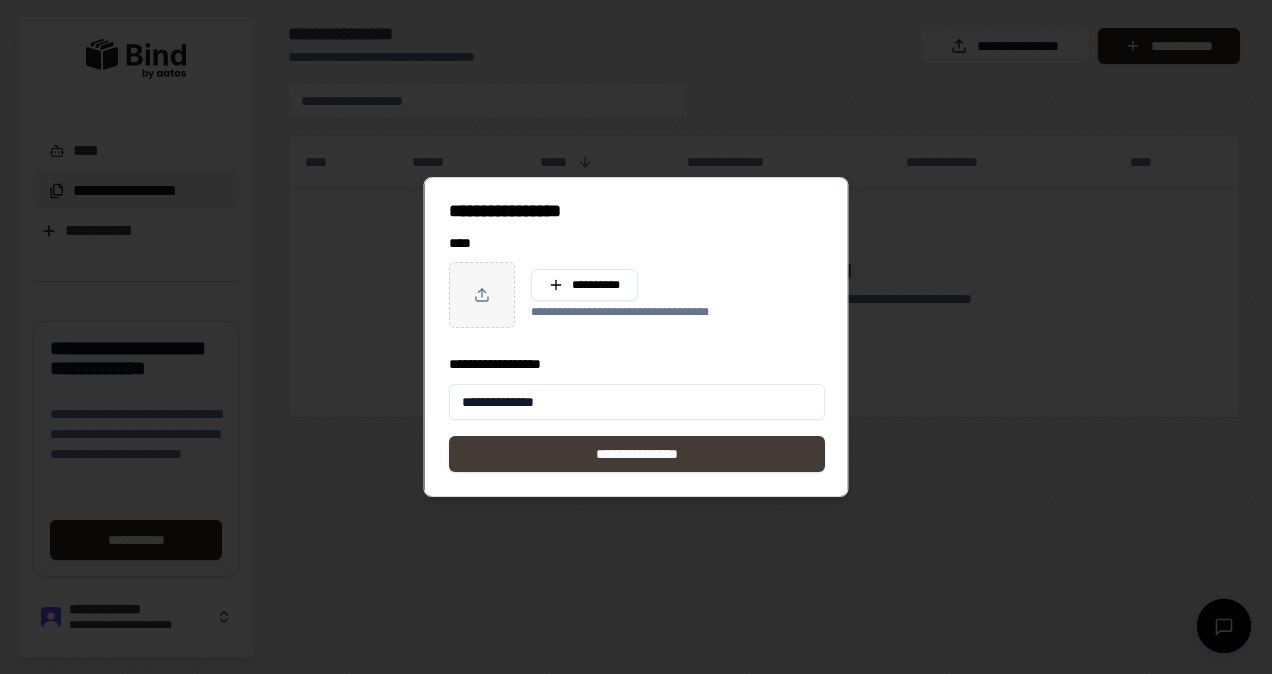 click on "**********" at bounding box center [637, 454] 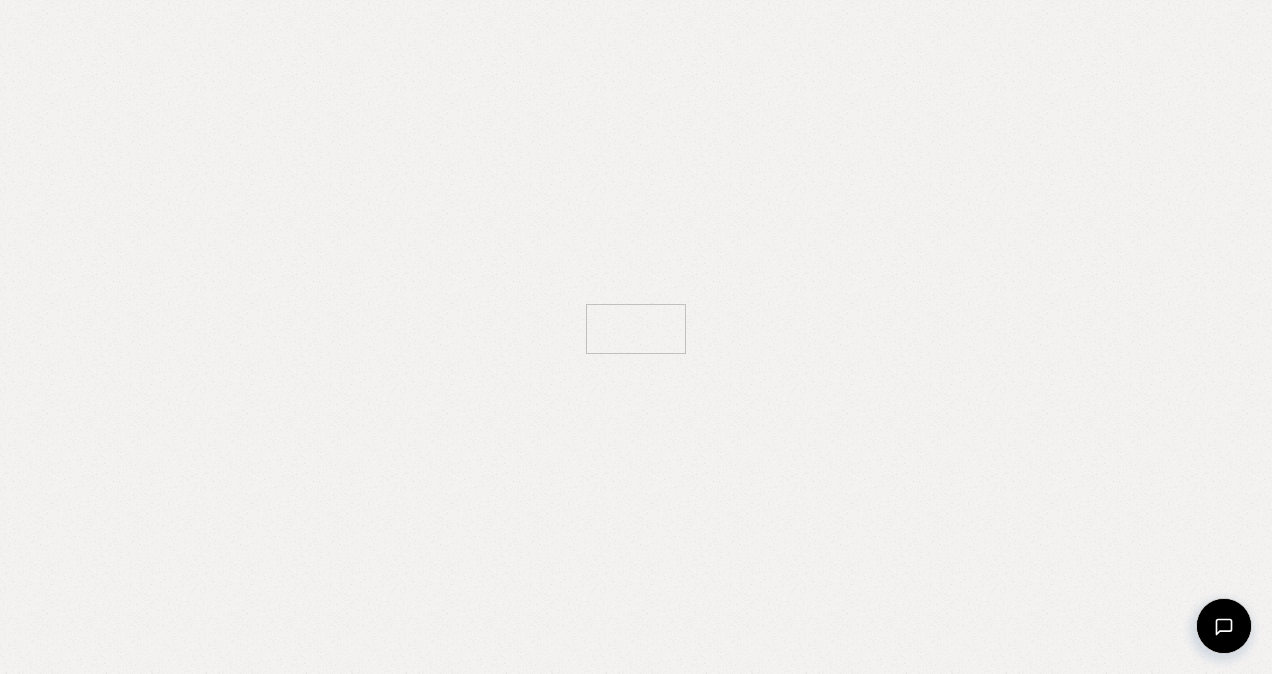 scroll, scrollTop: 0, scrollLeft: 0, axis: both 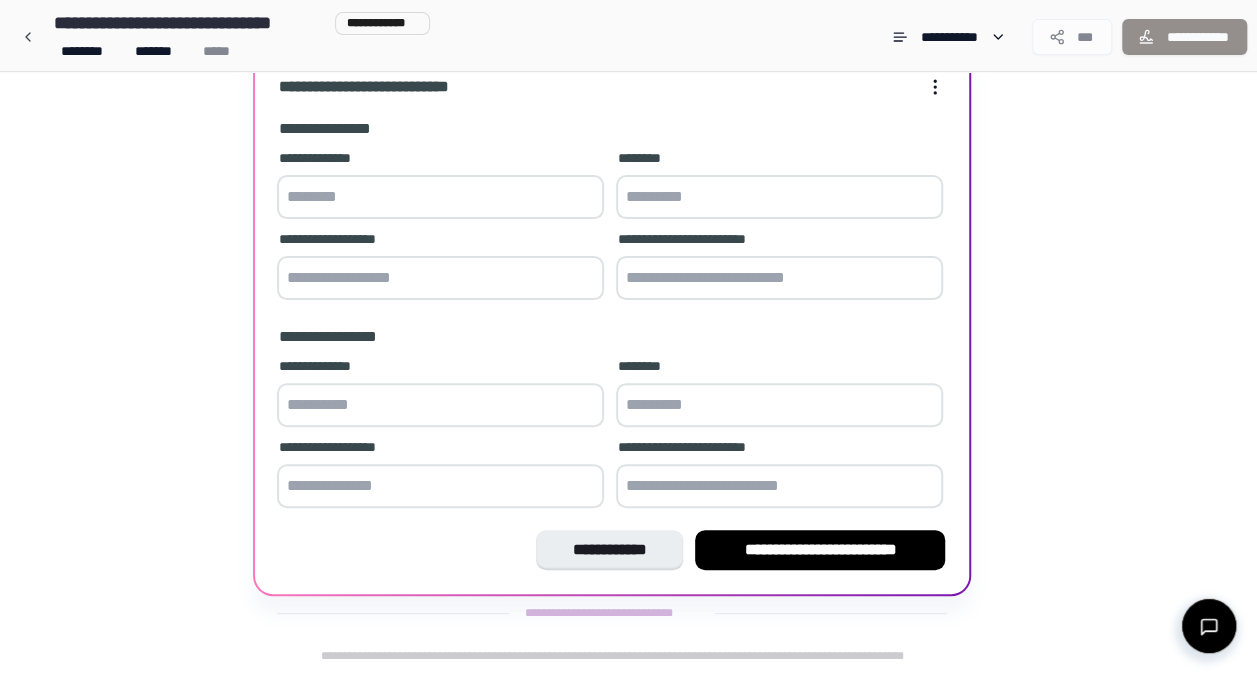 click at bounding box center [440, 197] 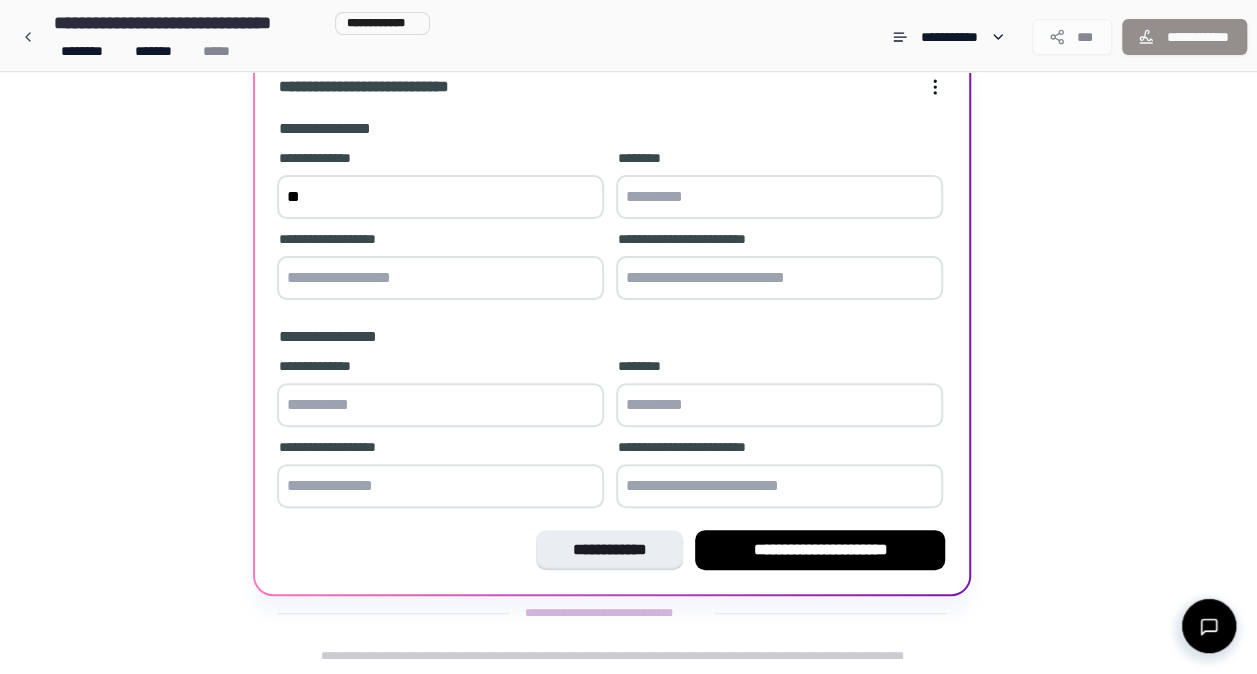 type on "*" 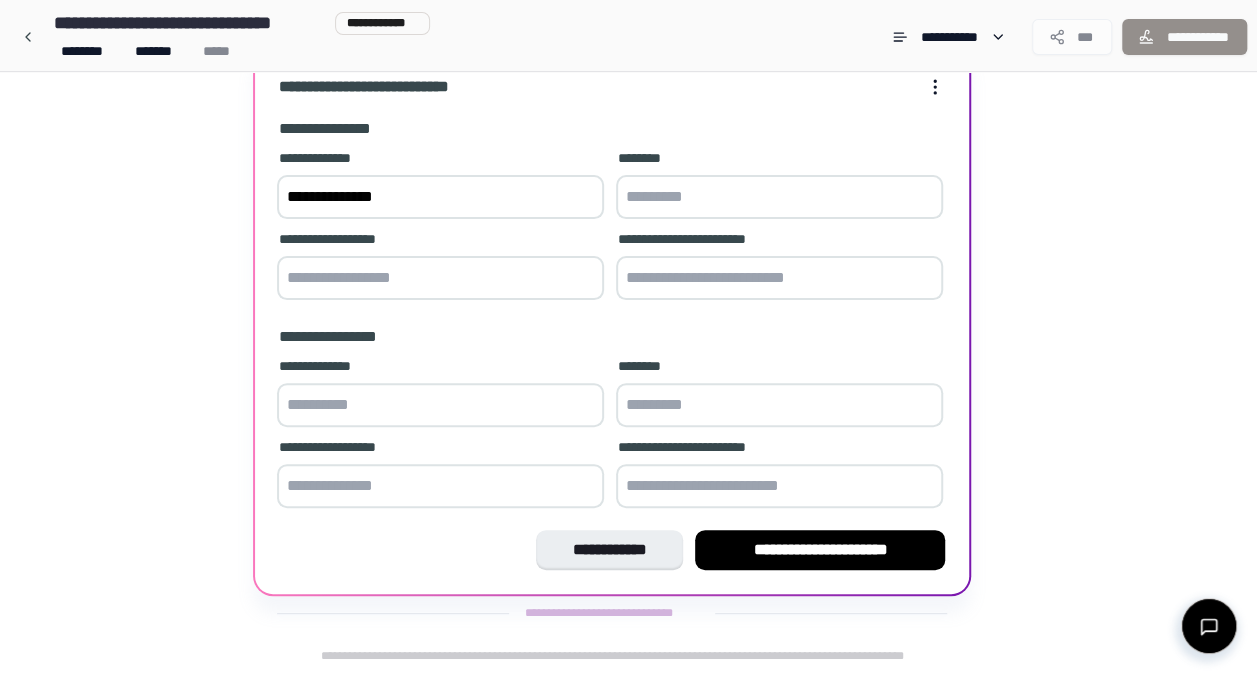 type on "**********" 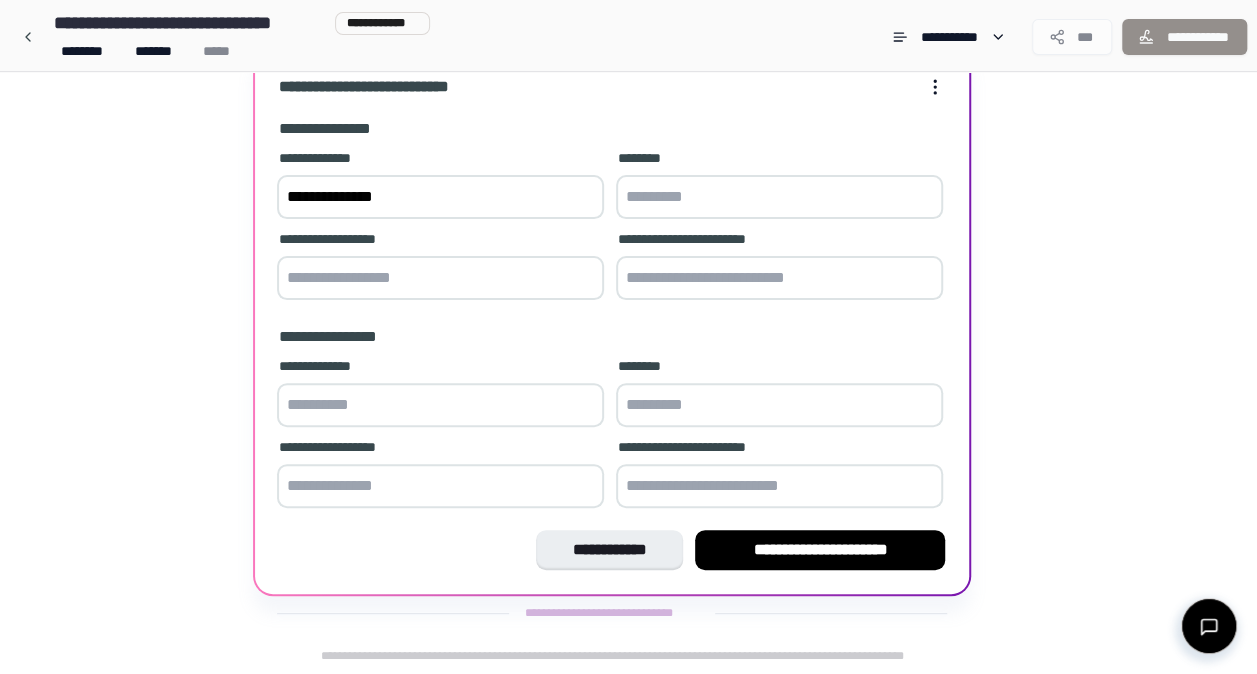 click at bounding box center [779, 197] 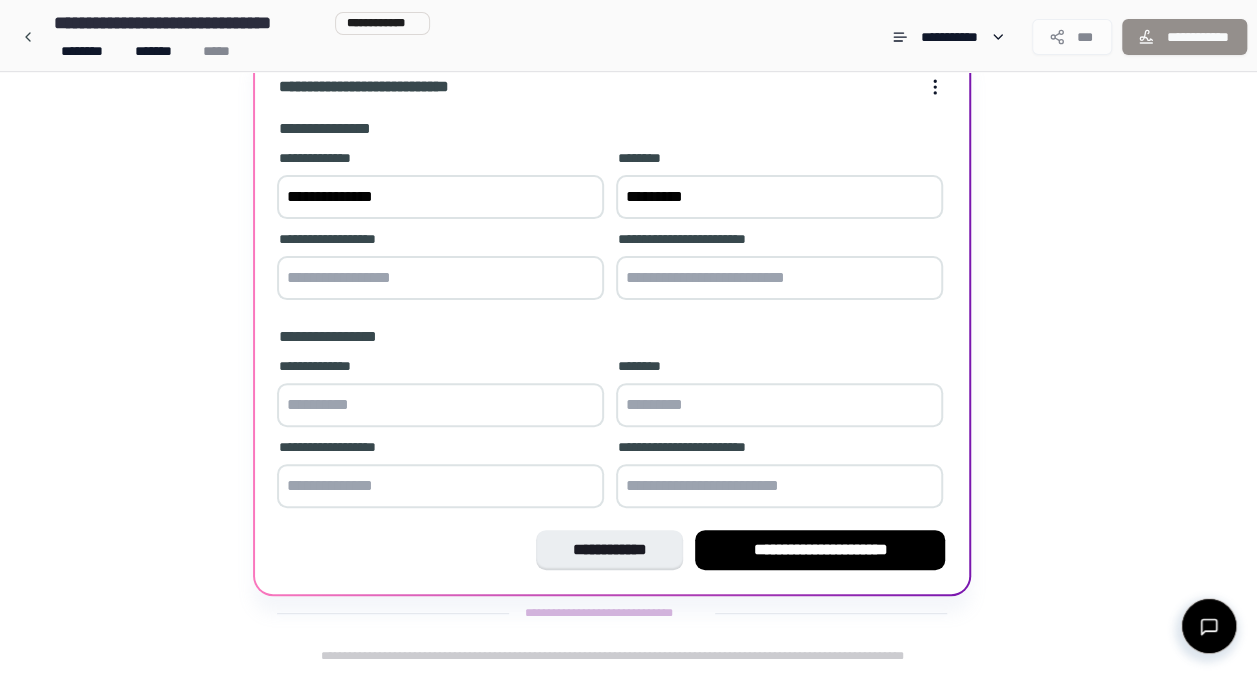 type on "*********" 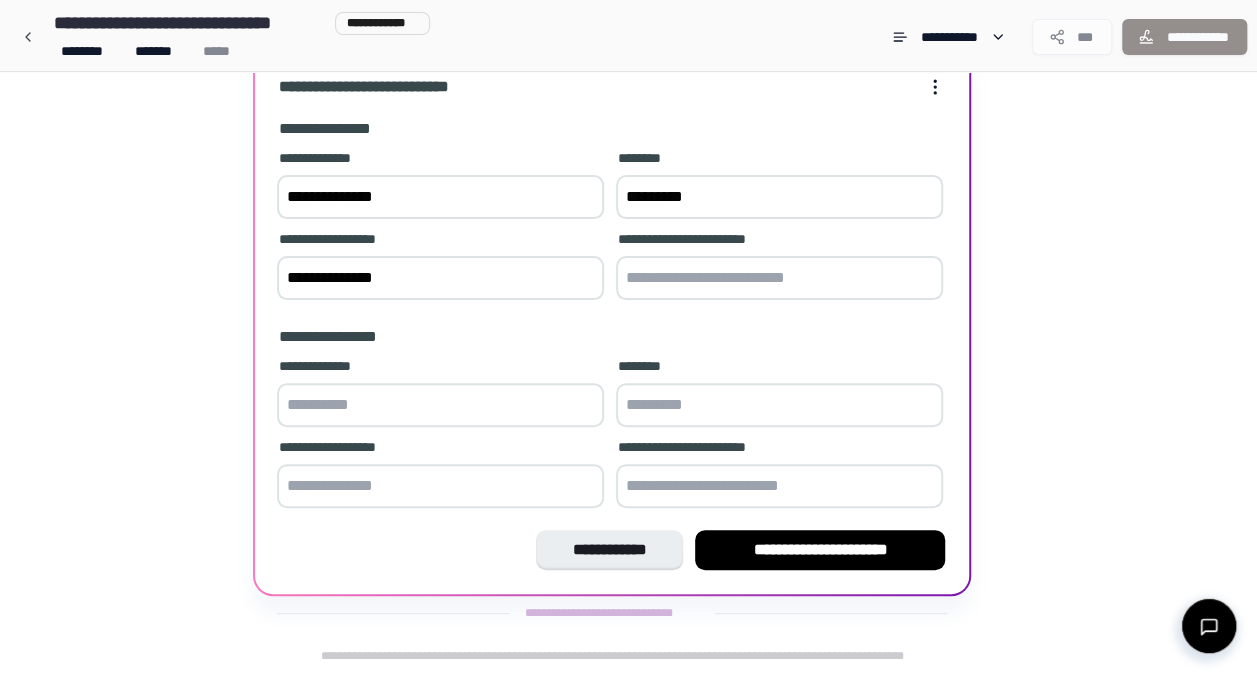 type on "**********" 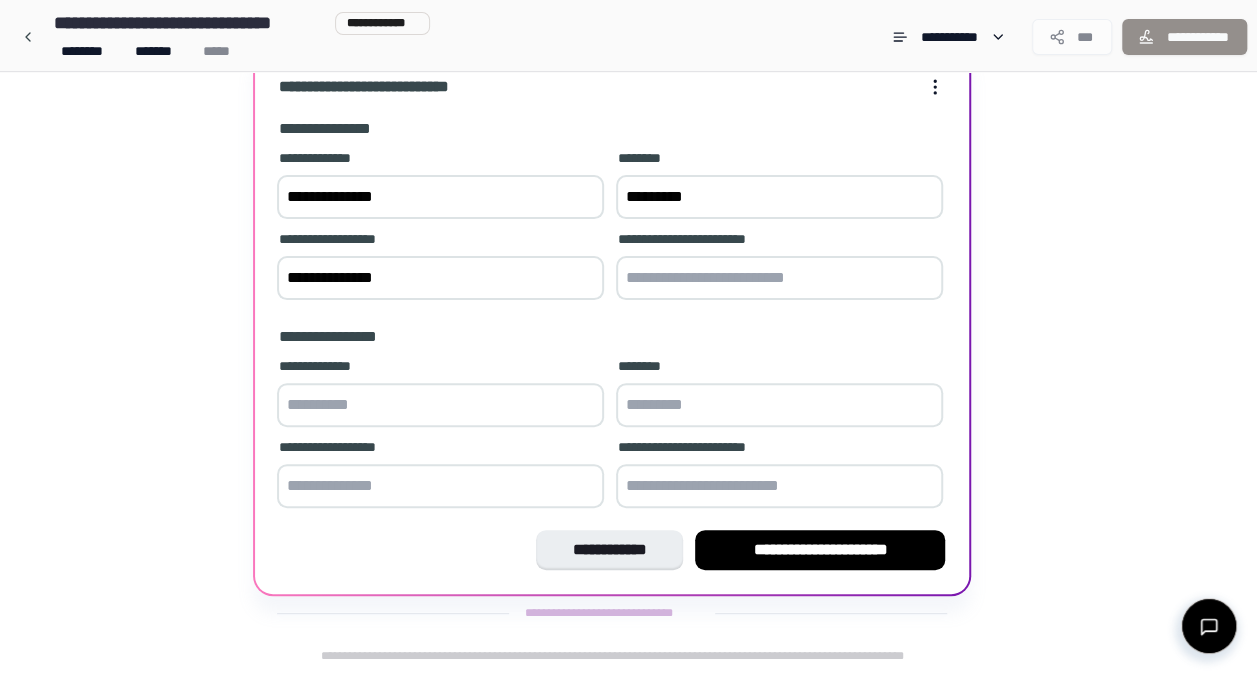click at bounding box center [779, 278] 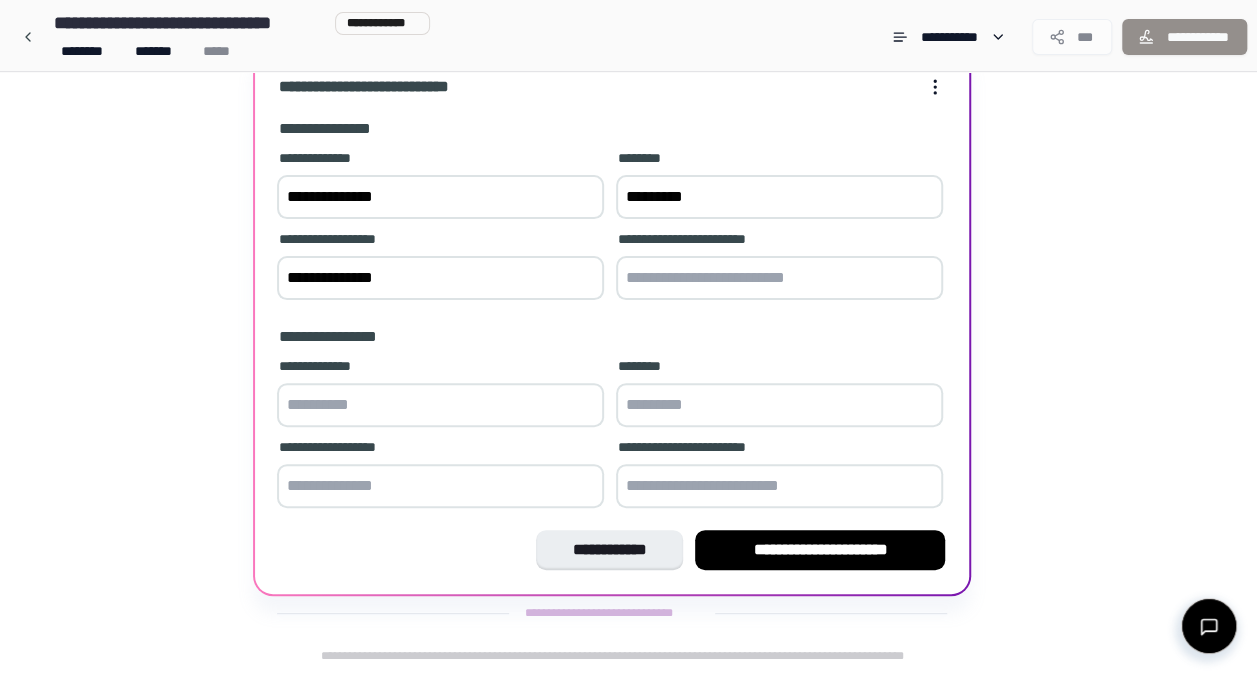 type on "**********" 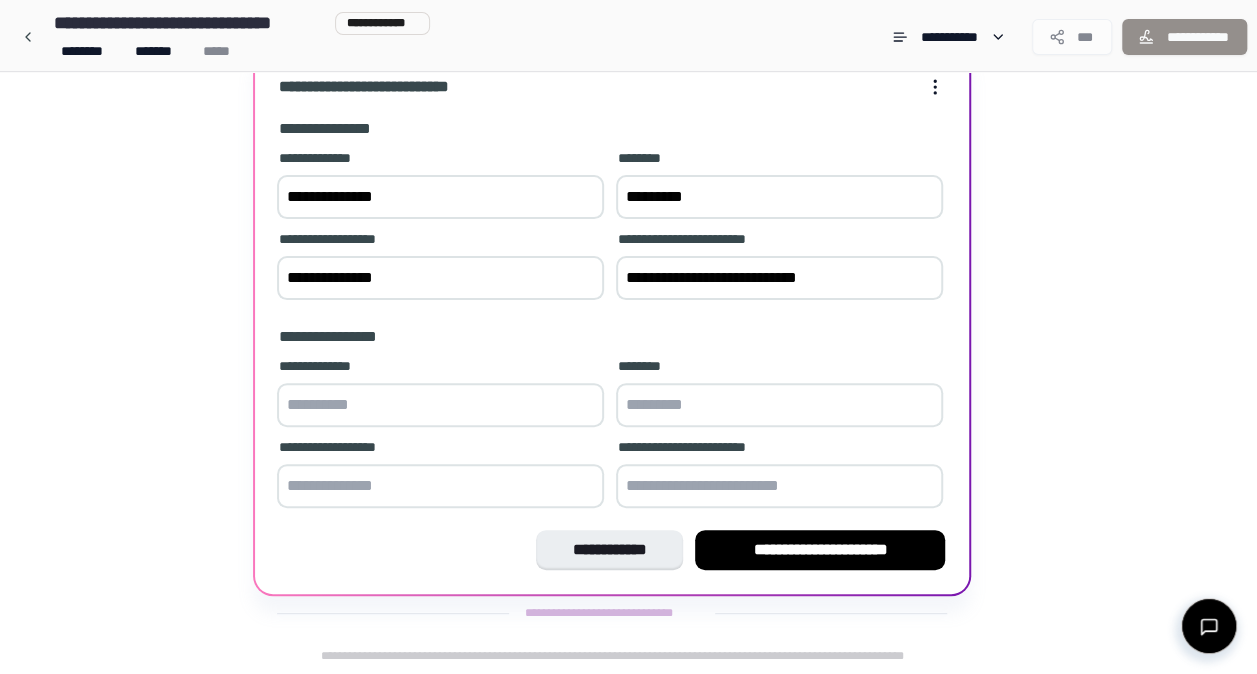click at bounding box center (440, 405) 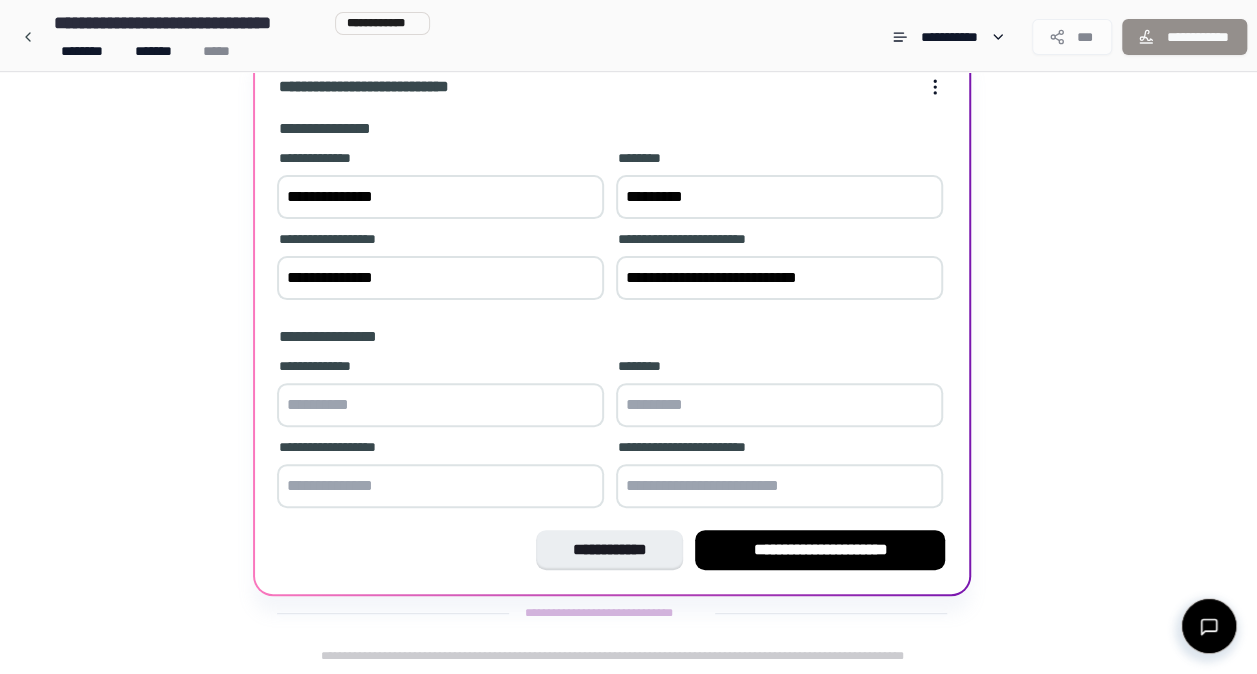 click at bounding box center [440, 405] 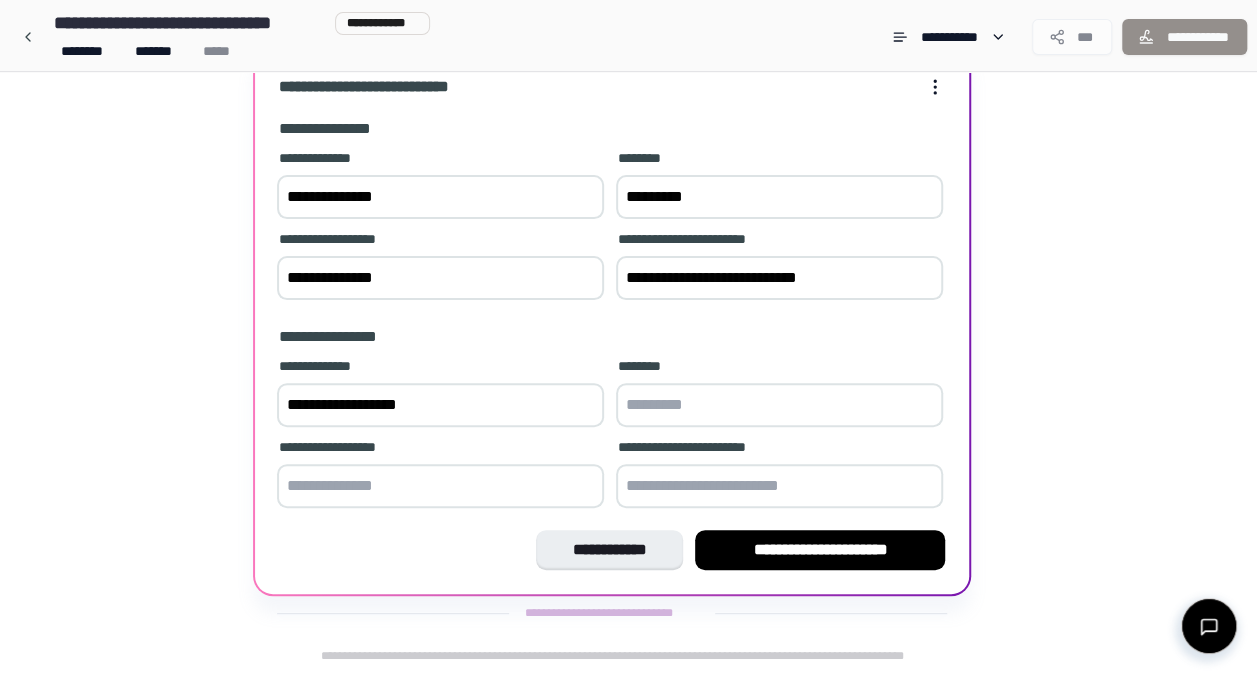 type on "**********" 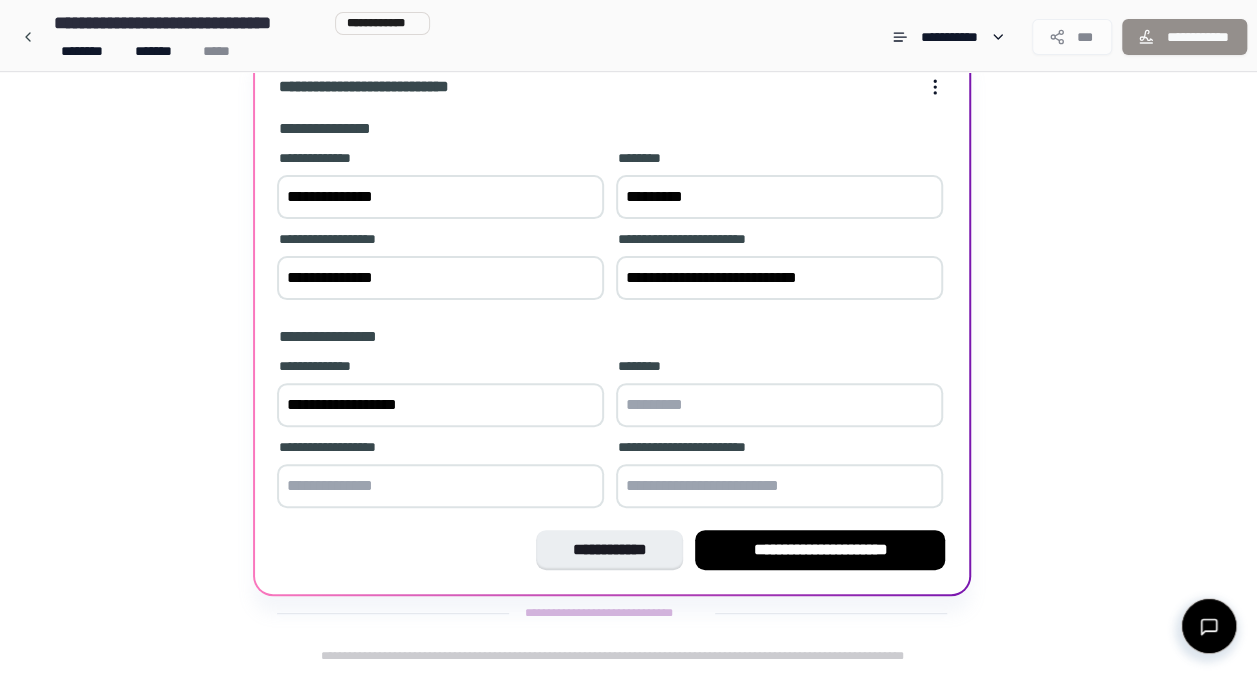 click at bounding box center (779, 405) 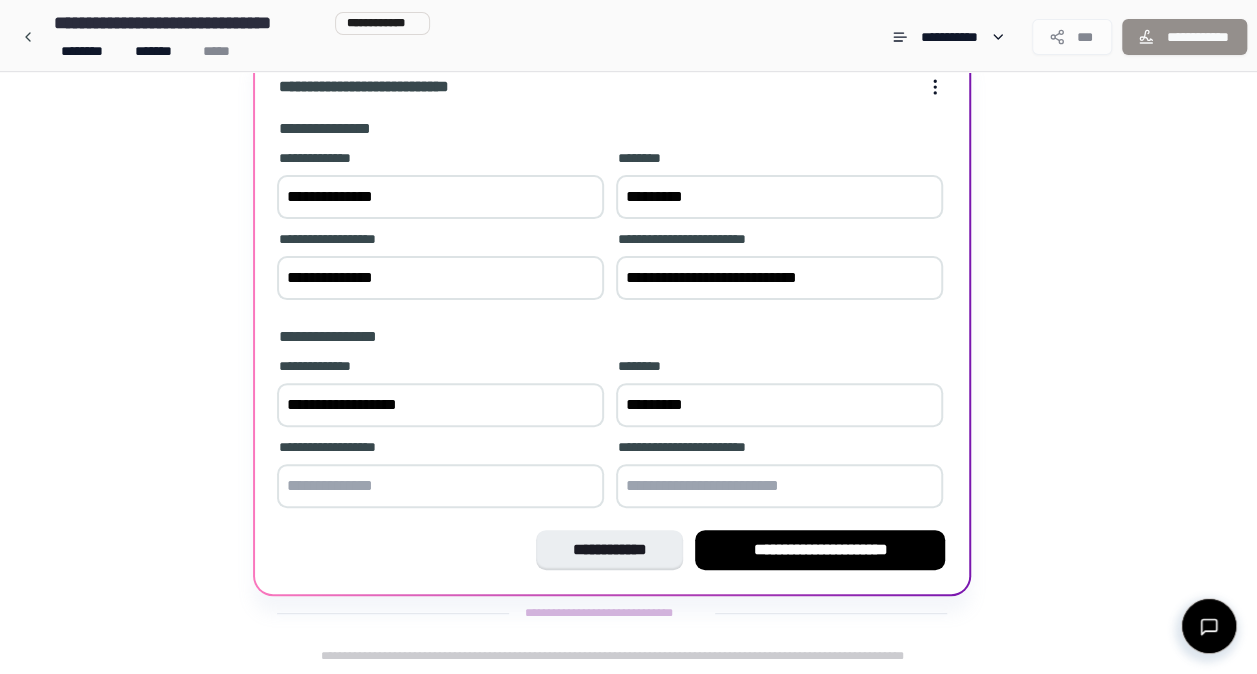 type on "*********" 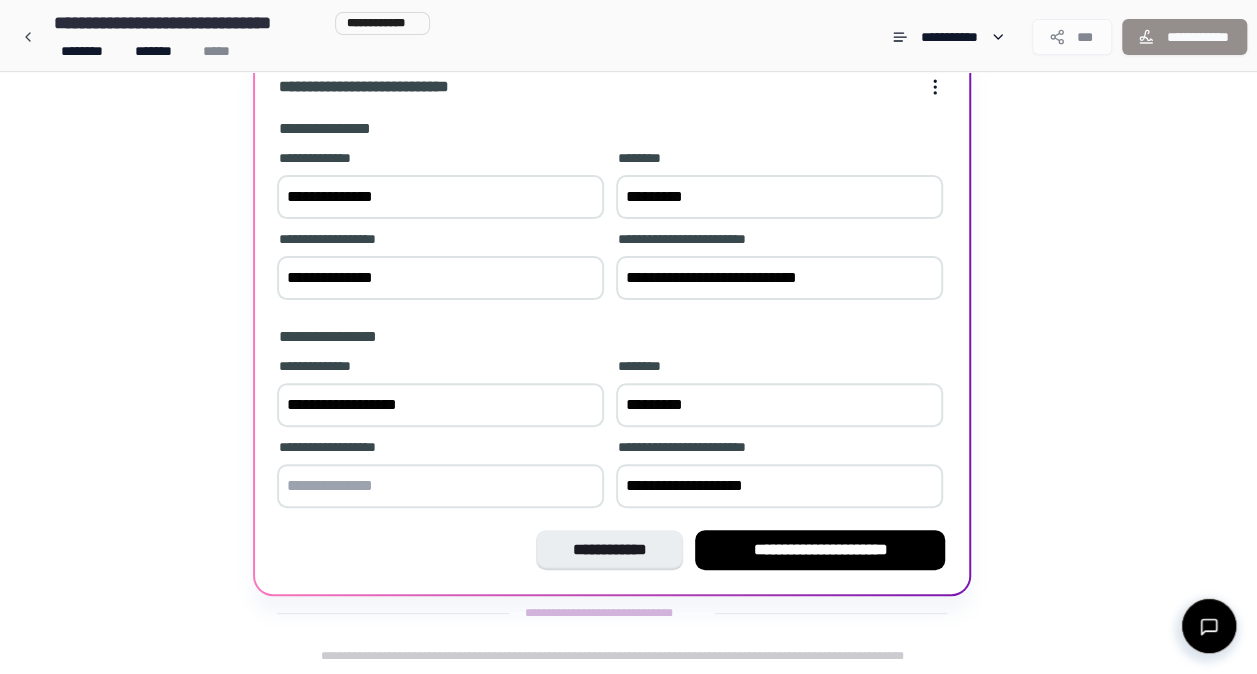 type on "**********" 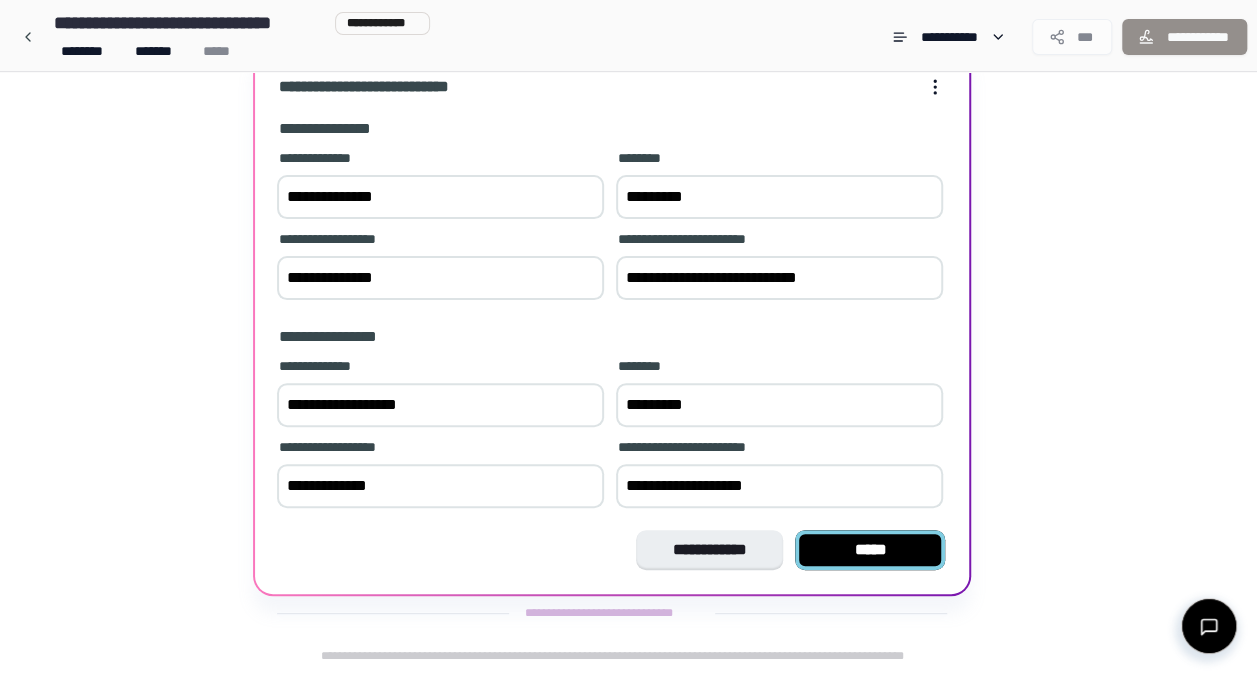 type on "**********" 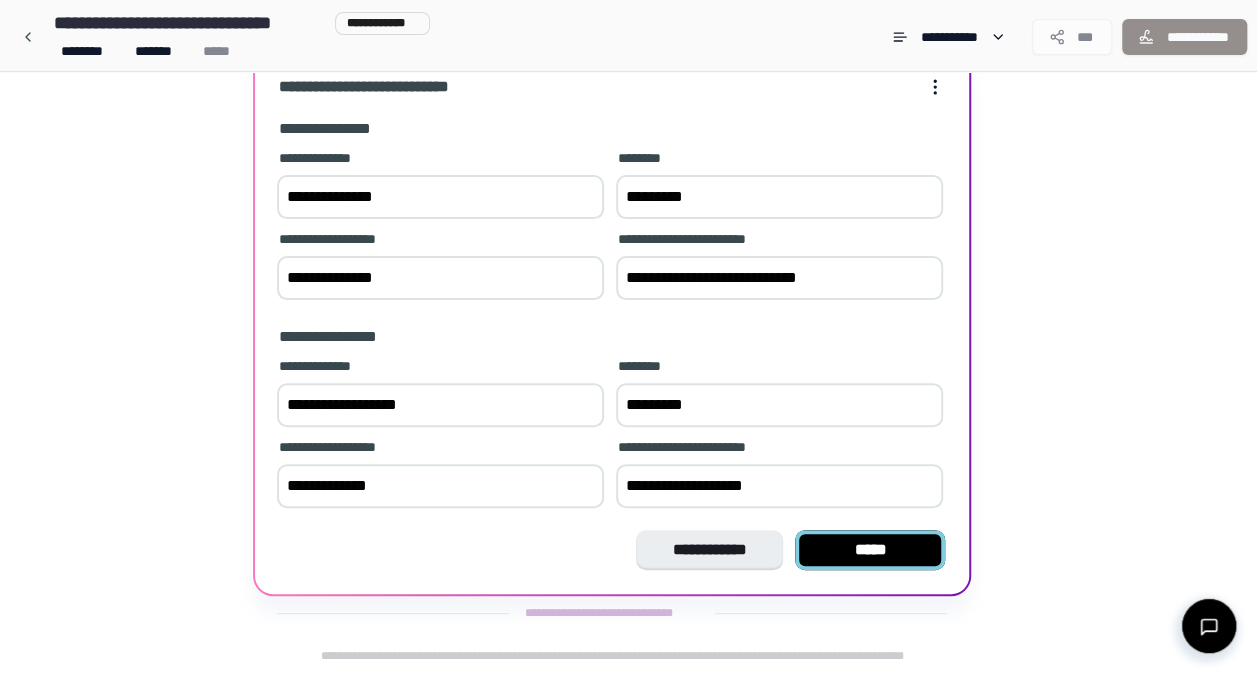 click on "*****" at bounding box center [870, 550] 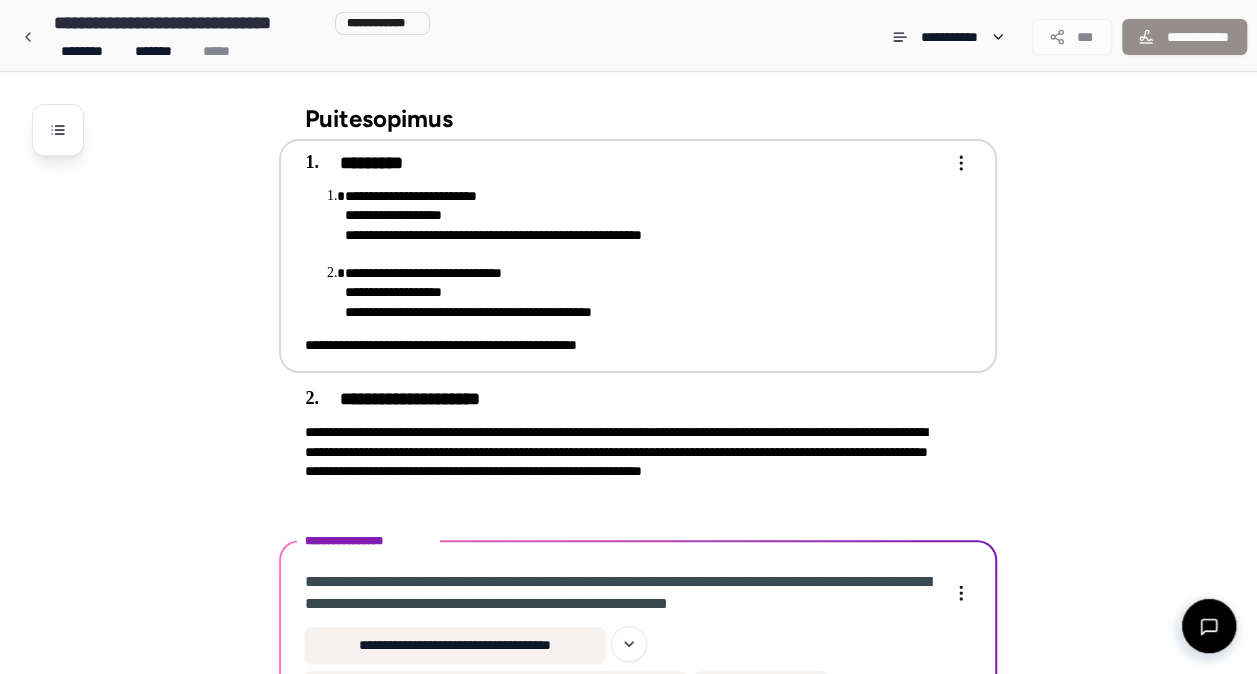 scroll, scrollTop: 137, scrollLeft: 0, axis: vertical 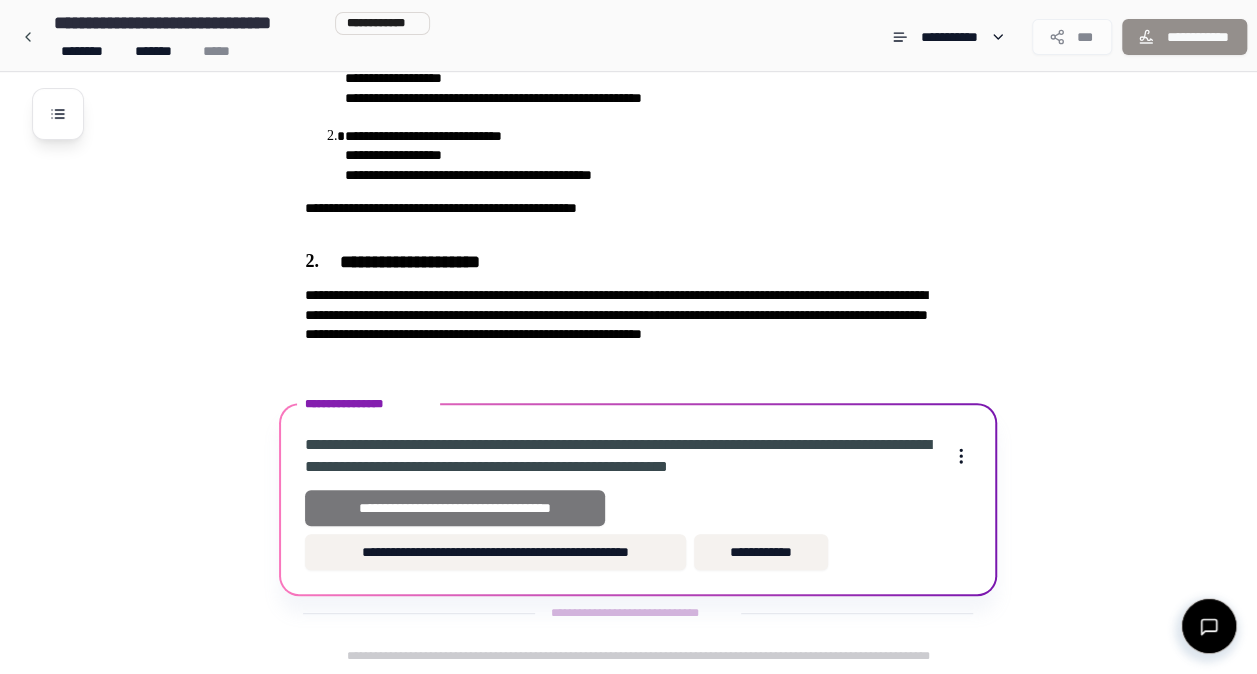 click on "**********" at bounding box center (455, 508) 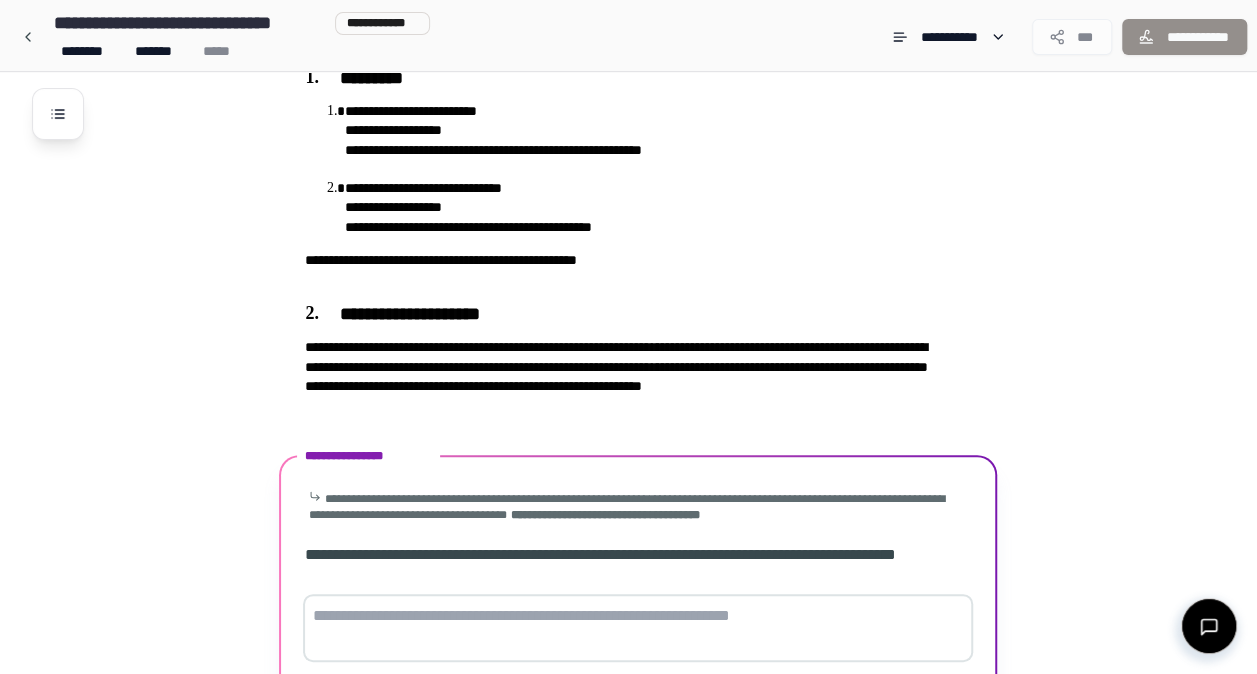 scroll, scrollTop: 238, scrollLeft: 0, axis: vertical 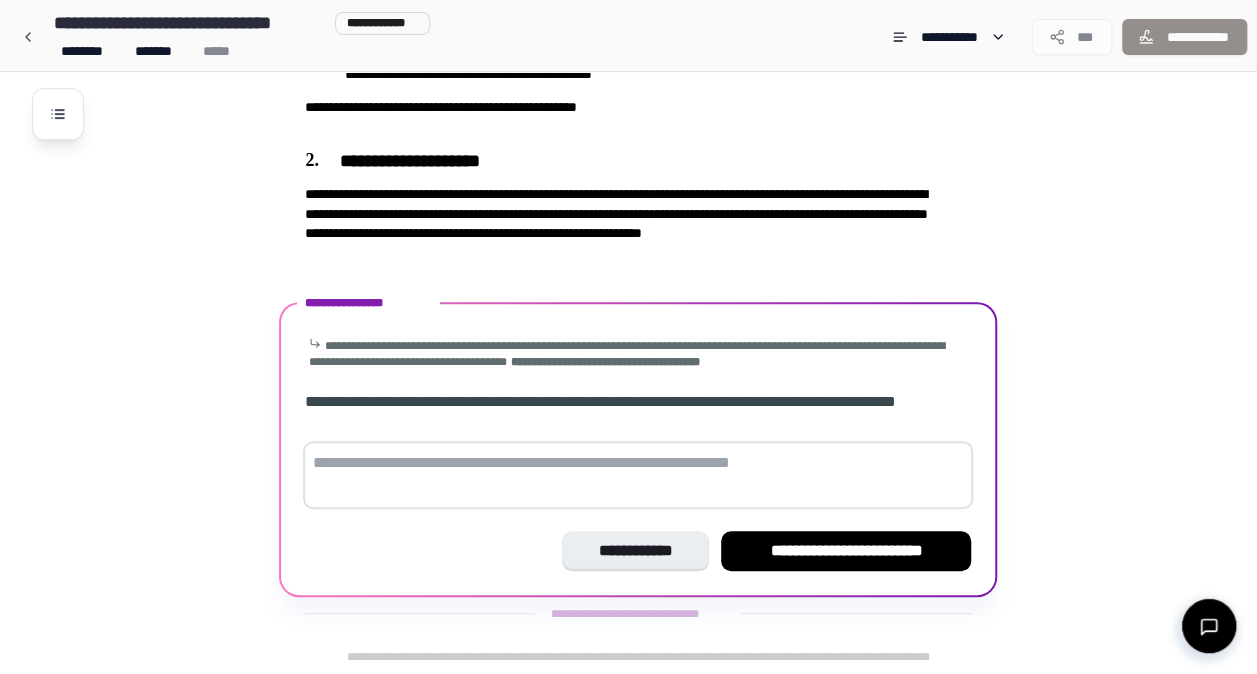click at bounding box center [638, 475] 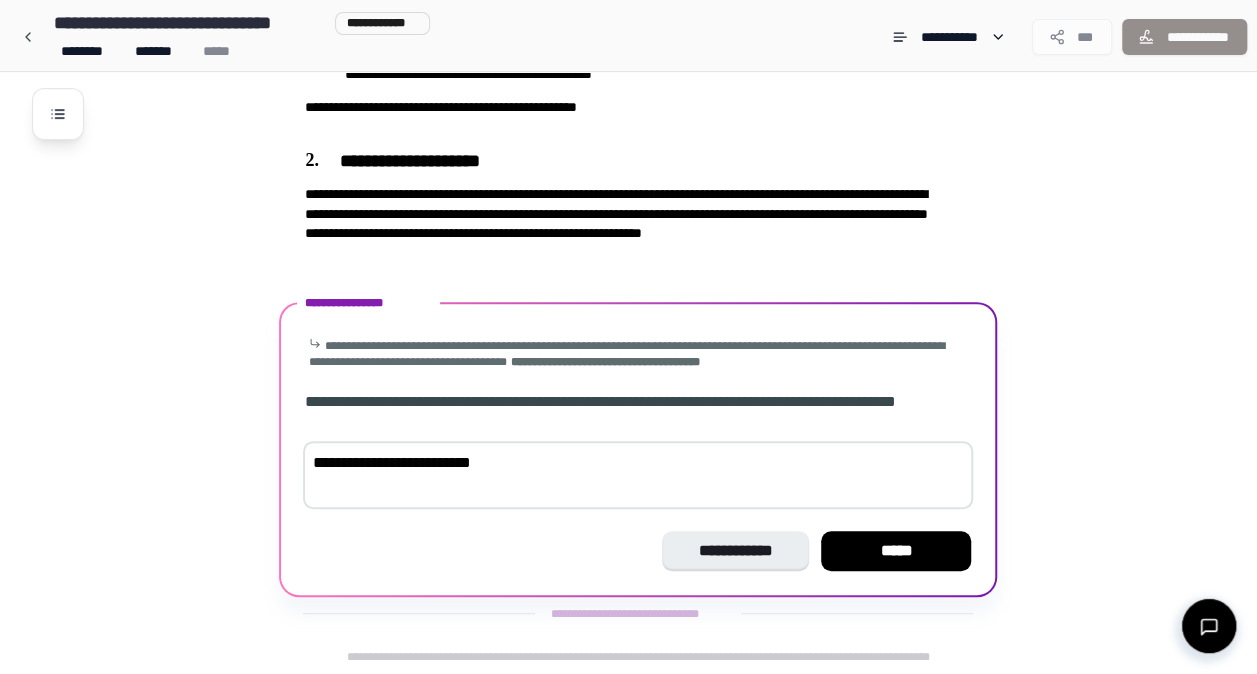 click on "**********" at bounding box center (638, 475) 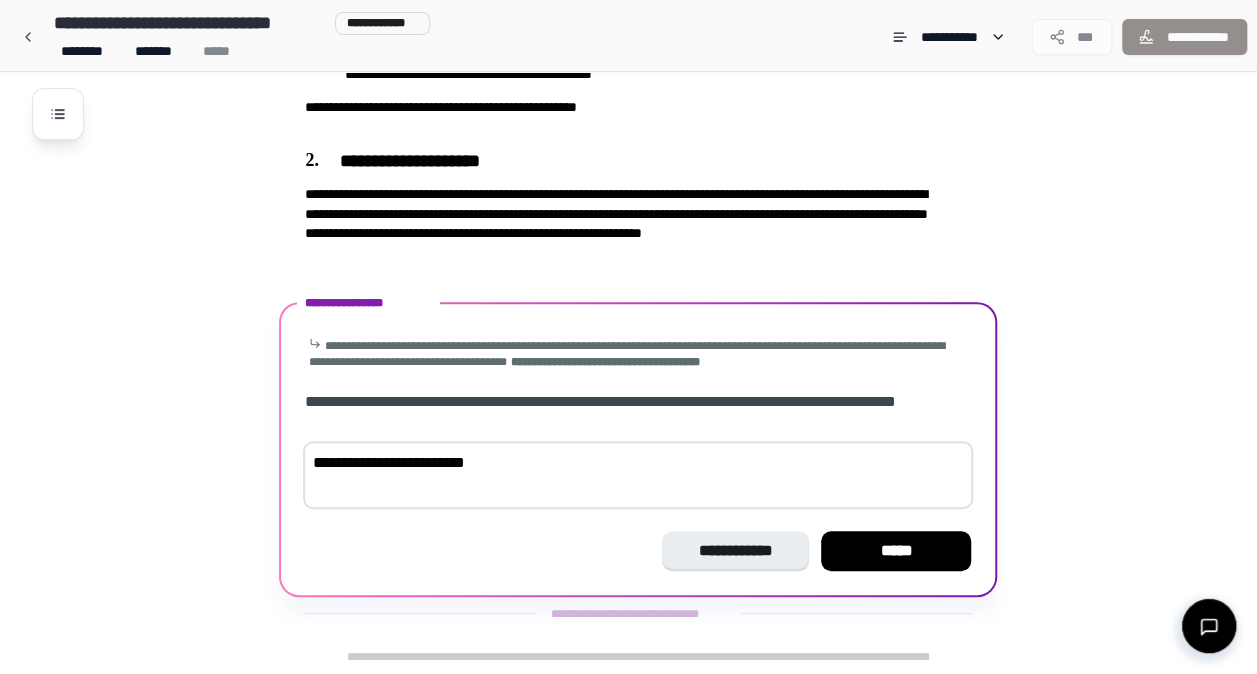 click on "**********" at bounding box center (638, 475) 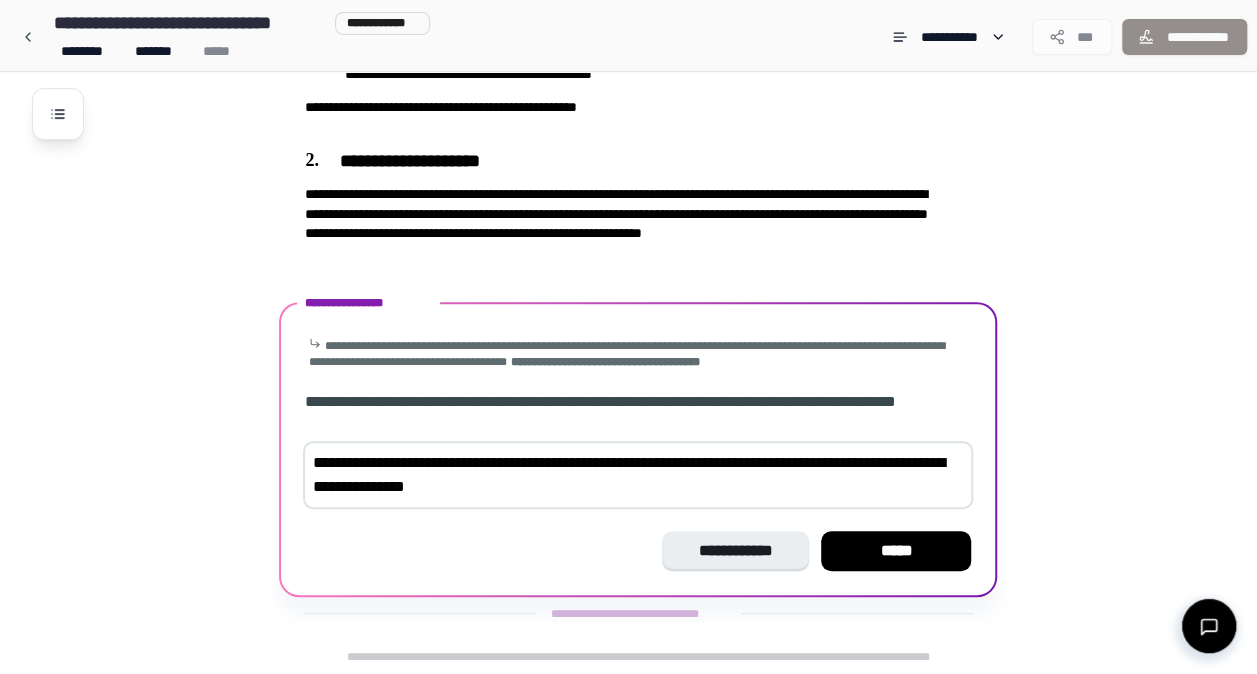 click on "**********" at bounding box center [638, 475] 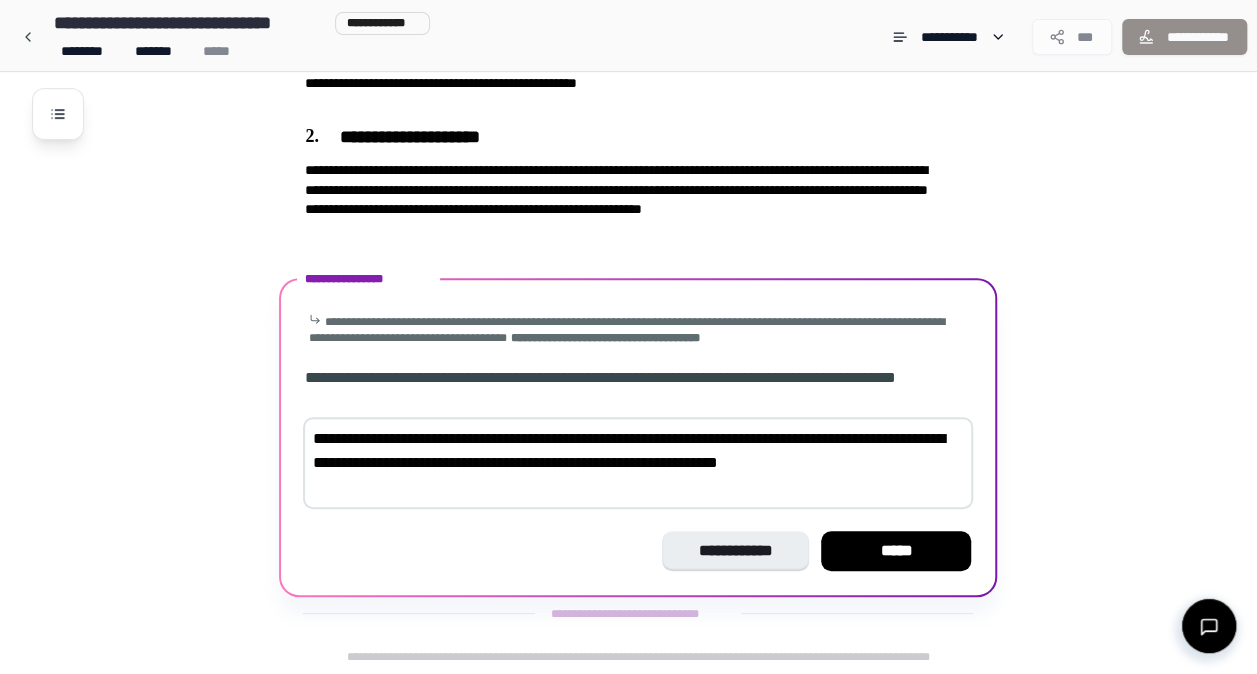 scroll, scrollTop: 238, scrollLeft: 0, axis: vertical 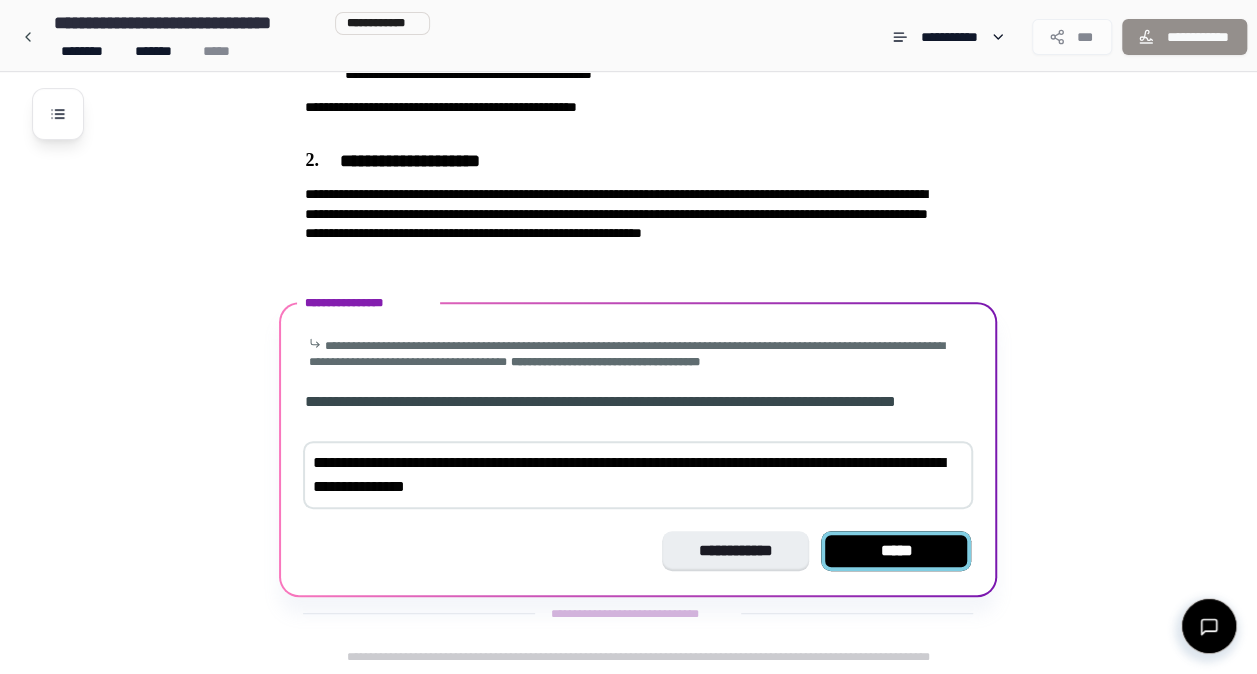 type on "**********" 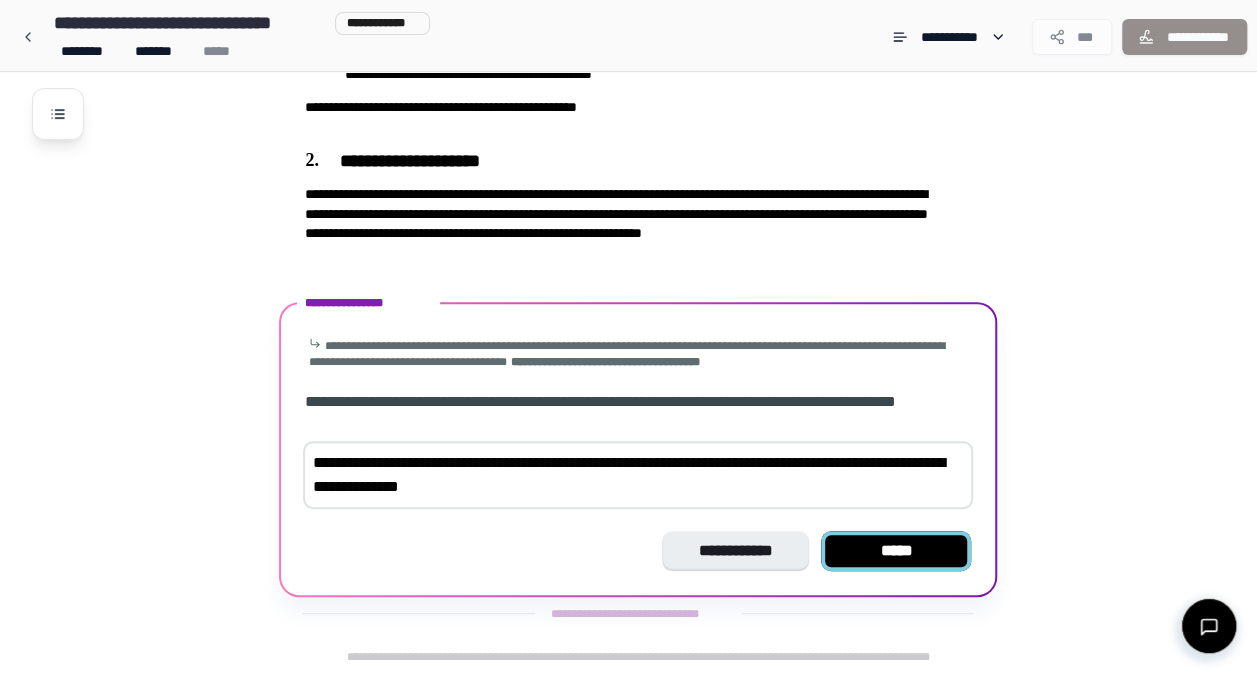 click on "*****" at bounding box center (896, 551) 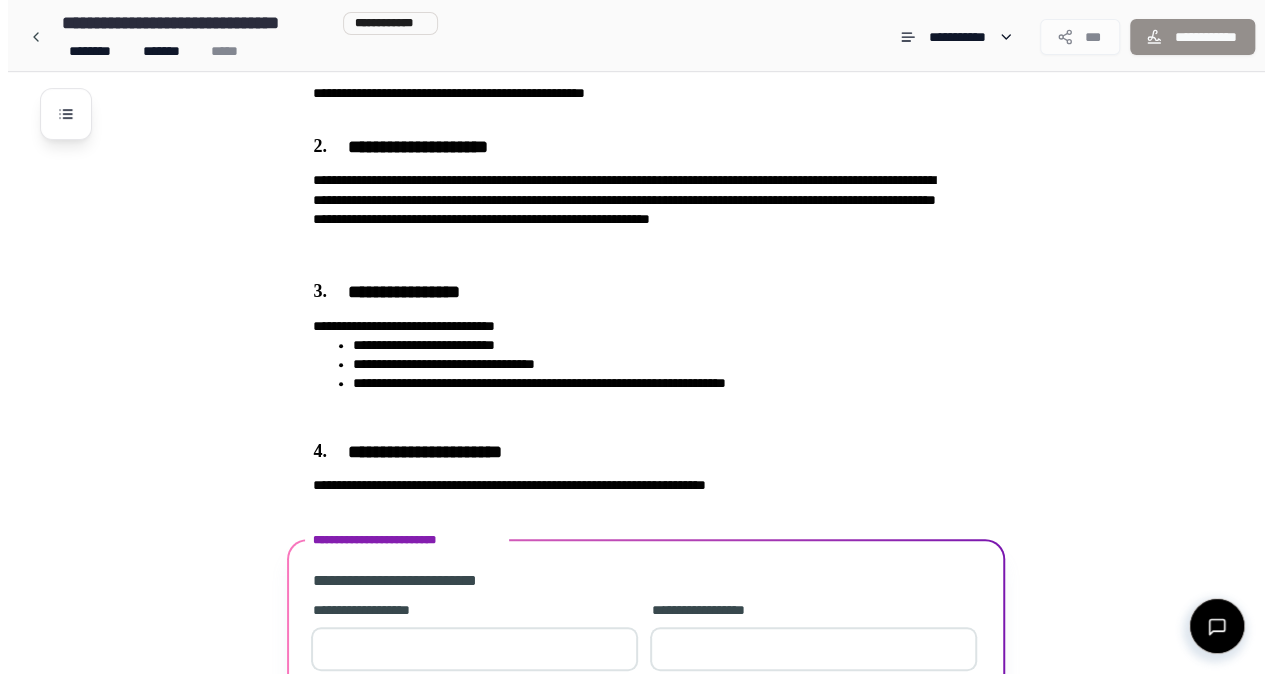 scroll, scrollTop: 415, scrollLeft: 0, axis: vertical 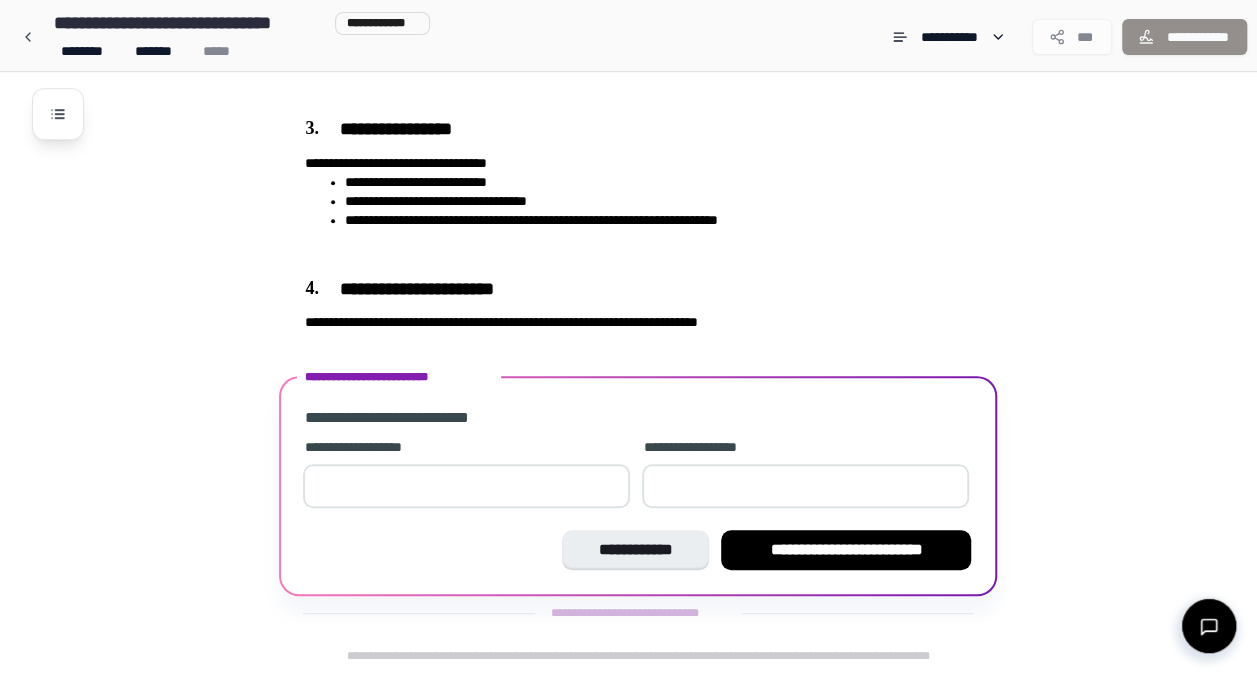 click at bounding box center [466, 486] 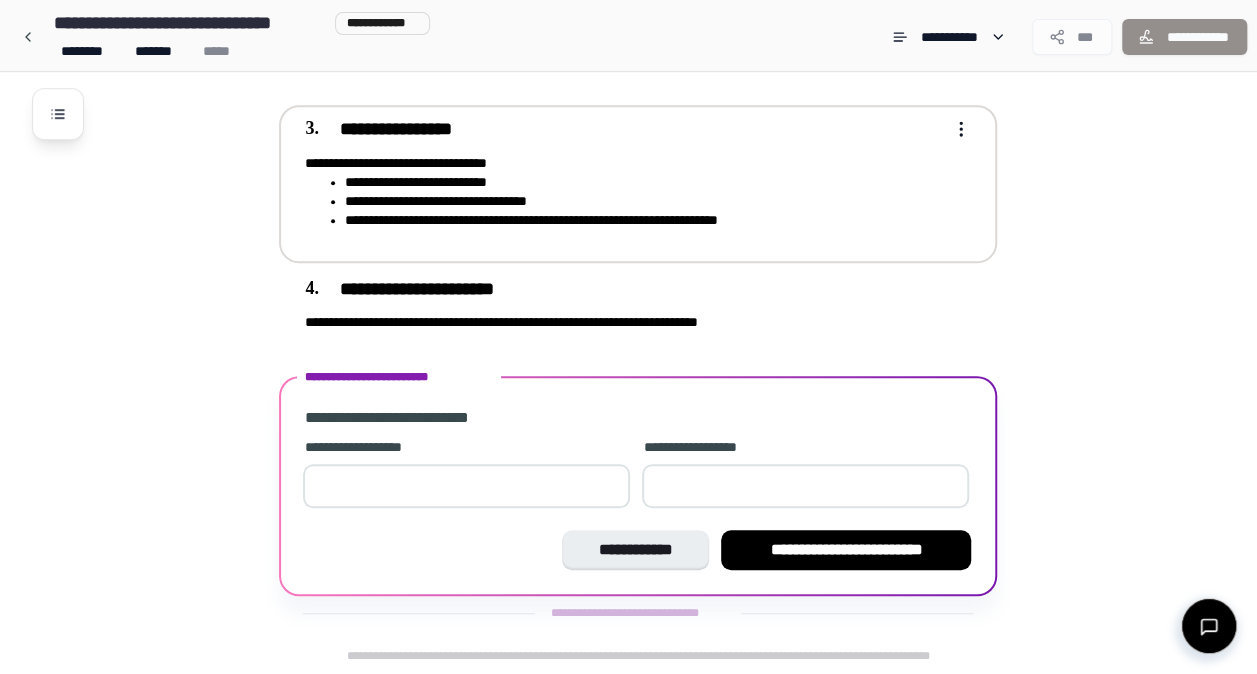 click on "**********" at bounding box center (644, 201) 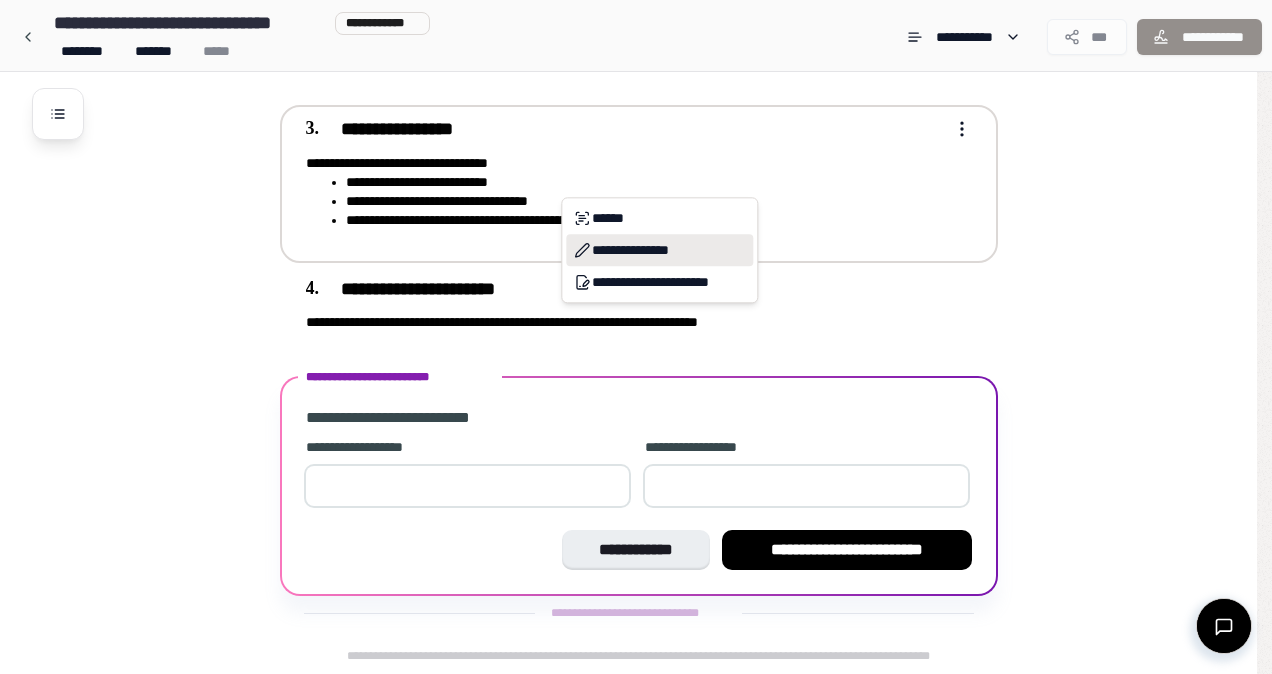 click on "**********" at bounding box center [659, 250] 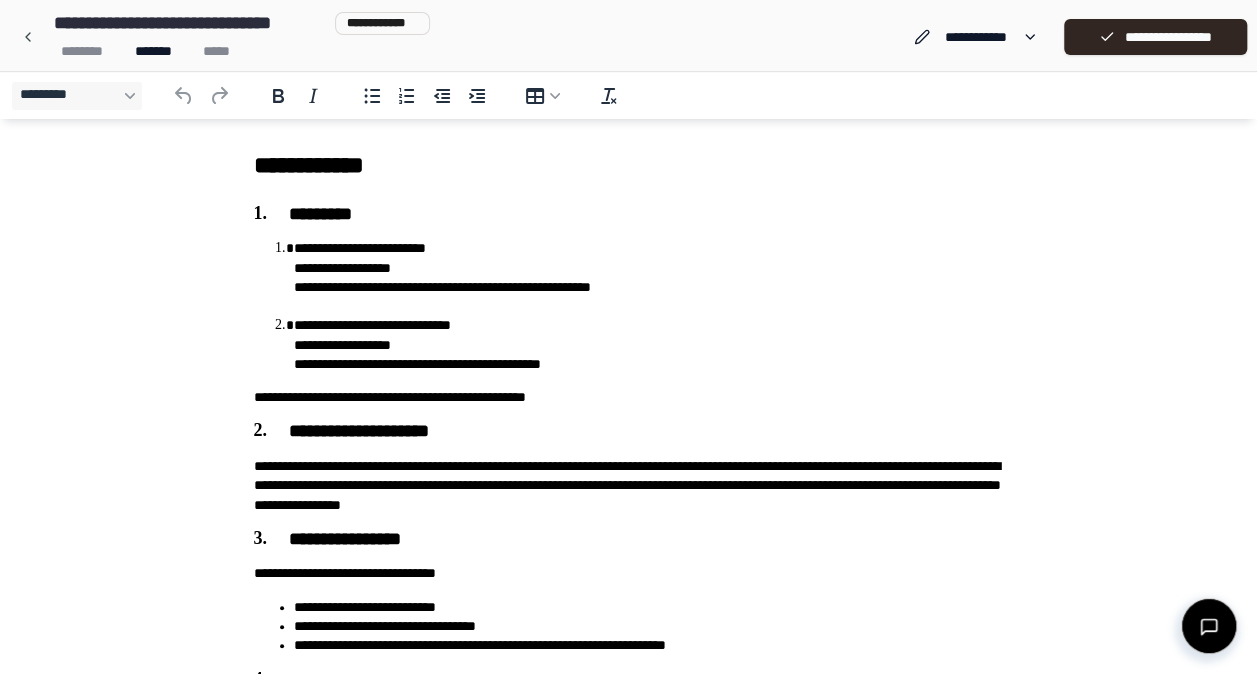scroll, scrollTop: 139, scrollLeft: 0, axis: vertical 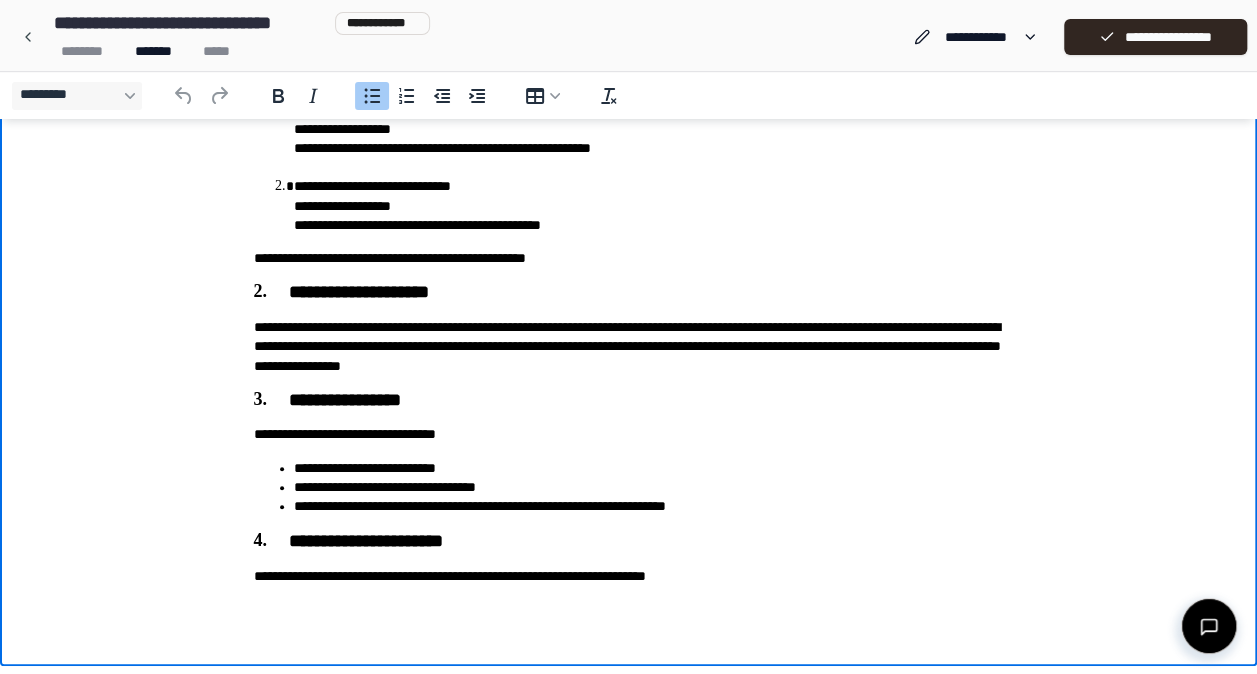 click on "**********" at bounding box center (649, 487) 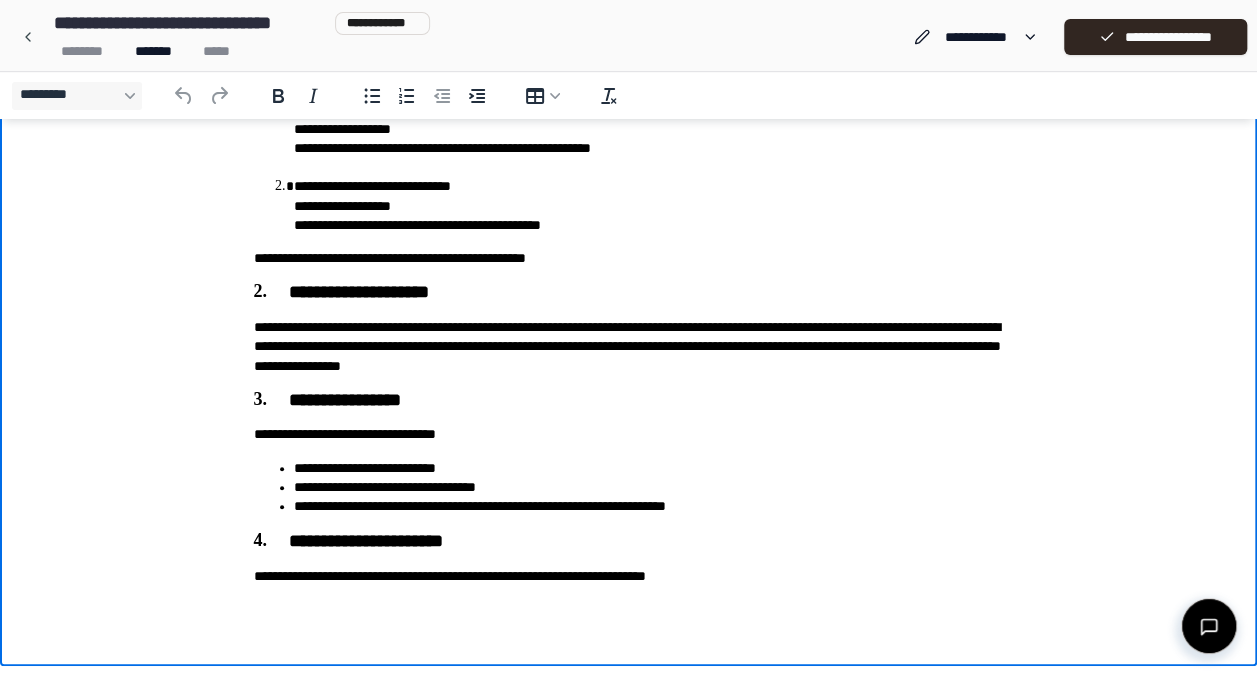 click on "**********" at bounding box center (649, 506) 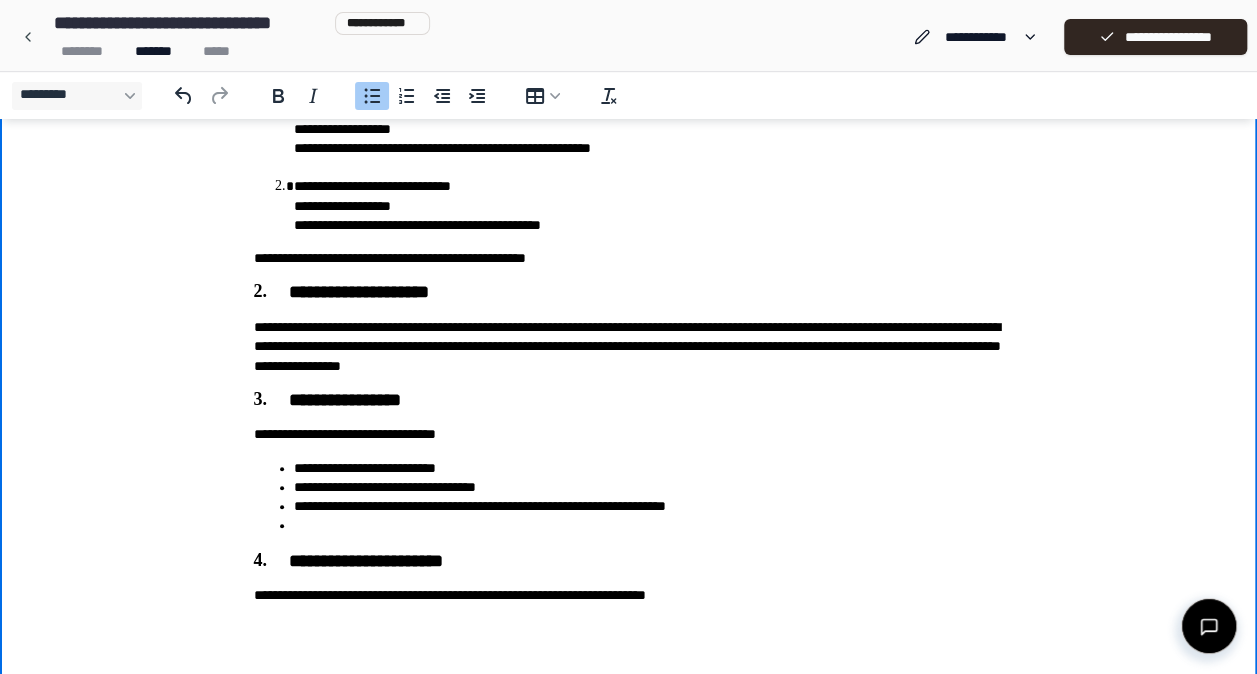 type 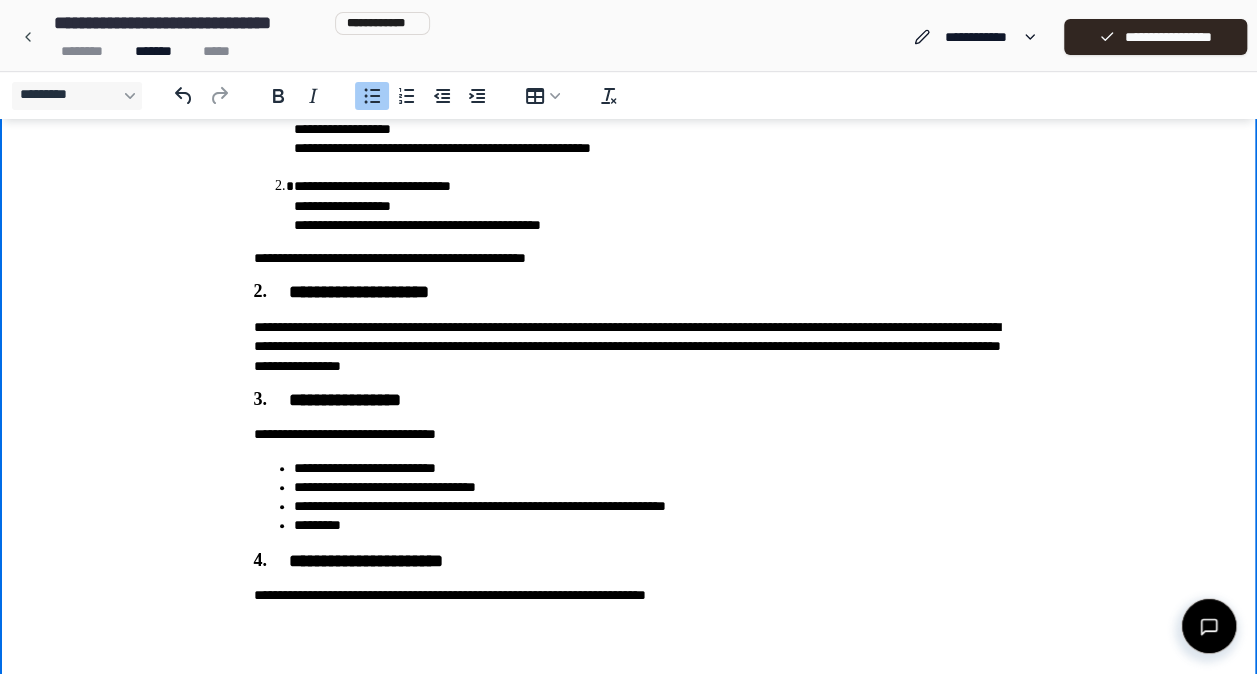 click on "**********" at bounding box center [649, 487] 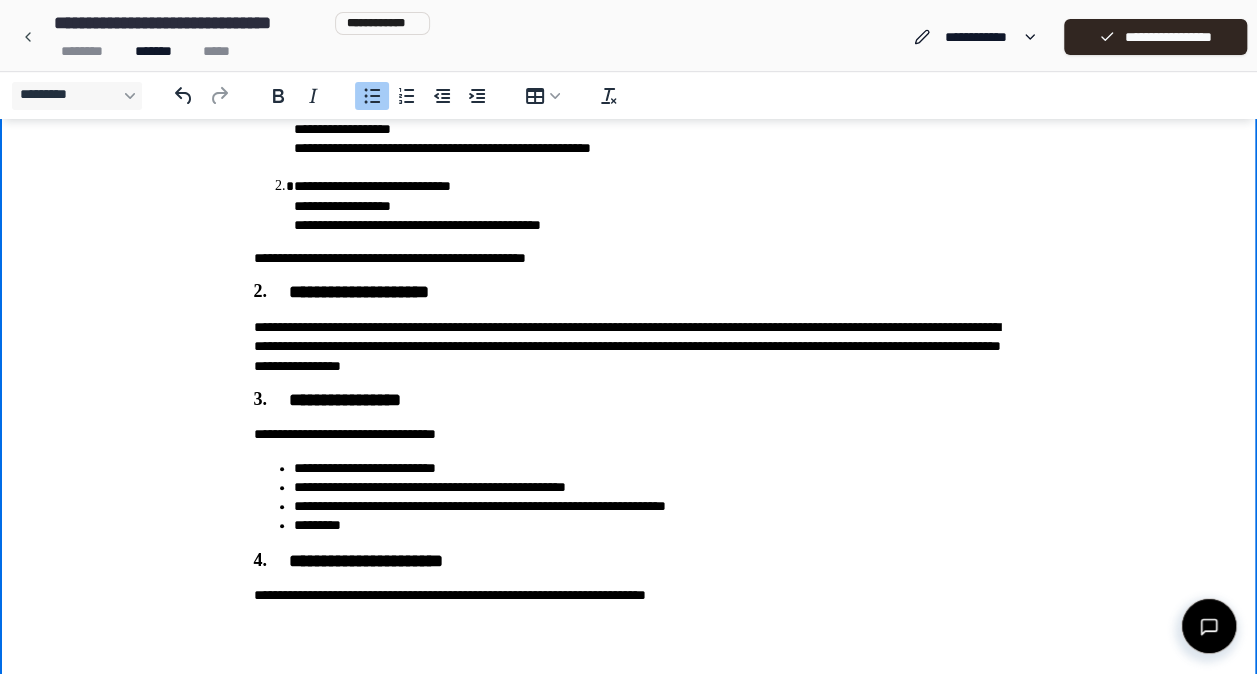 click on "*********" at bounding box center [649, 525] 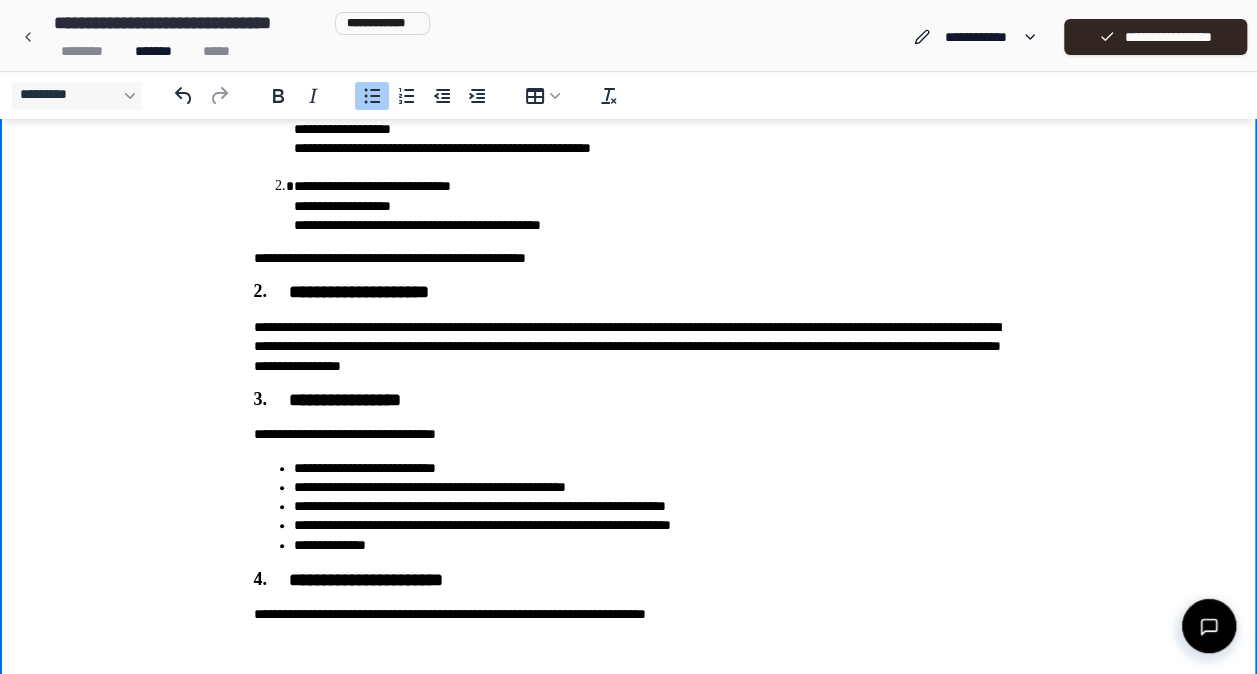 scroll, scrollTop: 178, scrollLeft: 0, axis: vertical 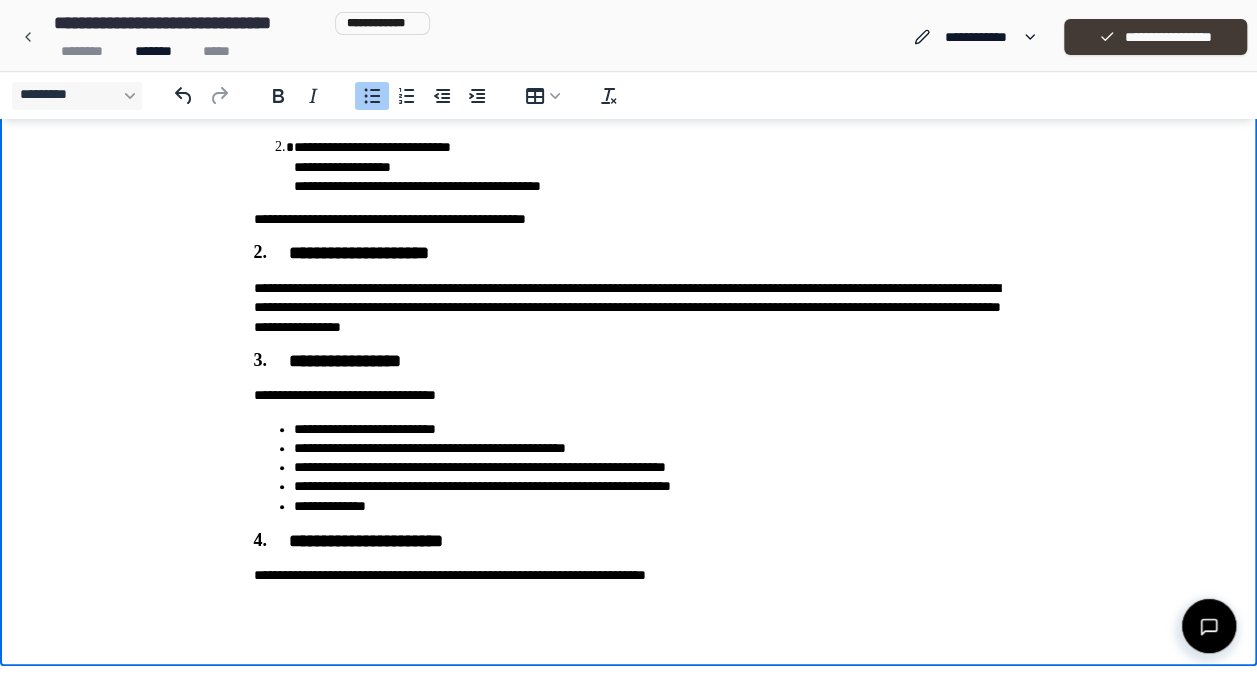 click on "**********" at bounding box center (1155, 37) 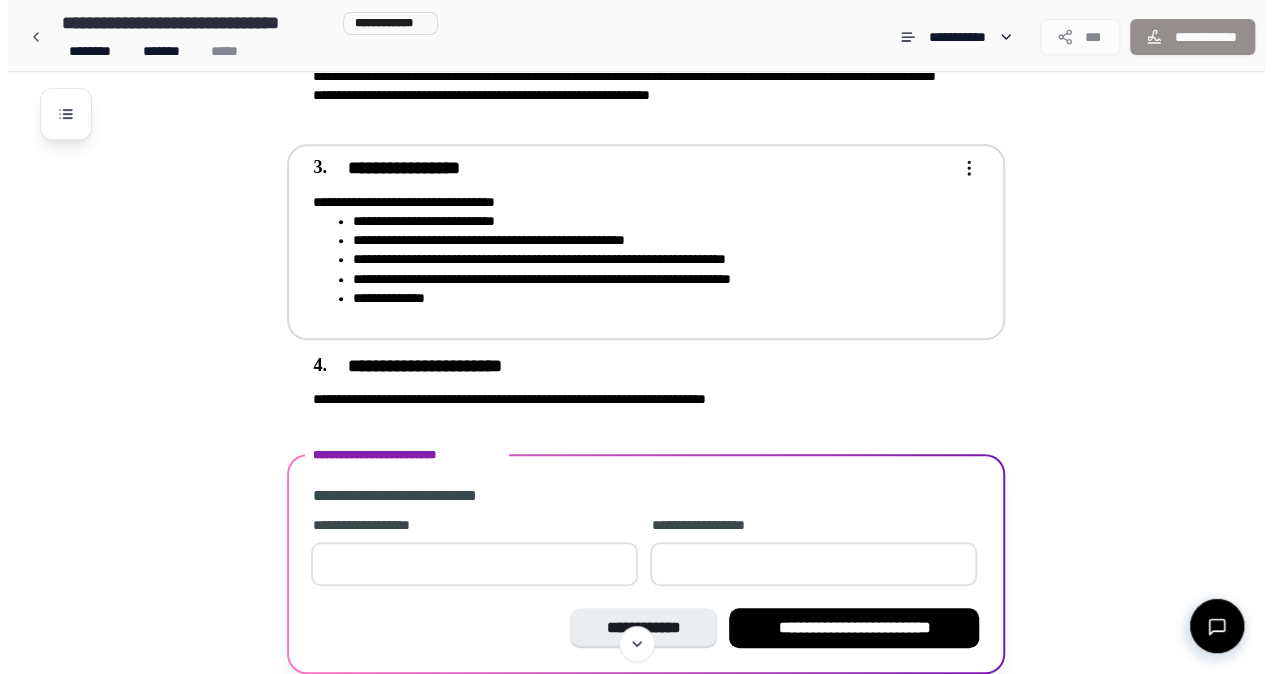 scroll, scrollTop: 453, scrollLeft: 0, axis: vertical 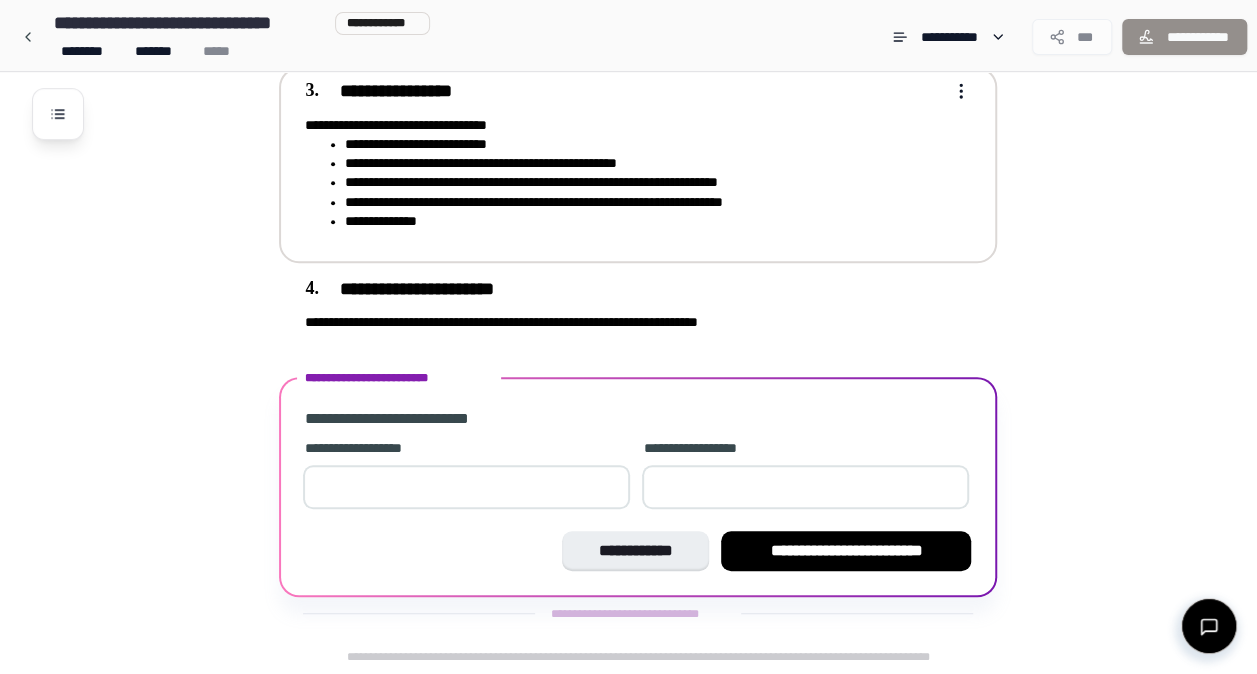 click on "**********" at bounding box center [644, 221] 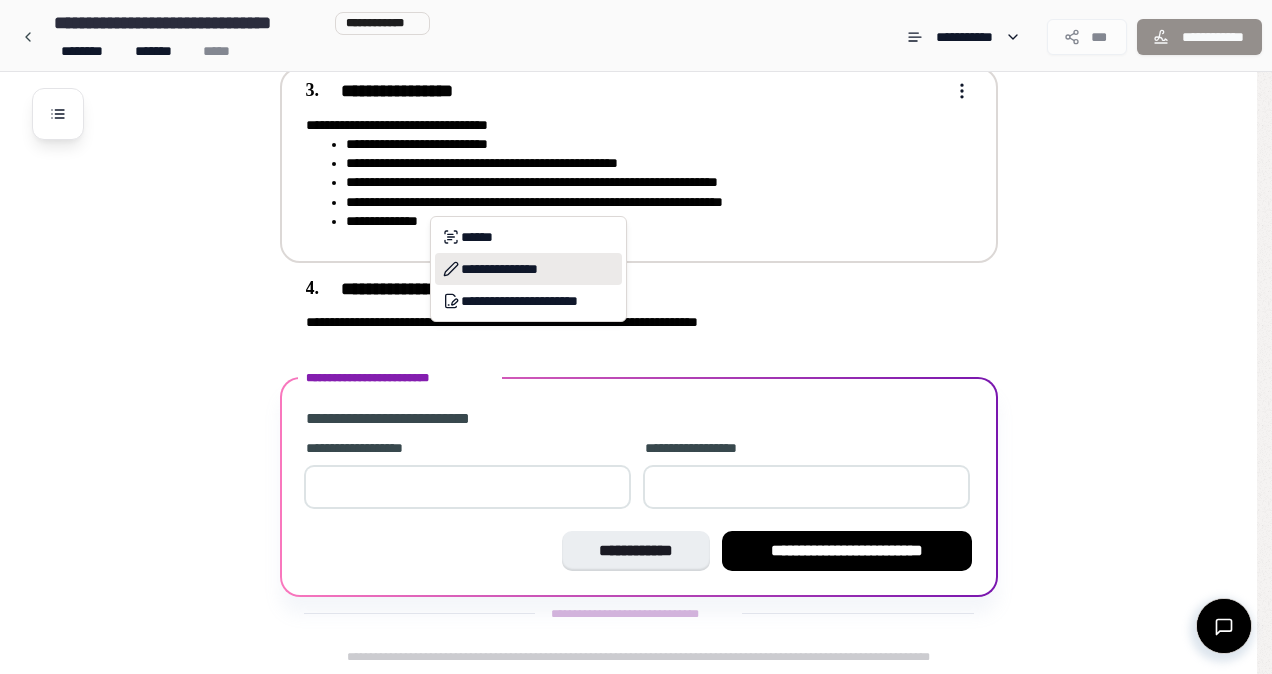 click on "**********" at bounding box center (528, 269) 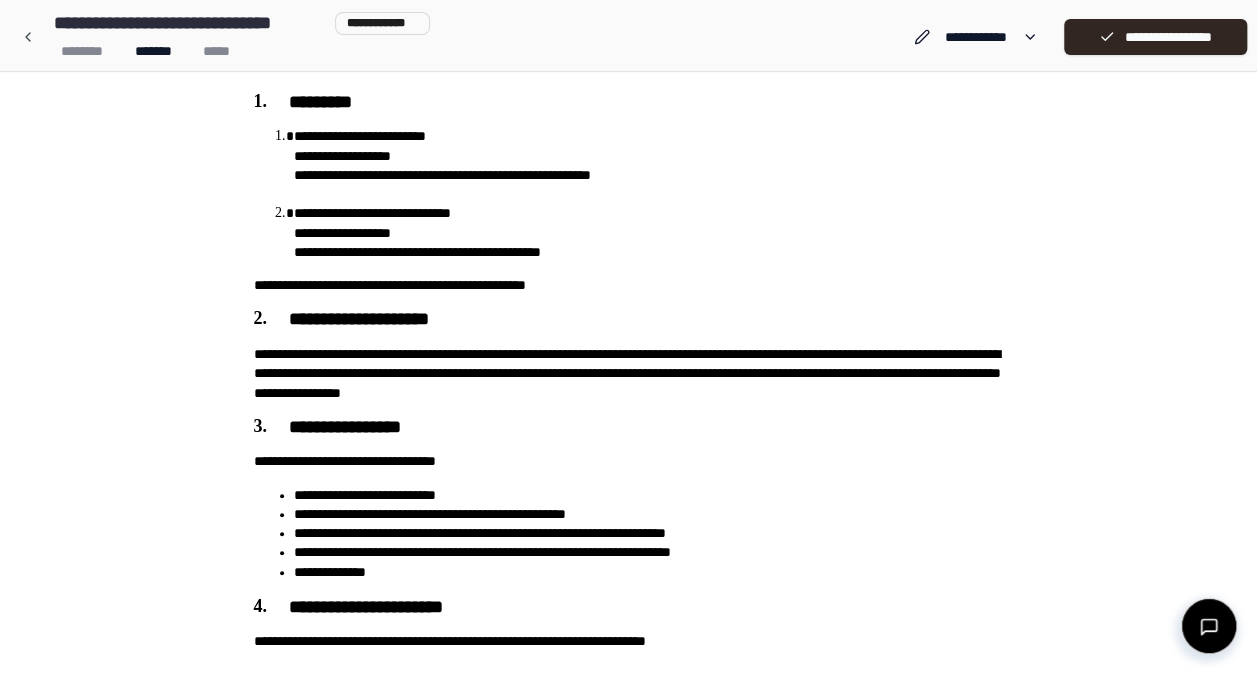 scroll, scrollTop: 178, scrollLeft: 0, axis: vertical 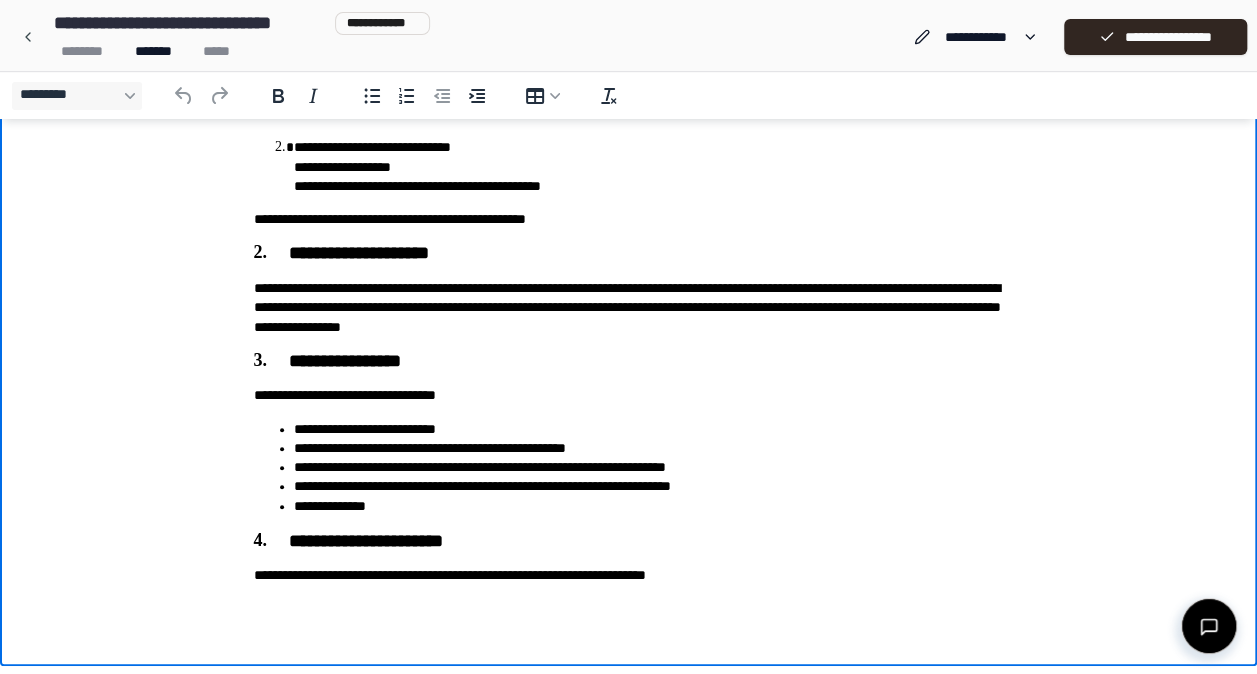click on "**********" at bounding box center (629, 278) 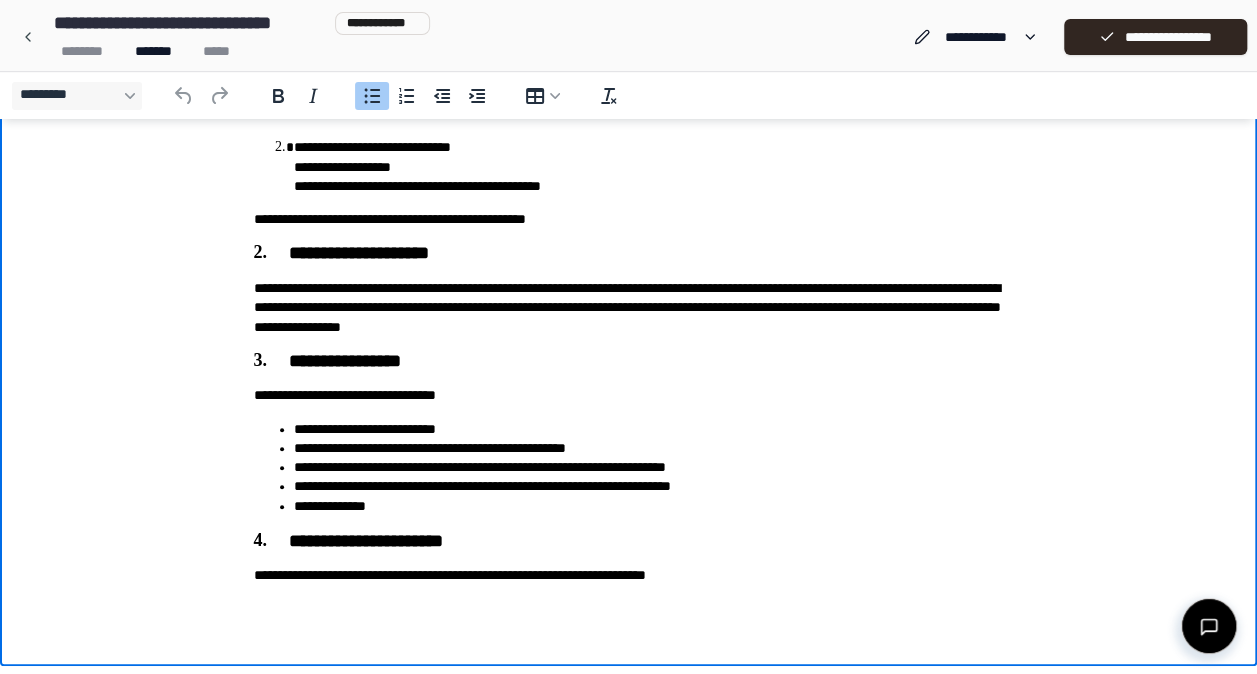 click on "**********" at bounding box center [649, 506] 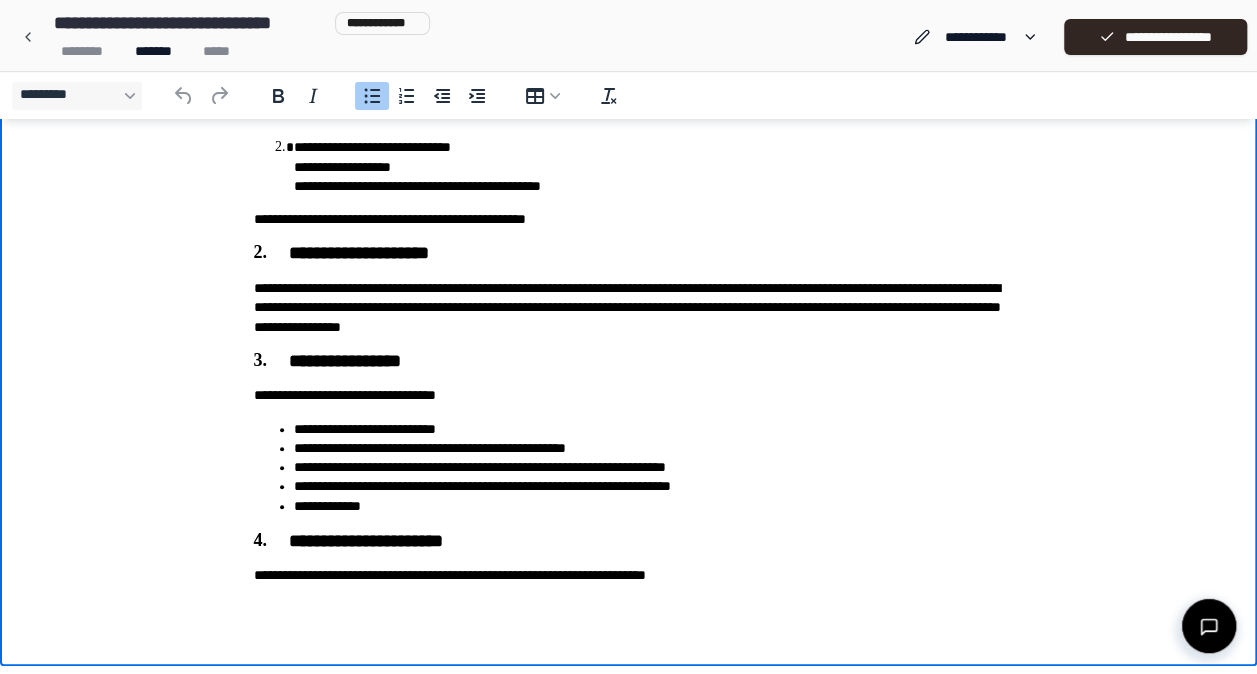 type 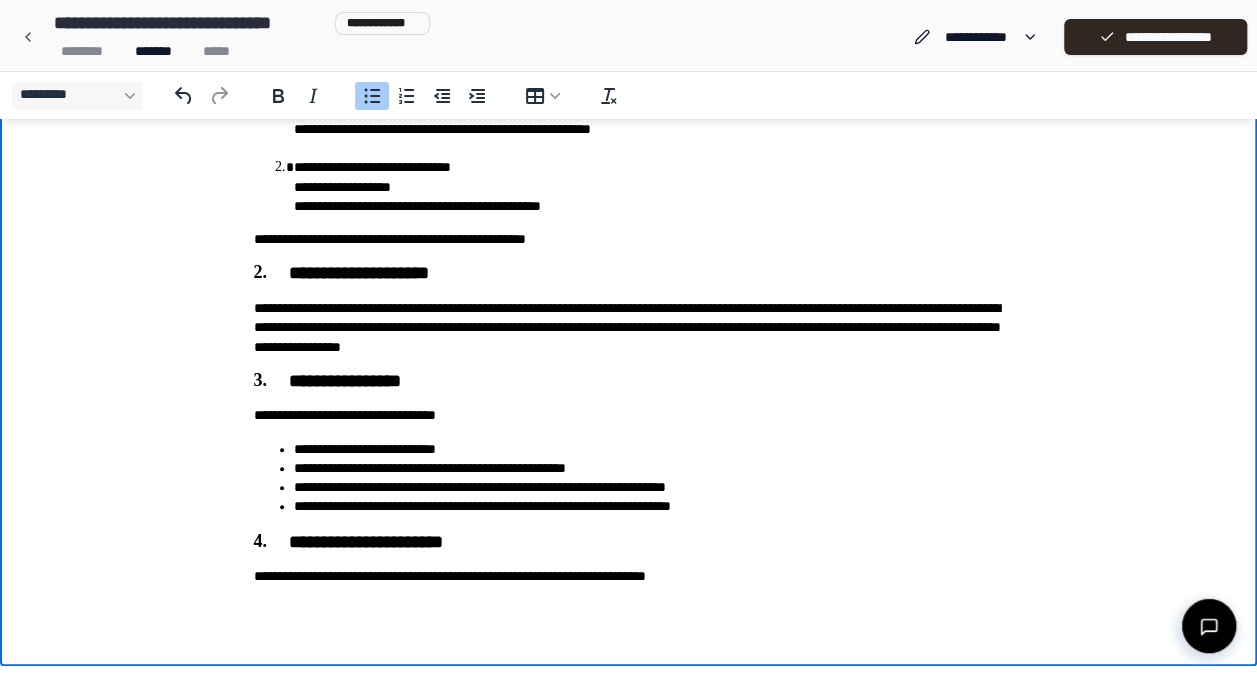scroll, scrollTop: 158, scrollLeft: 0, axis: vertical 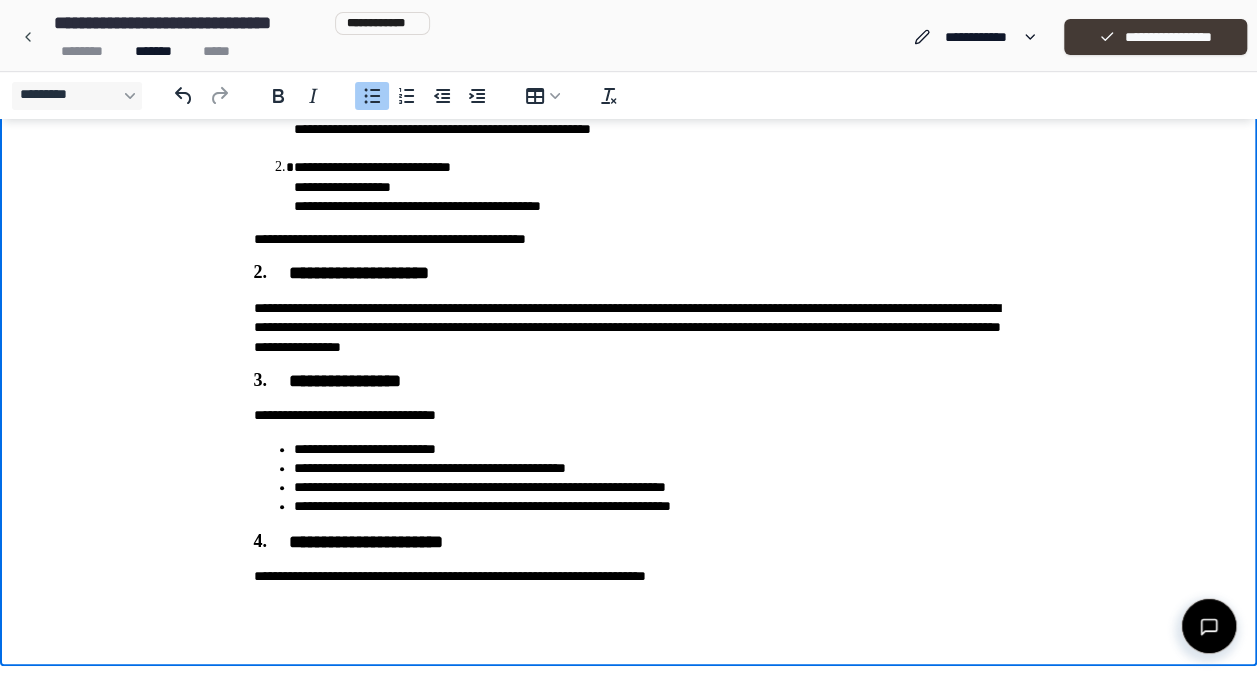 click on "**********" at bounding box center [1155, 37] 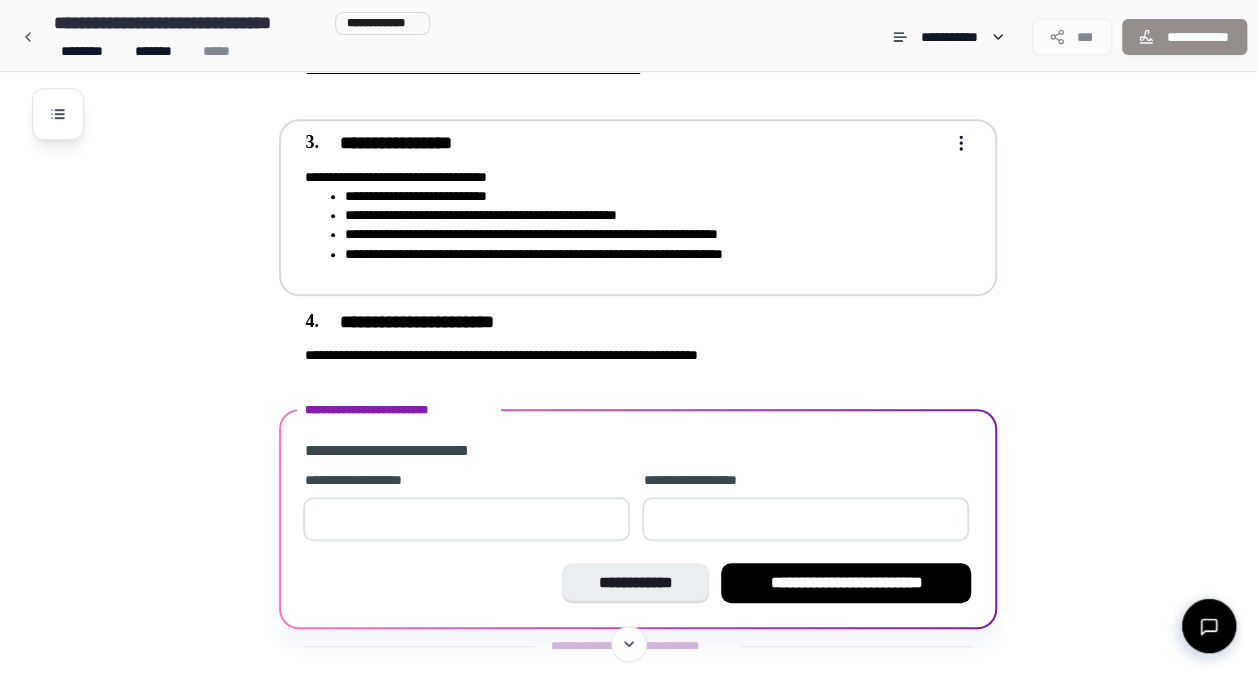 scroll, scrollTop: 434, scrollLeft: 0, axis: vertical 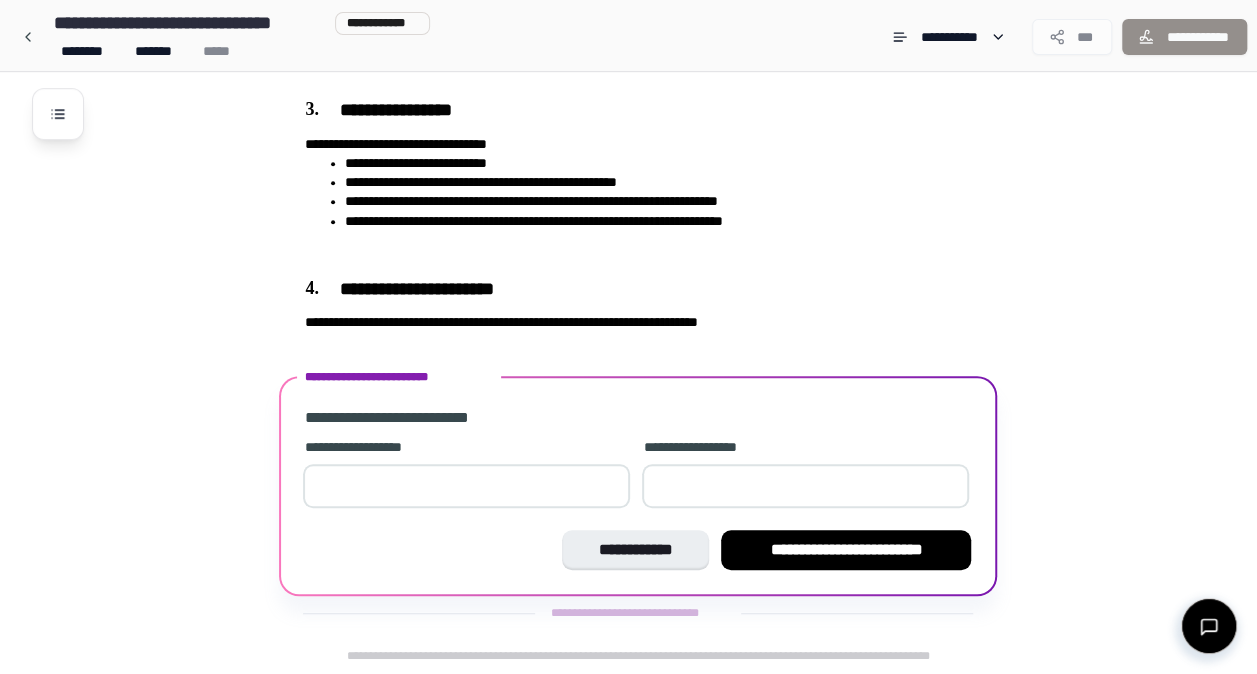 click at bounding box center [466, 486] 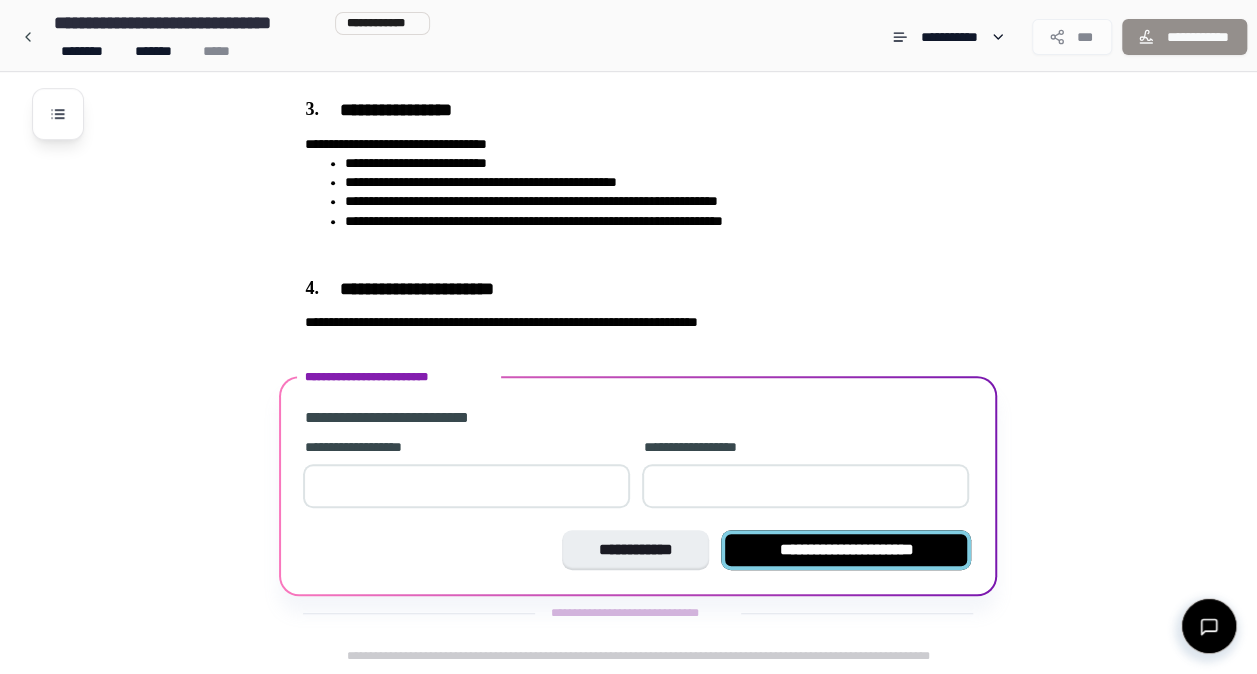 type on "**" 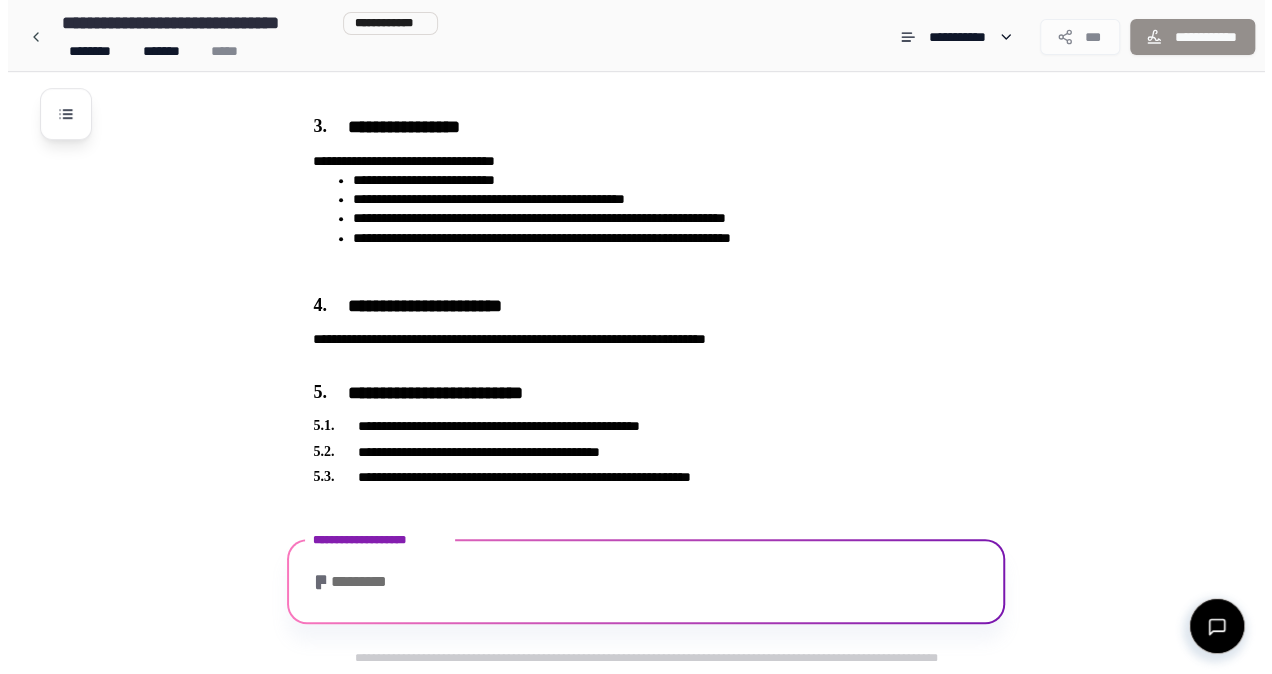 scroll, scrollTop: 683, scrollLeft: 0, axis: vertical 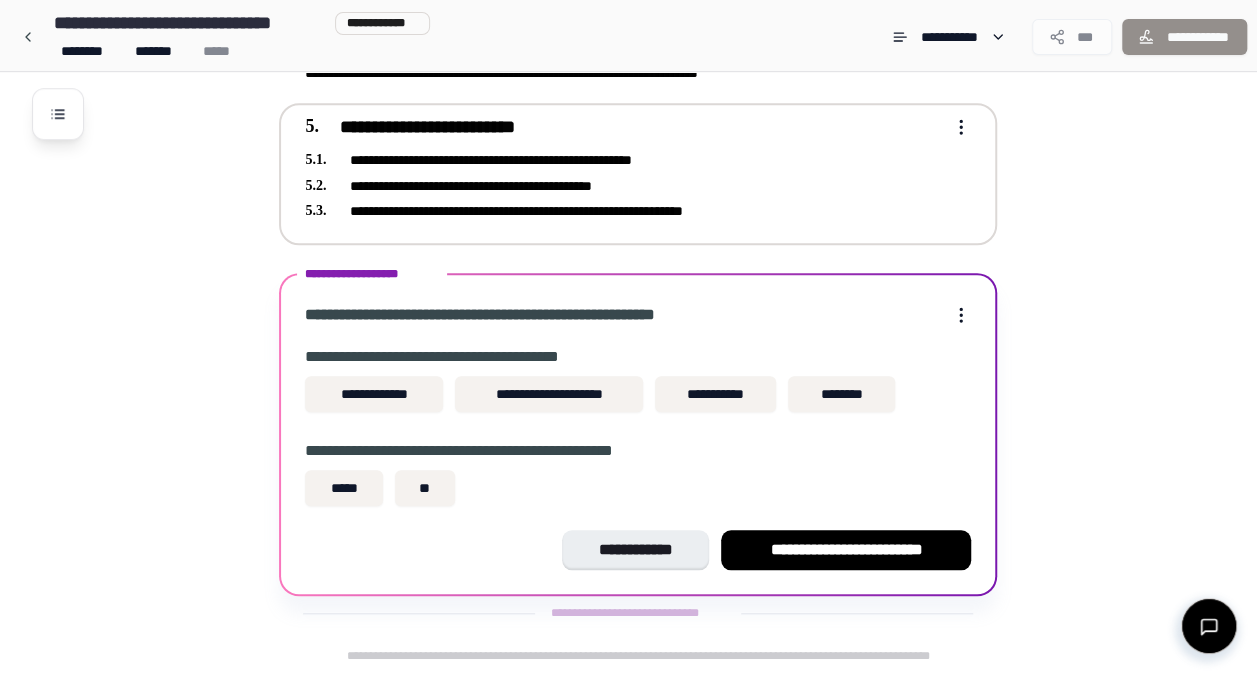 click on "**********" at bounding box center [624, 160] 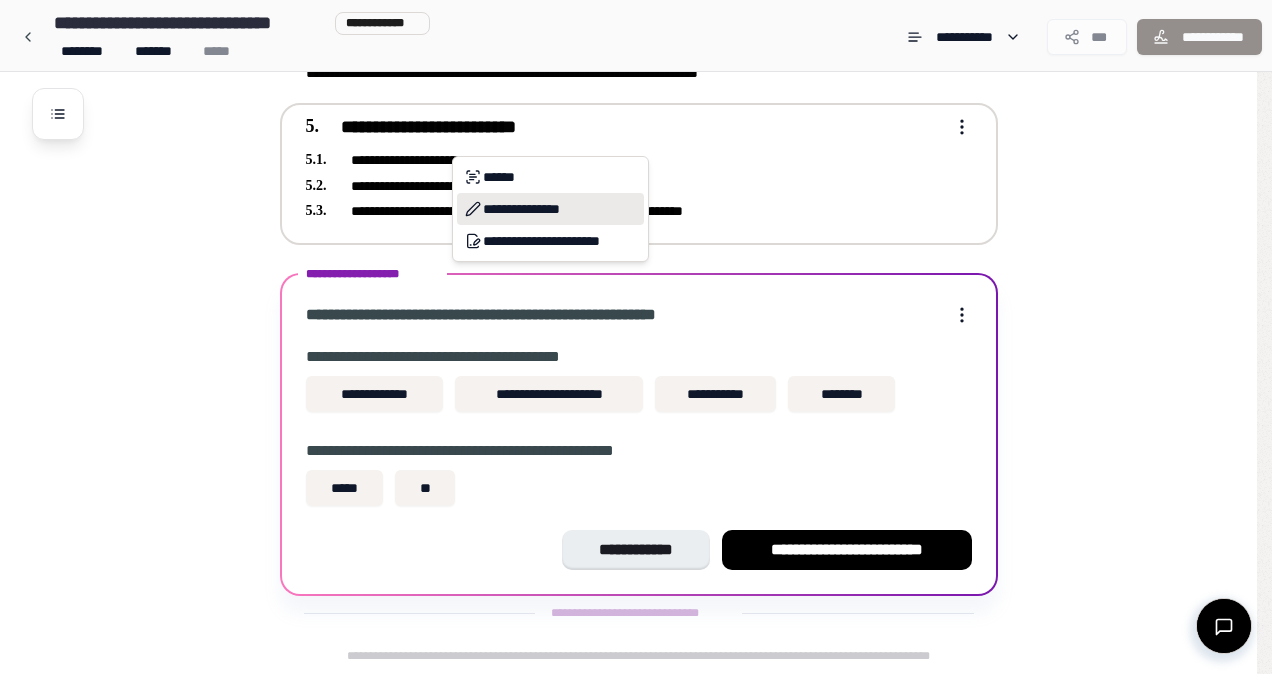 click on "**********" at bounding box center (550, 209) 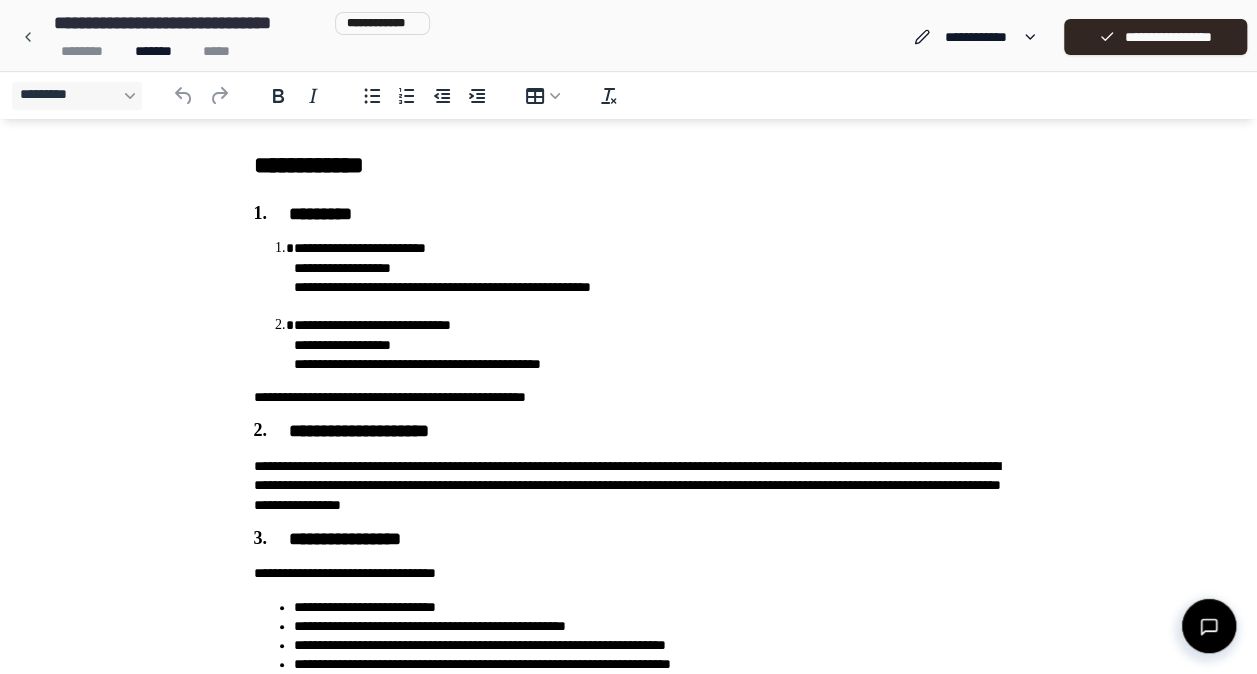 scroll, scrollTop: 284, scrollLeft: 0, axis: vertical 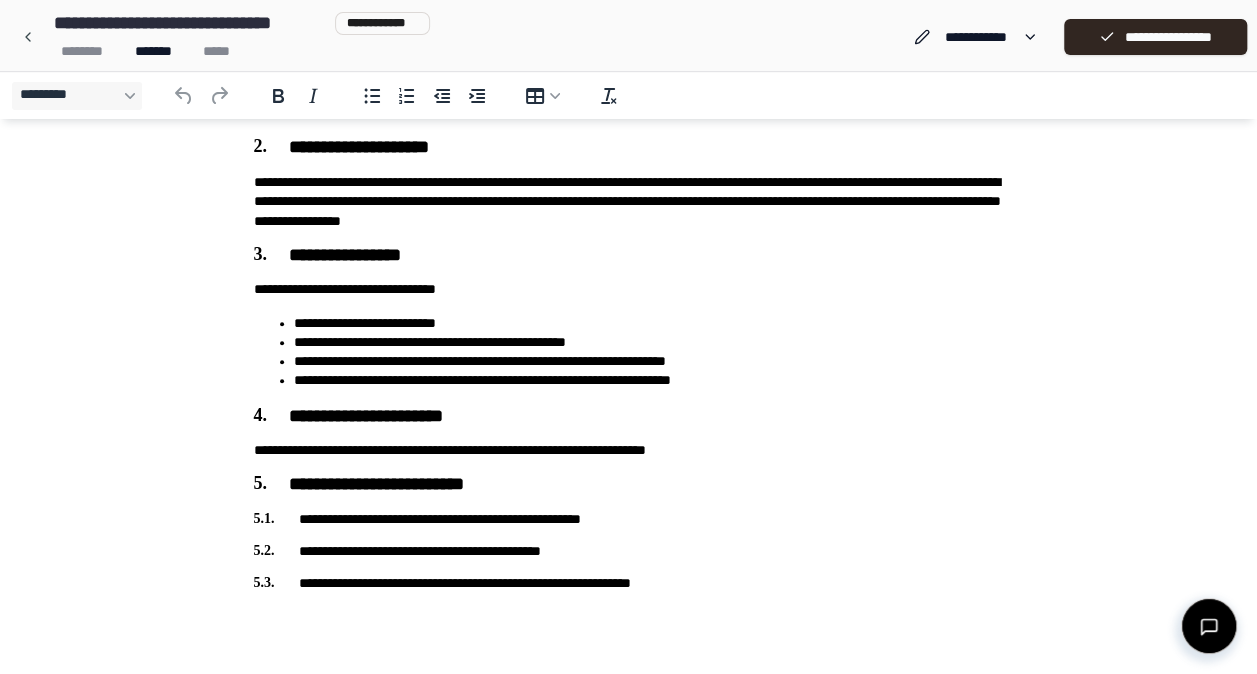 click on "**********" at bounding box center [629, 519] 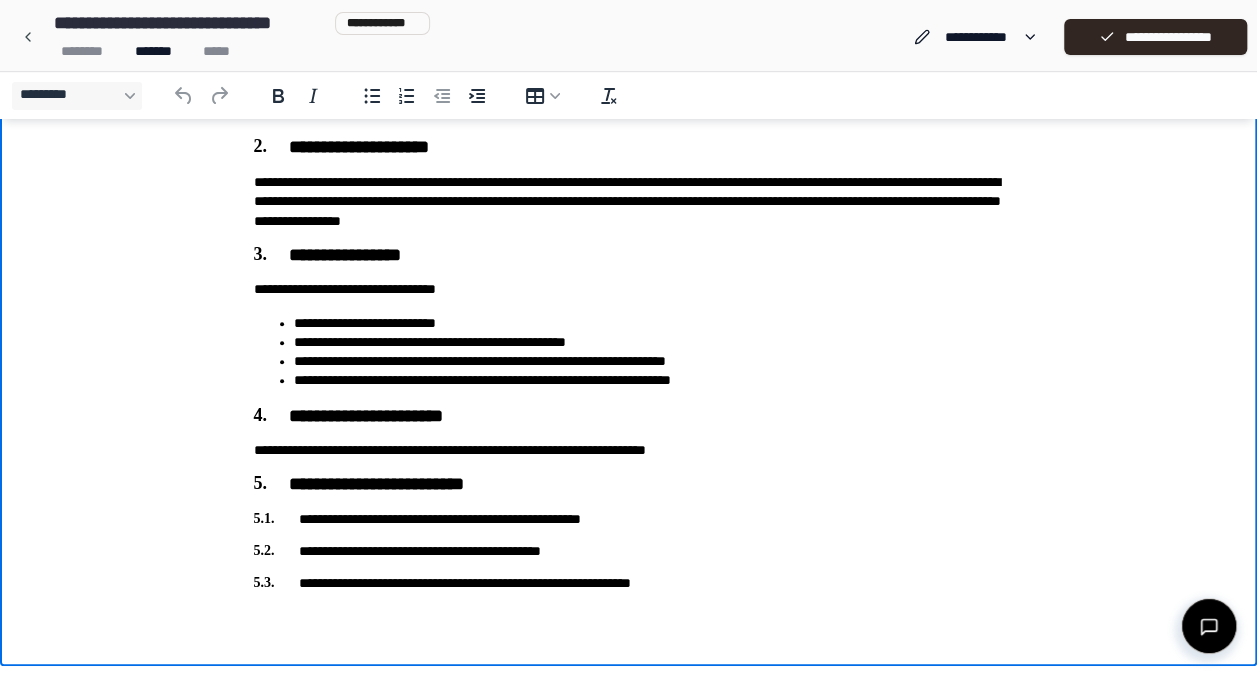 type 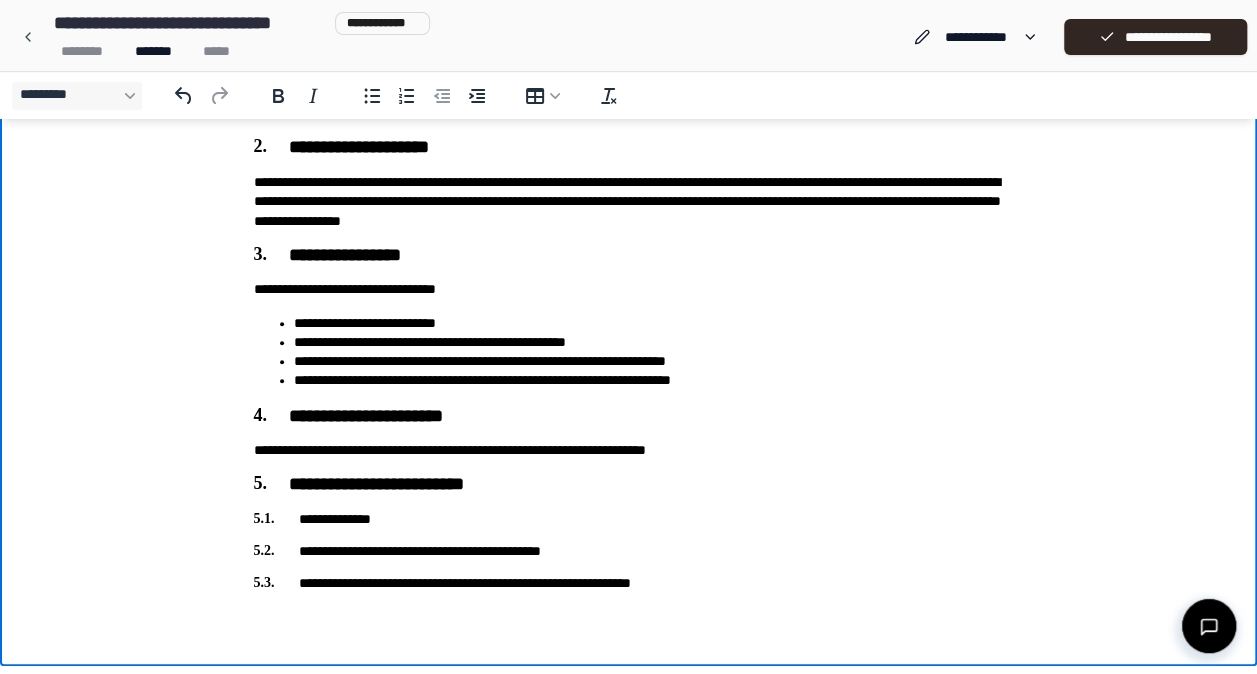 click on "**********" at bounding box center [649, 323] 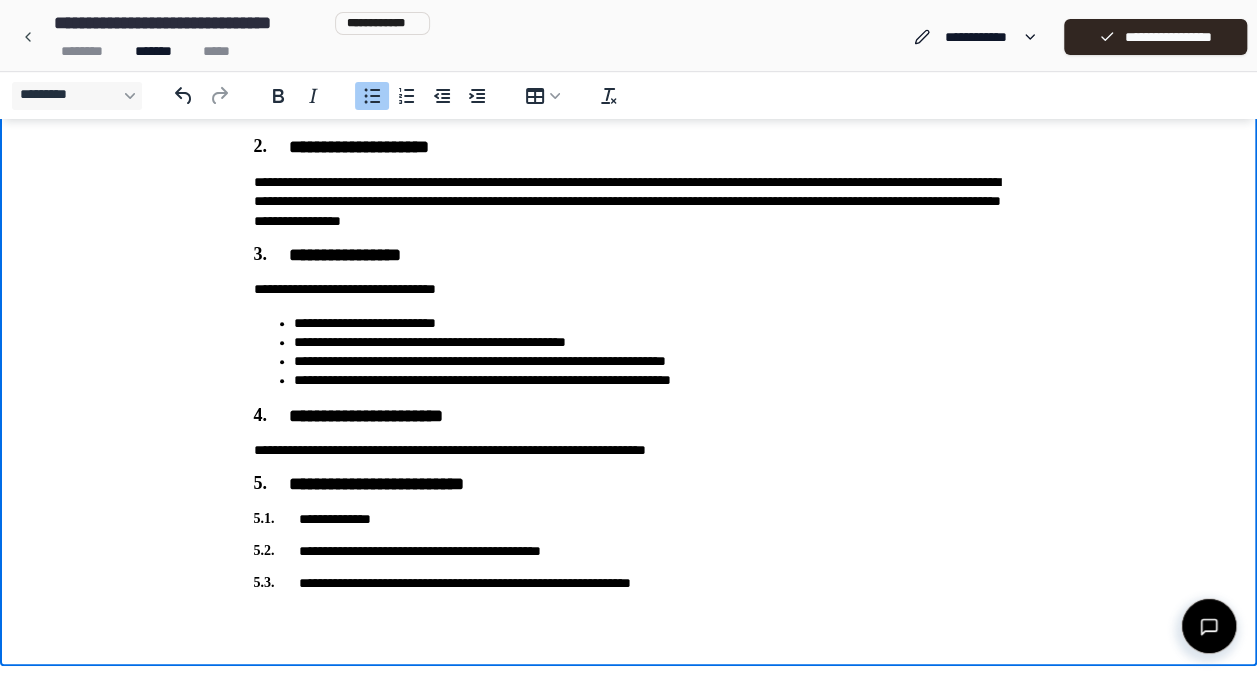 click on "**********" at bounding box center [649, 342] 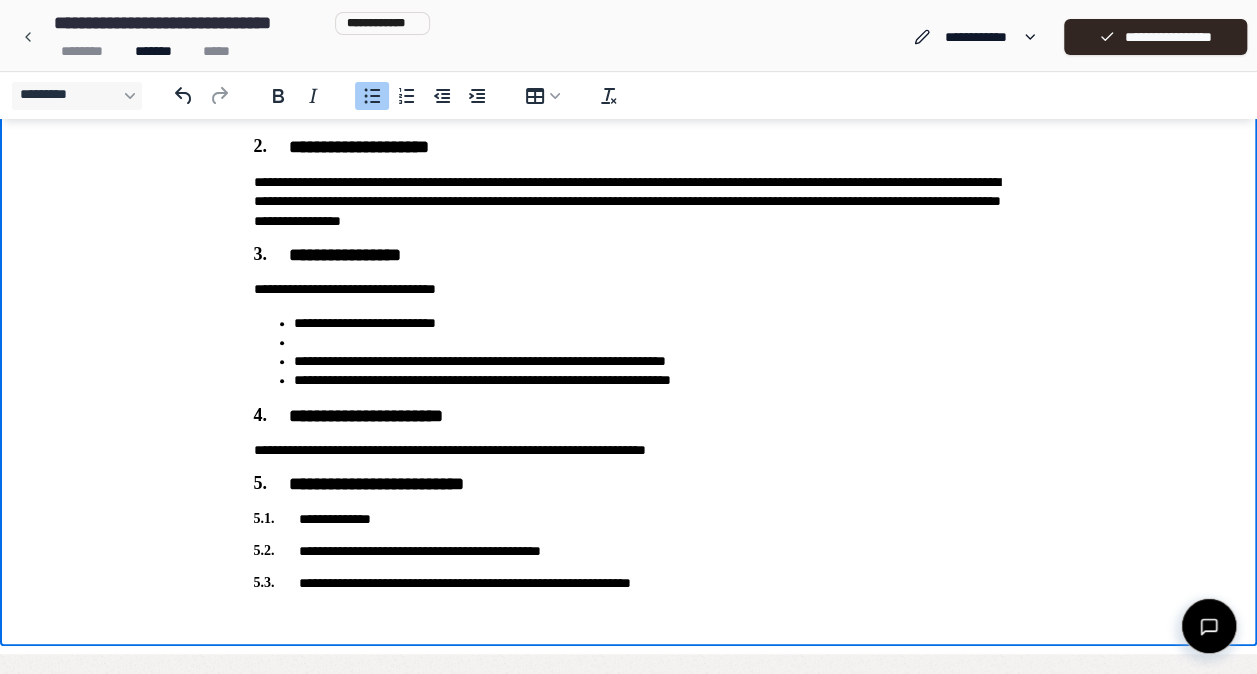 scroll, scrollTop: 264, scrollLeft: 0, axis: vertical 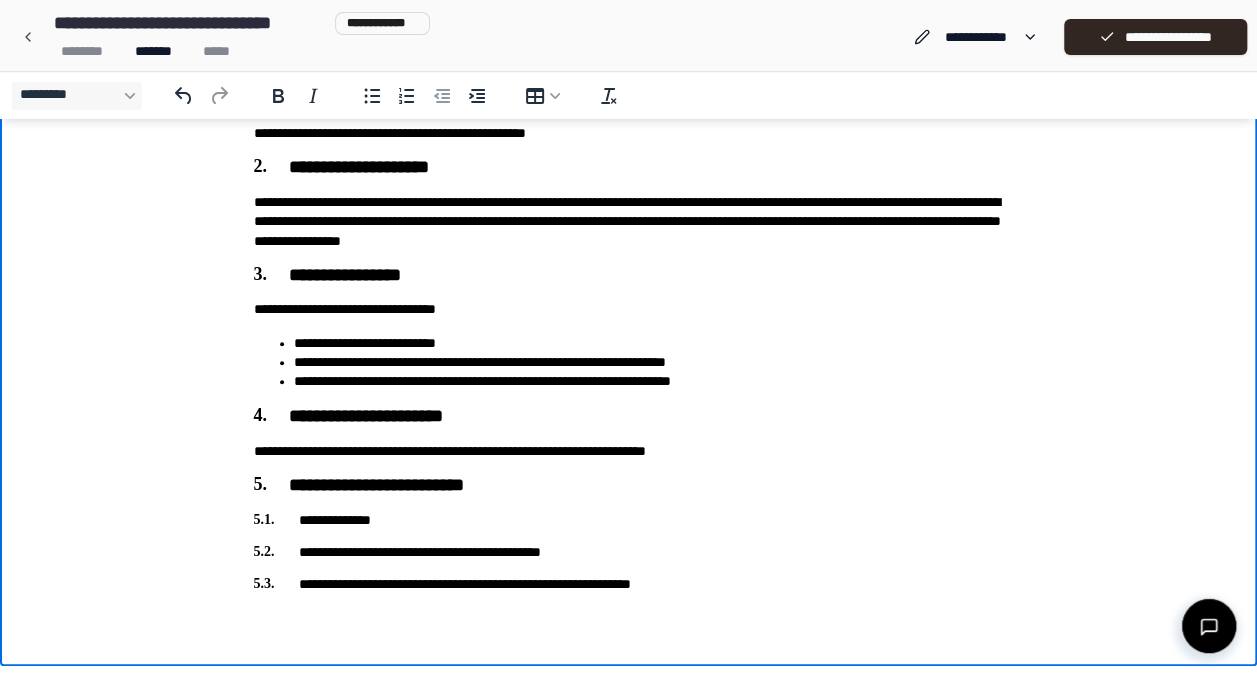 click on "**********" at bounding box center [629, 235] 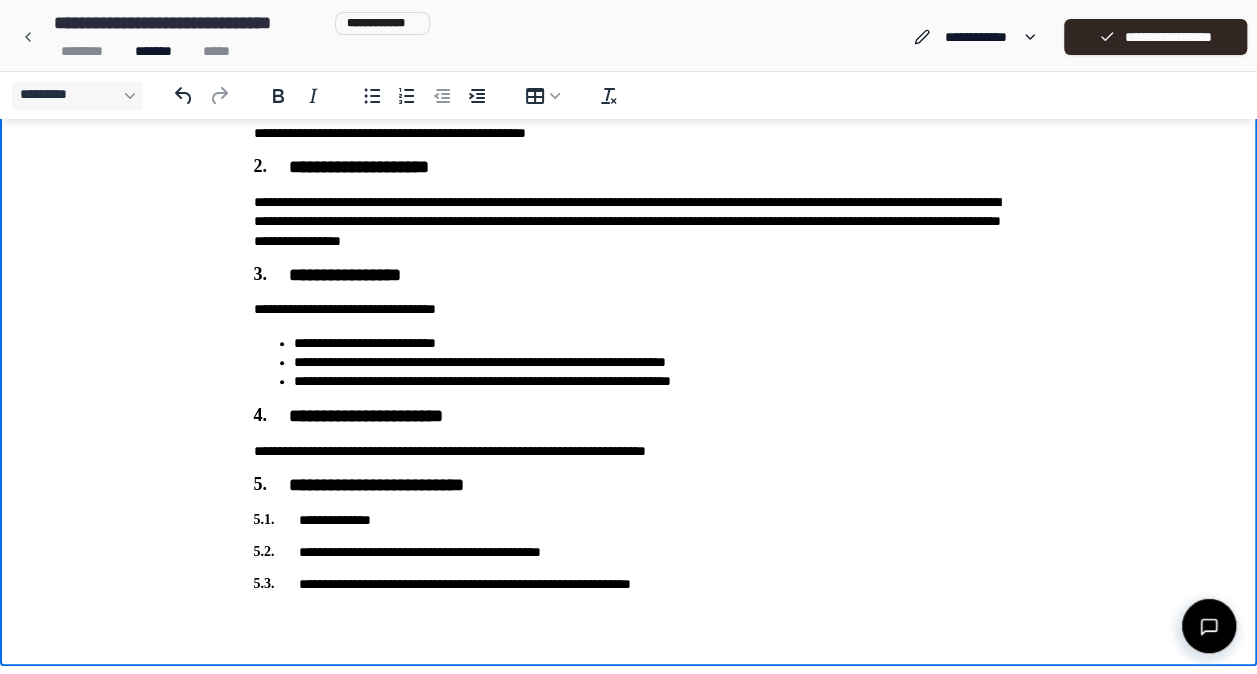 click on "**********" at bounding box center [629, 520] 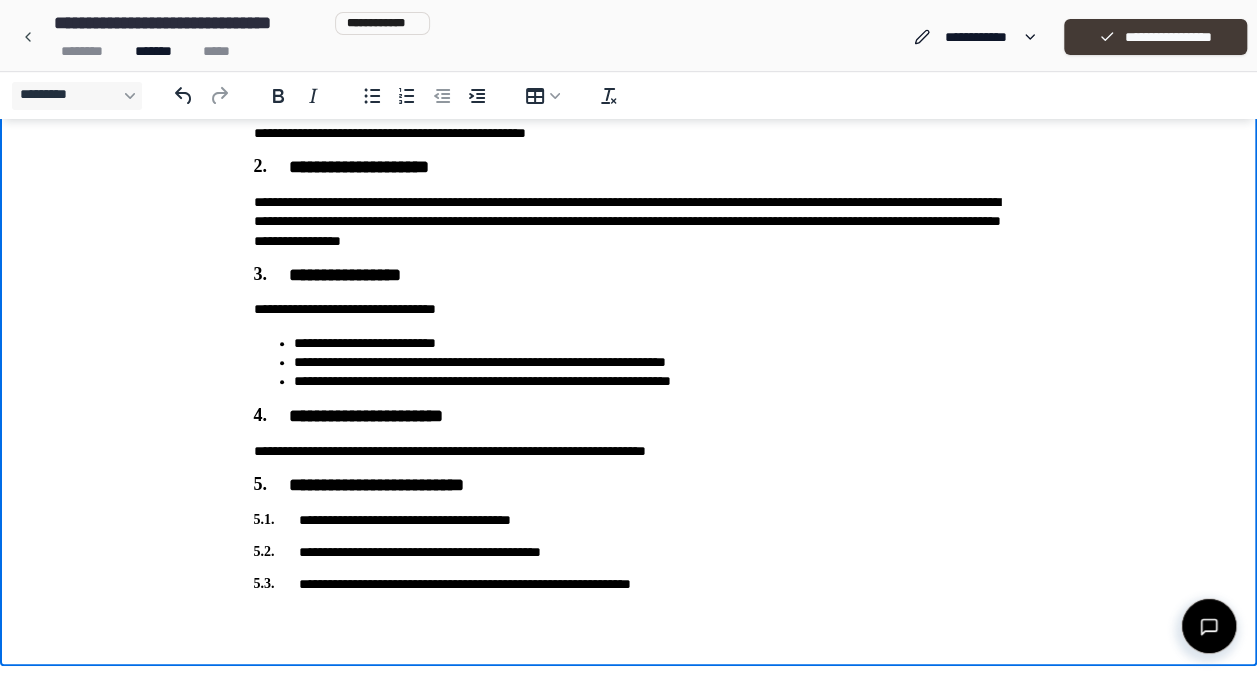 click on "**********" at bounding box center [1155, 37] 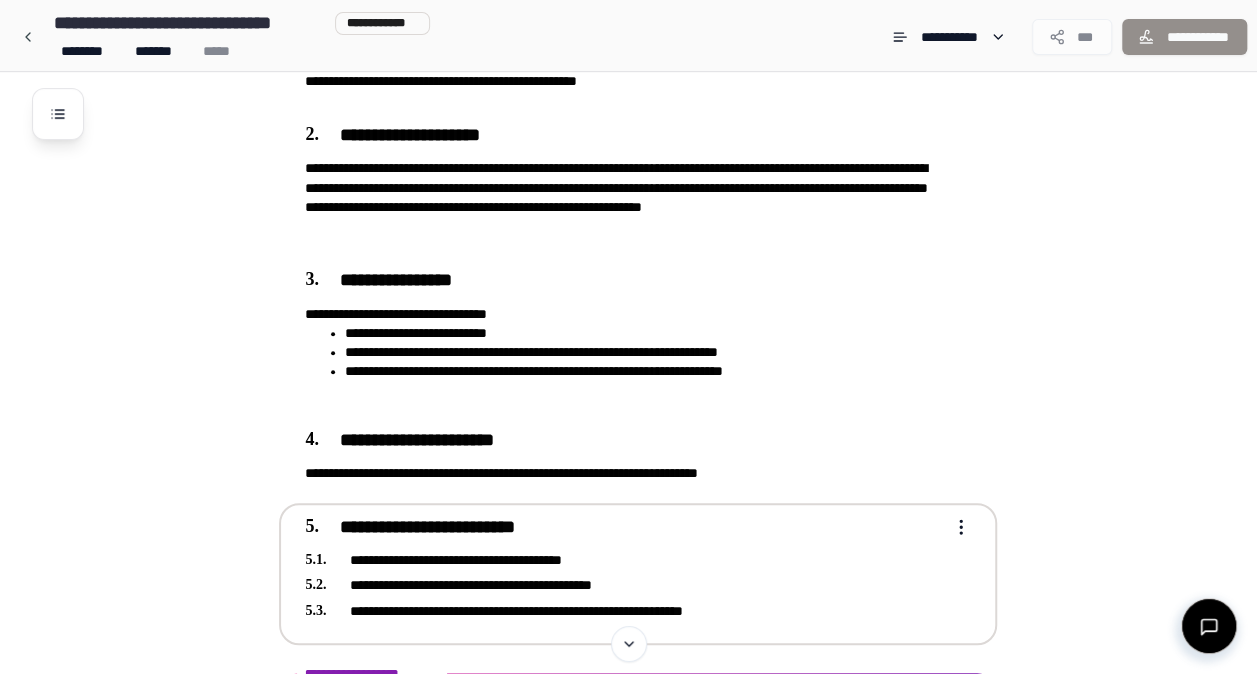 scroll, scrollTop: 664, scrollLeft: 0, axis: vertical 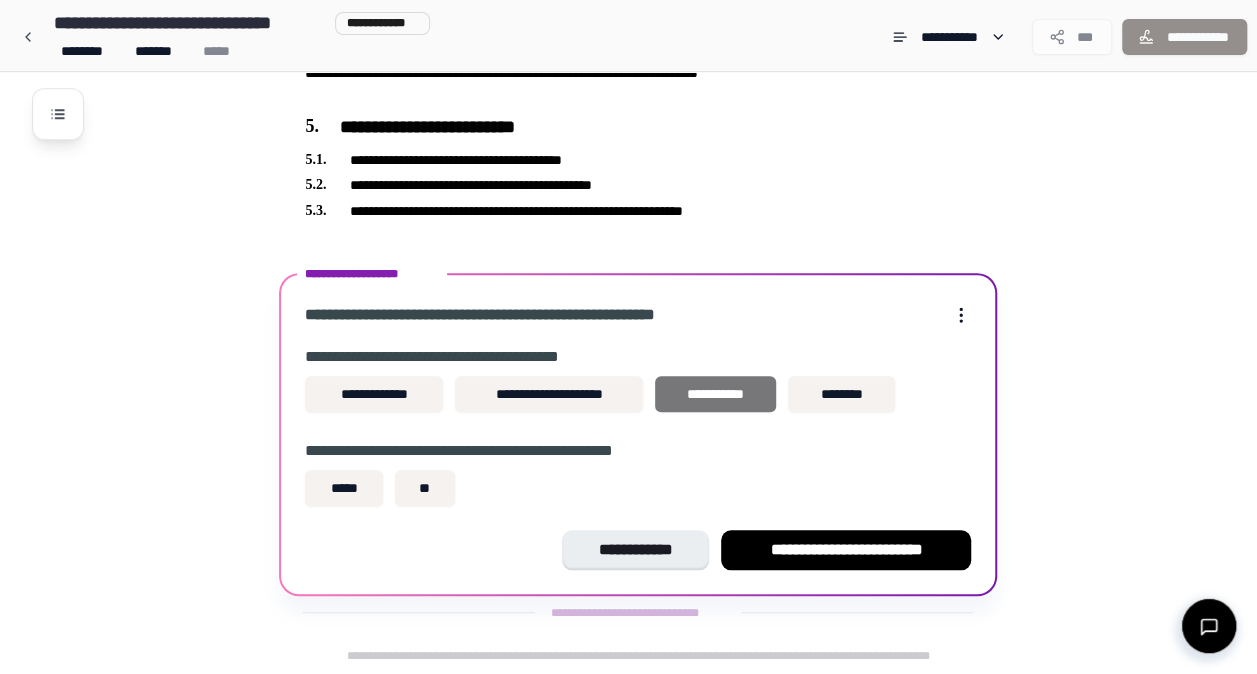 click on "**********" at bounding box center (715, 394) 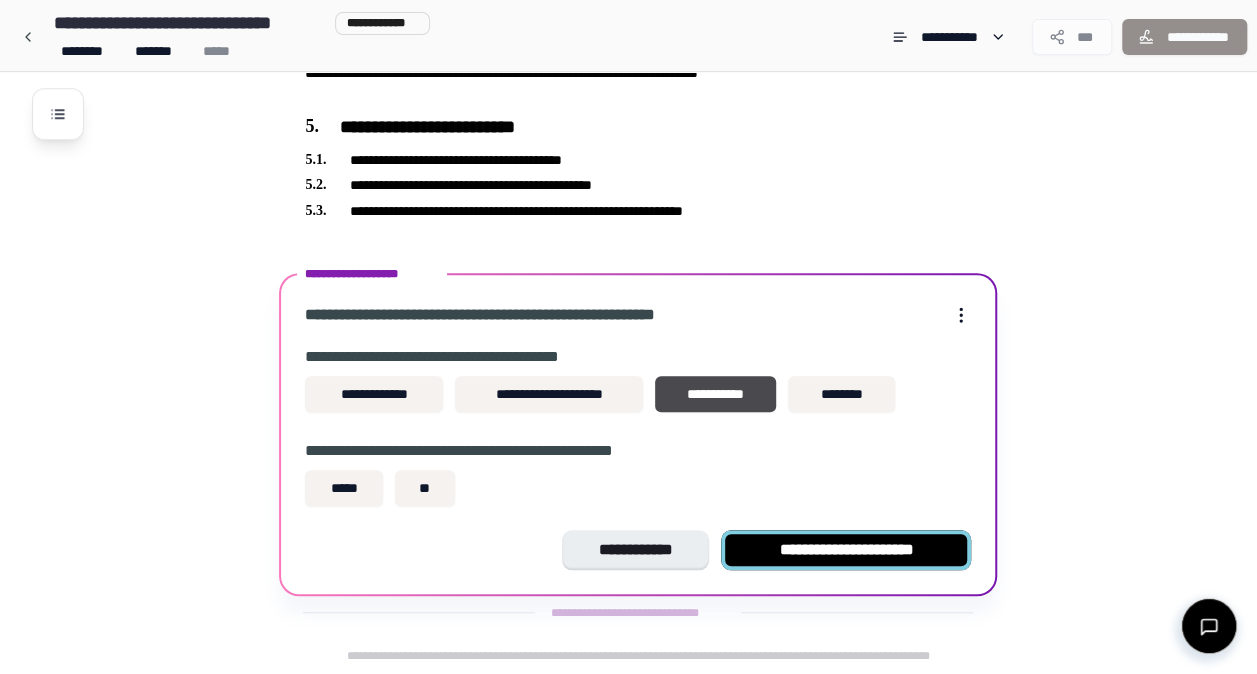 click on "**********" at bounding box center (846, 550) 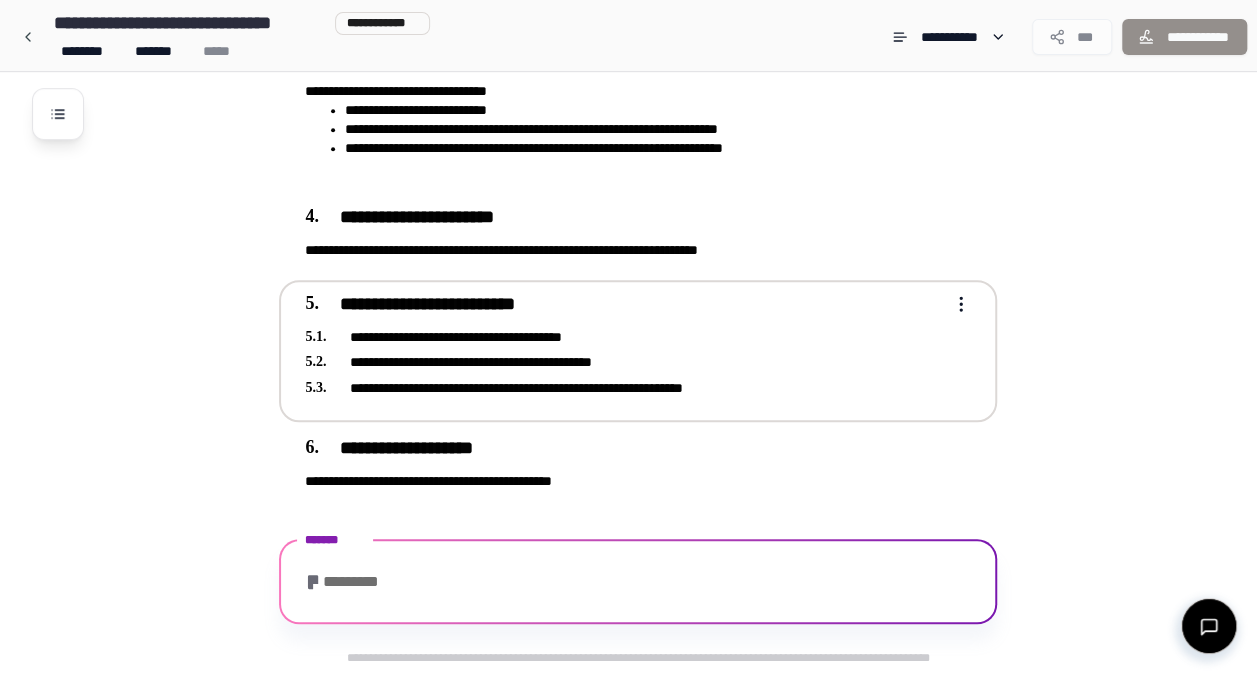 scroll, scrollTop: 626, scrollLeft: 0, axis: vertical 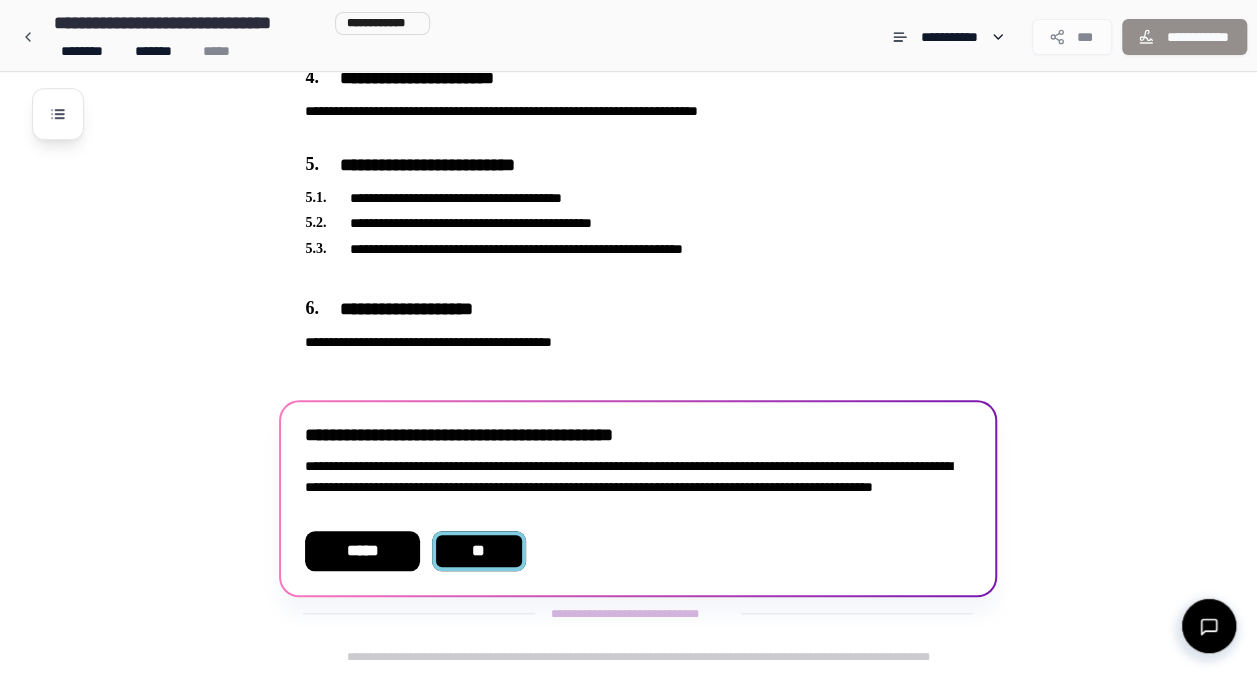 click on "**" at bounding box center (478, 551) 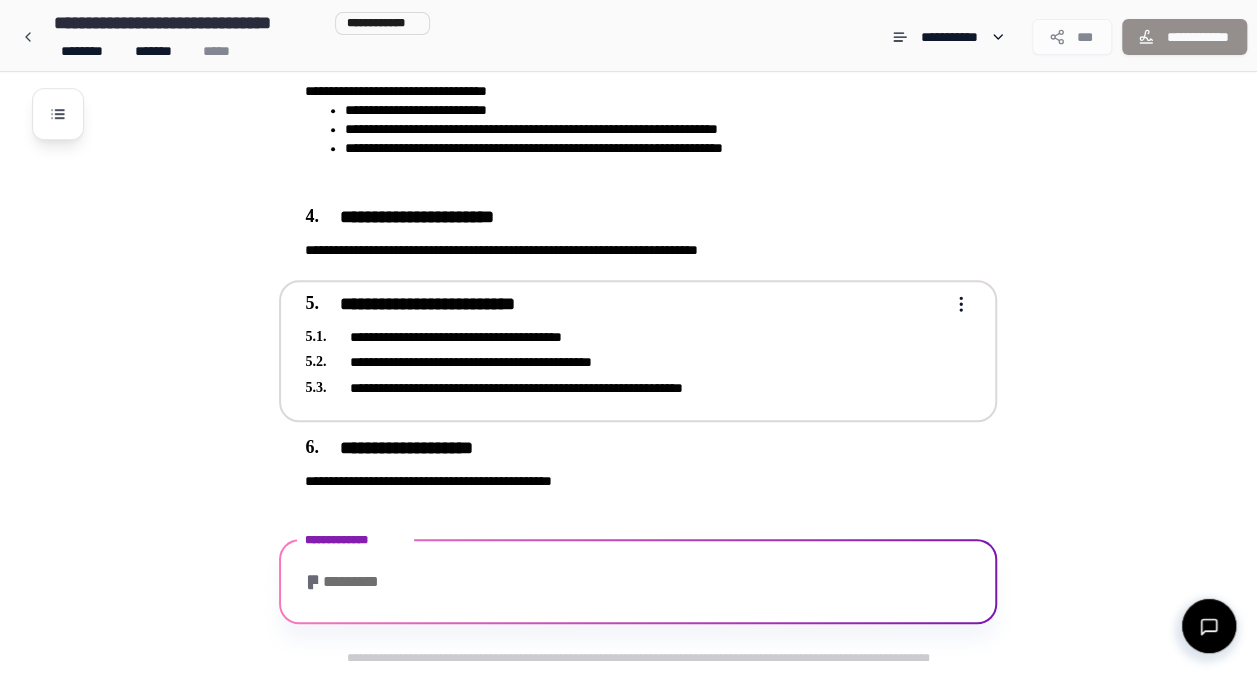 scroll, scrollTop: 606, scrollLeft: 0, axis: vertical 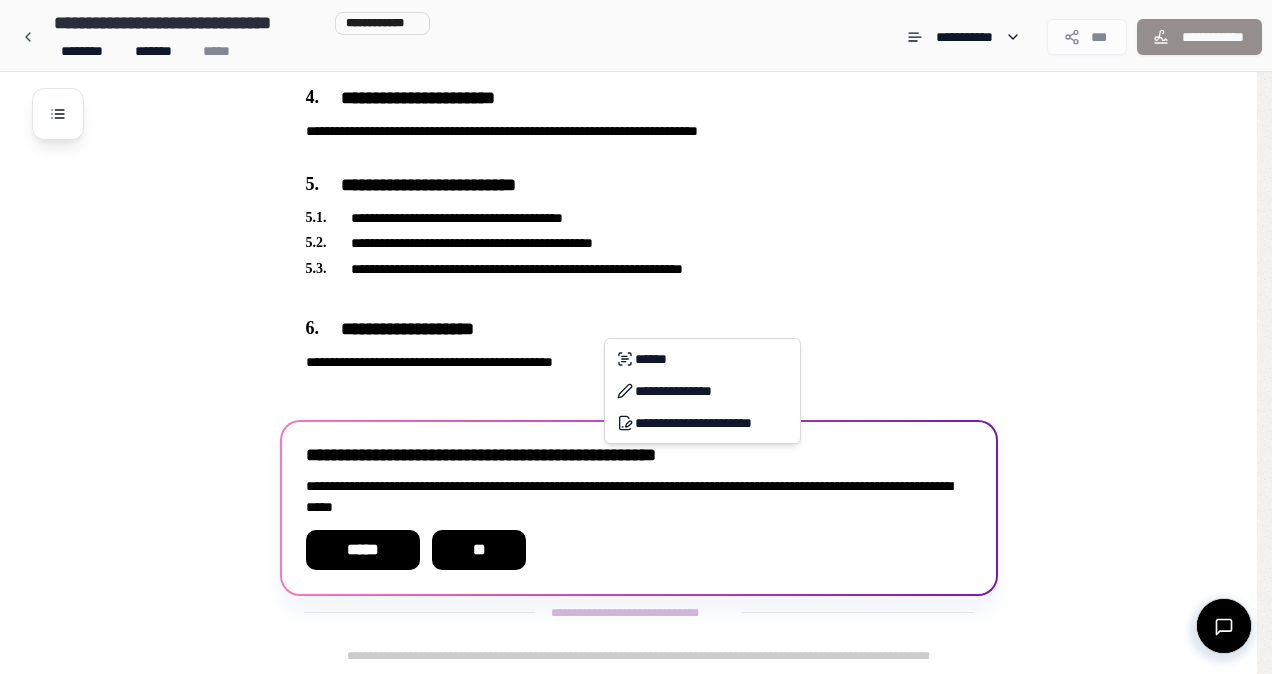 click on "**********" at bounding box center [636, 34] 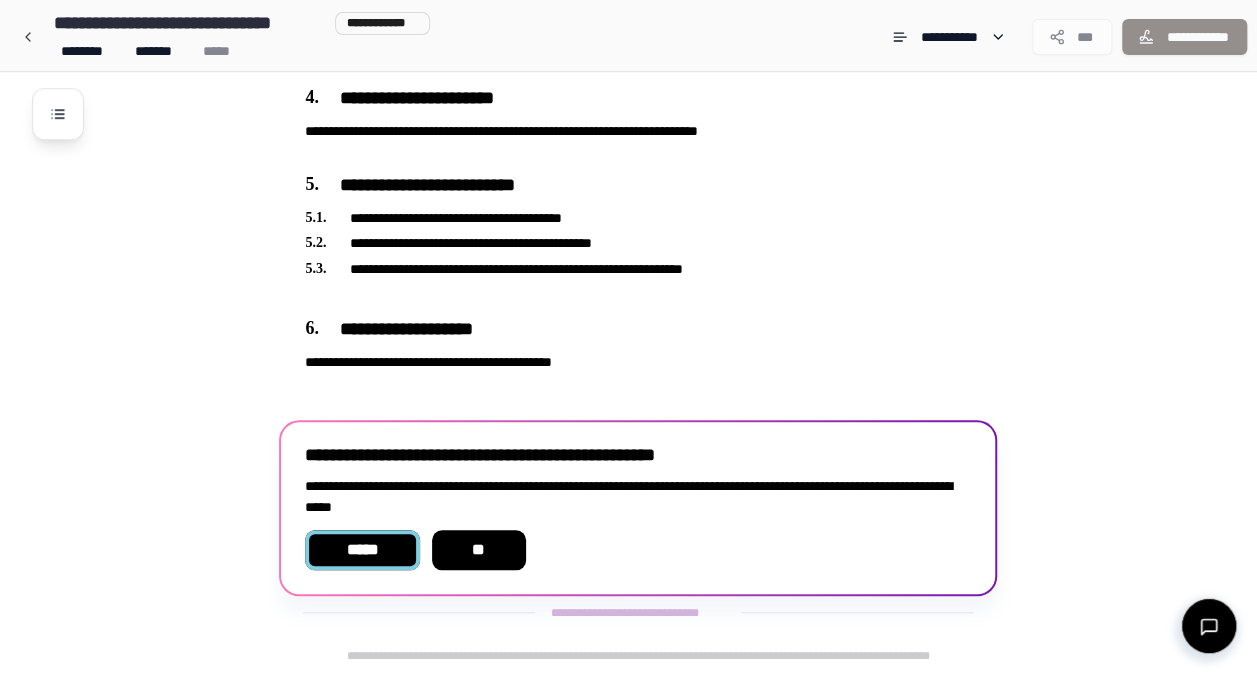 click on "*****" at bounding box center (362, 550) 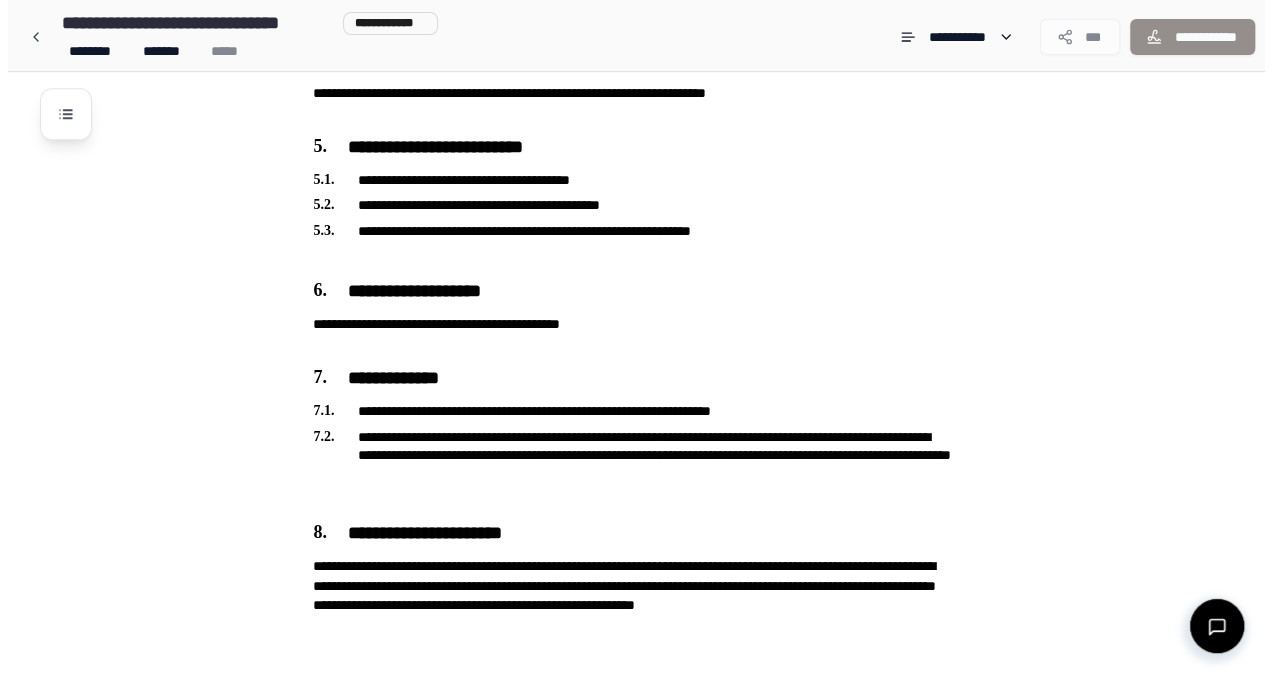 scroll, scrollTop: 791, scrollLeft: 0, axis: vertical 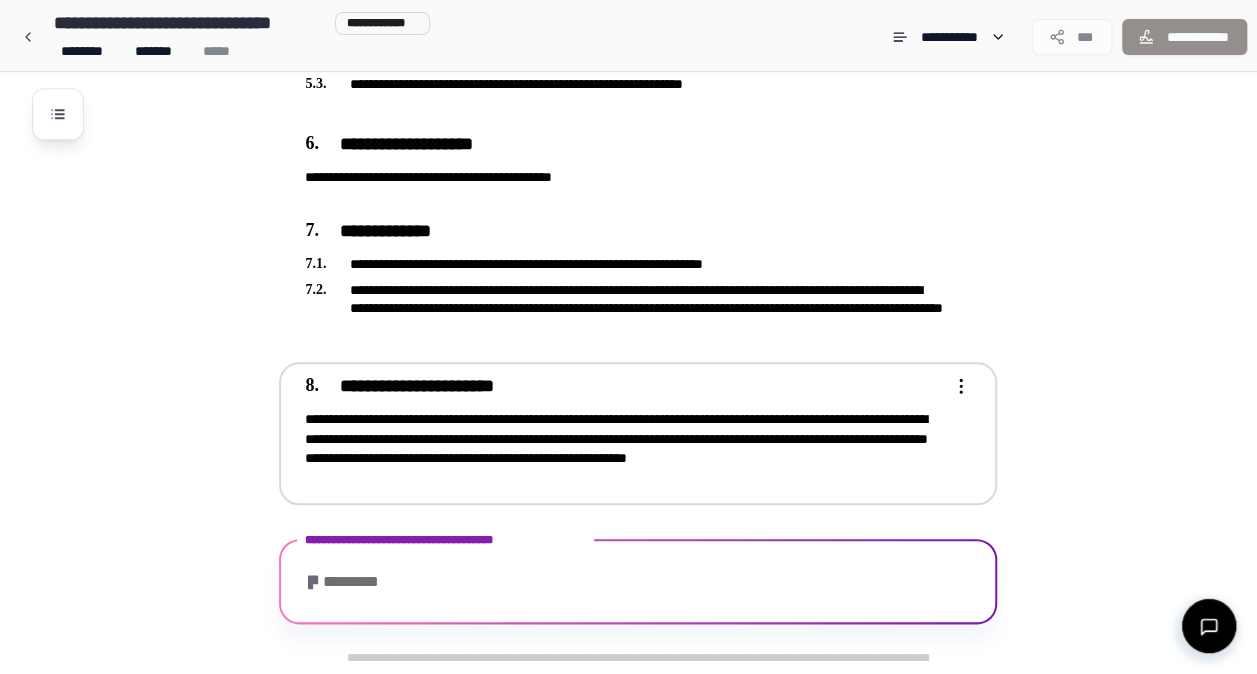 click on "**********" at bounding box center [628, -58] 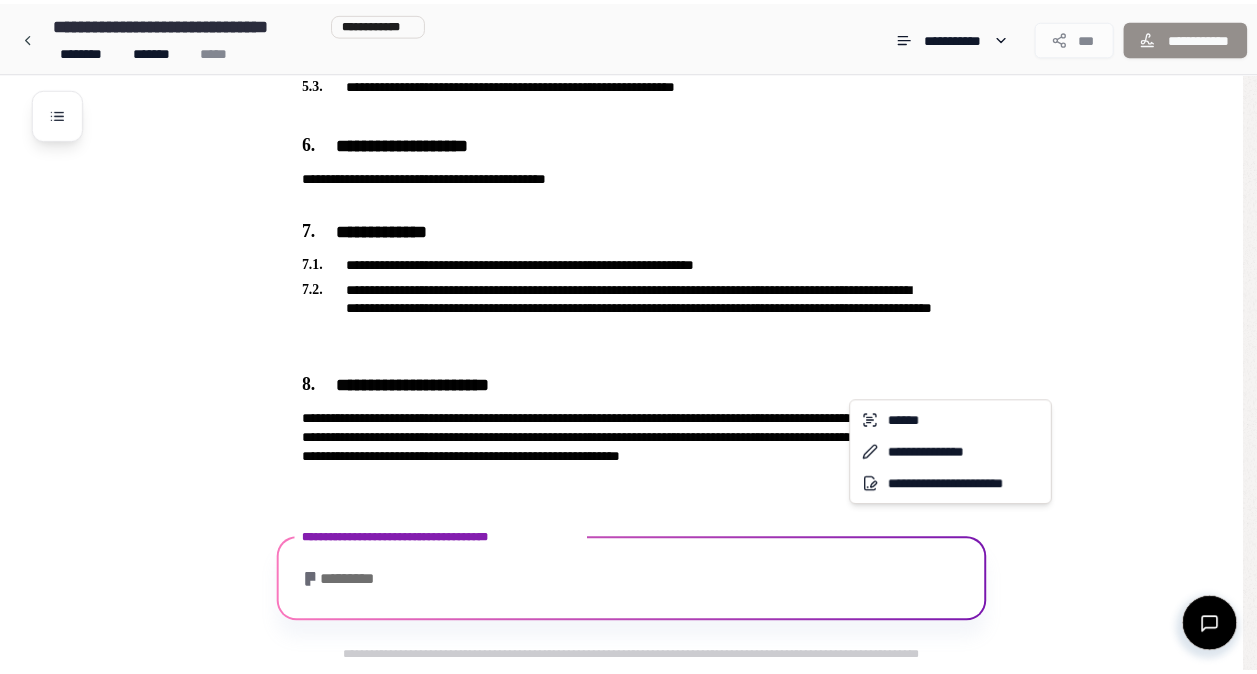 scroll, scrollTop: 1061, scrollLeft: 0, axis: vertical 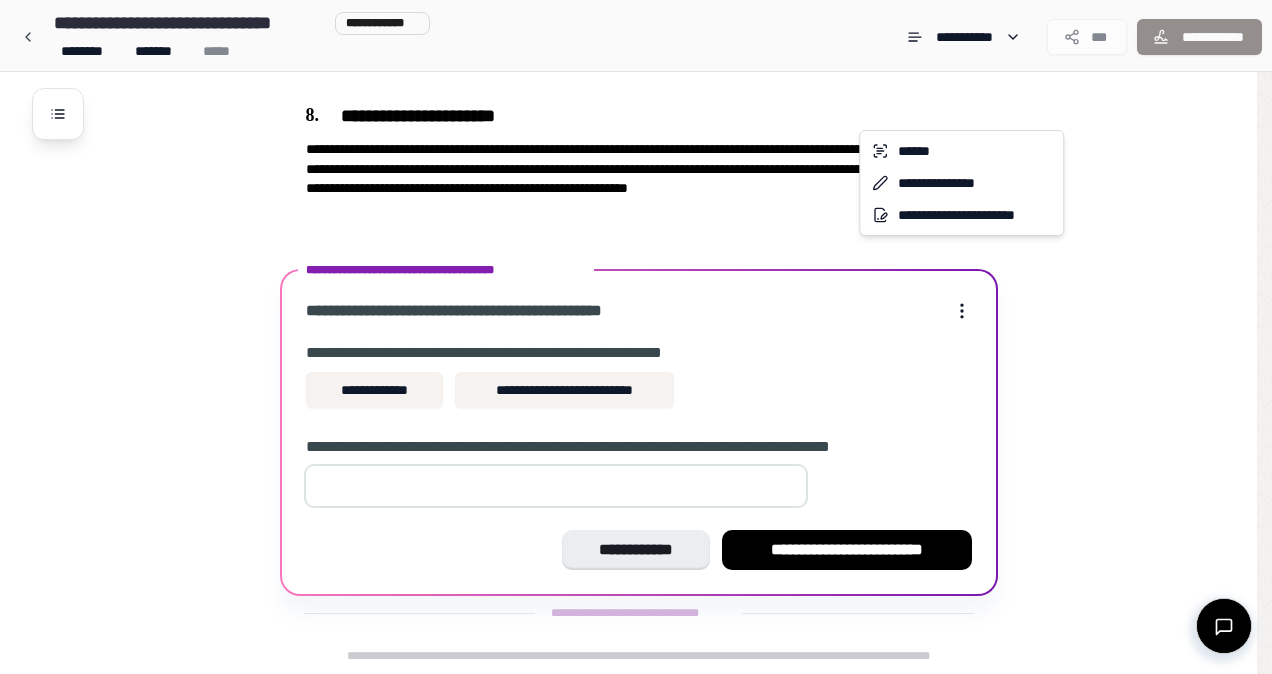 click on "**********" at bounding box center [636, -194] 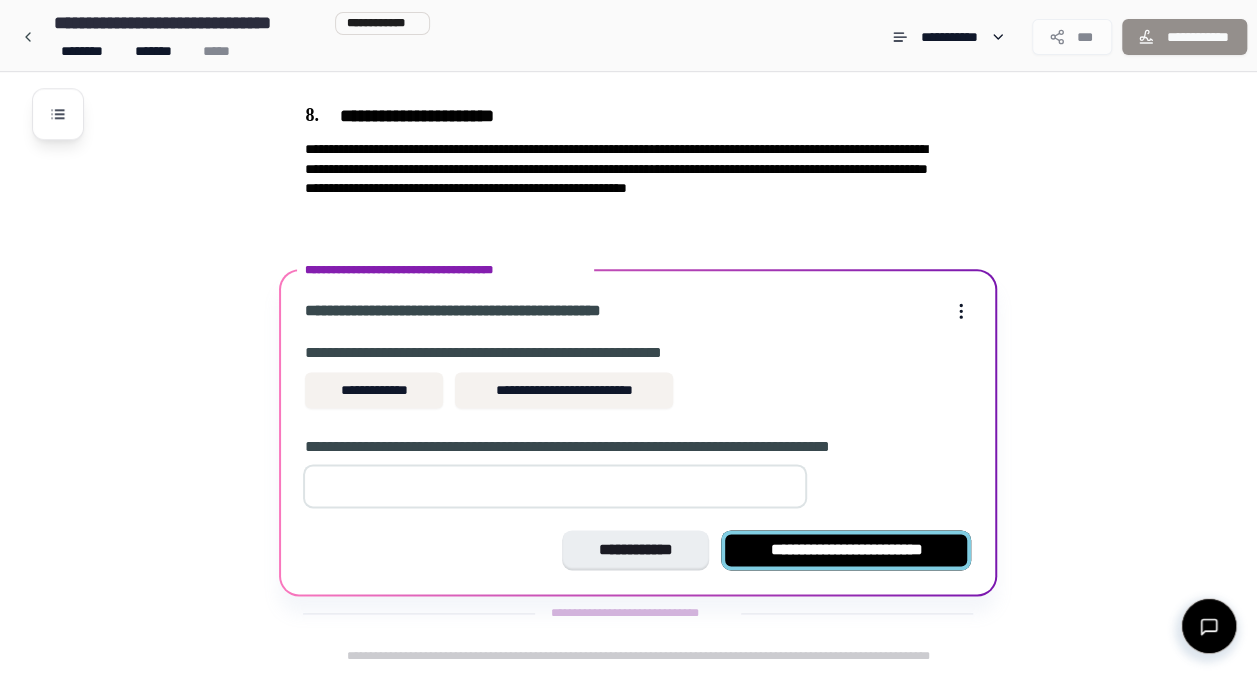 click on "**********" at bounding box center (846, 550) 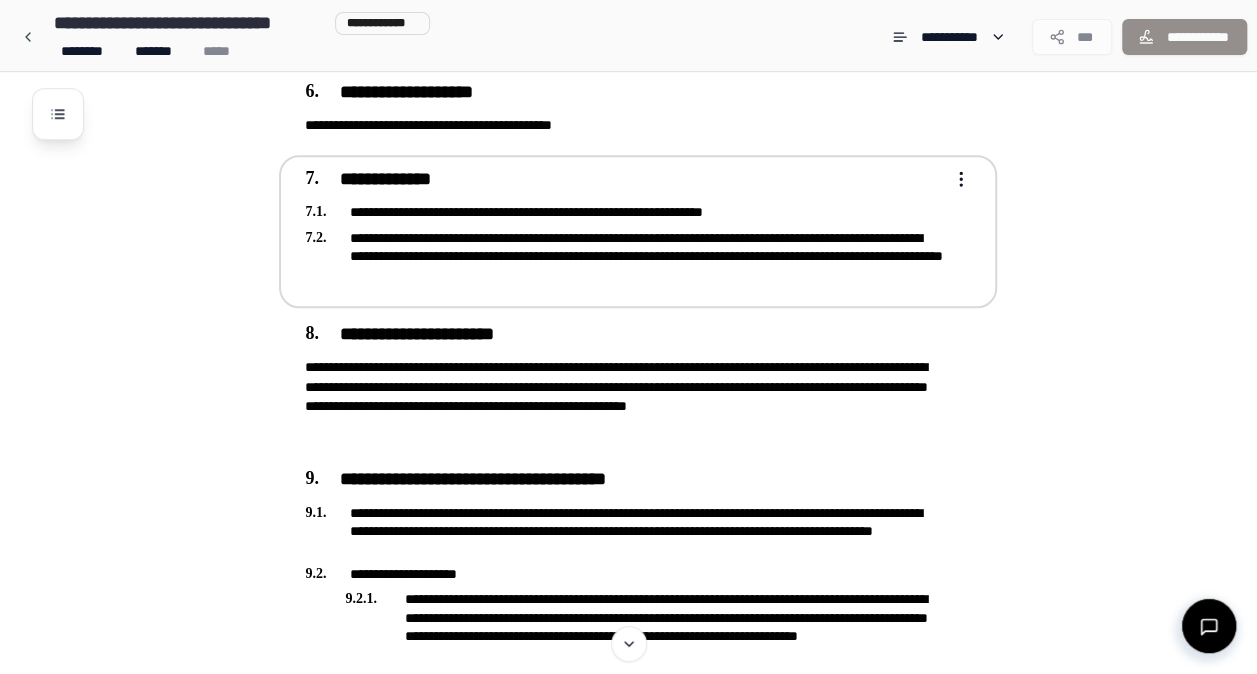 scroll, scrollTop: 819, scrollLeft: 0, axis: vertical 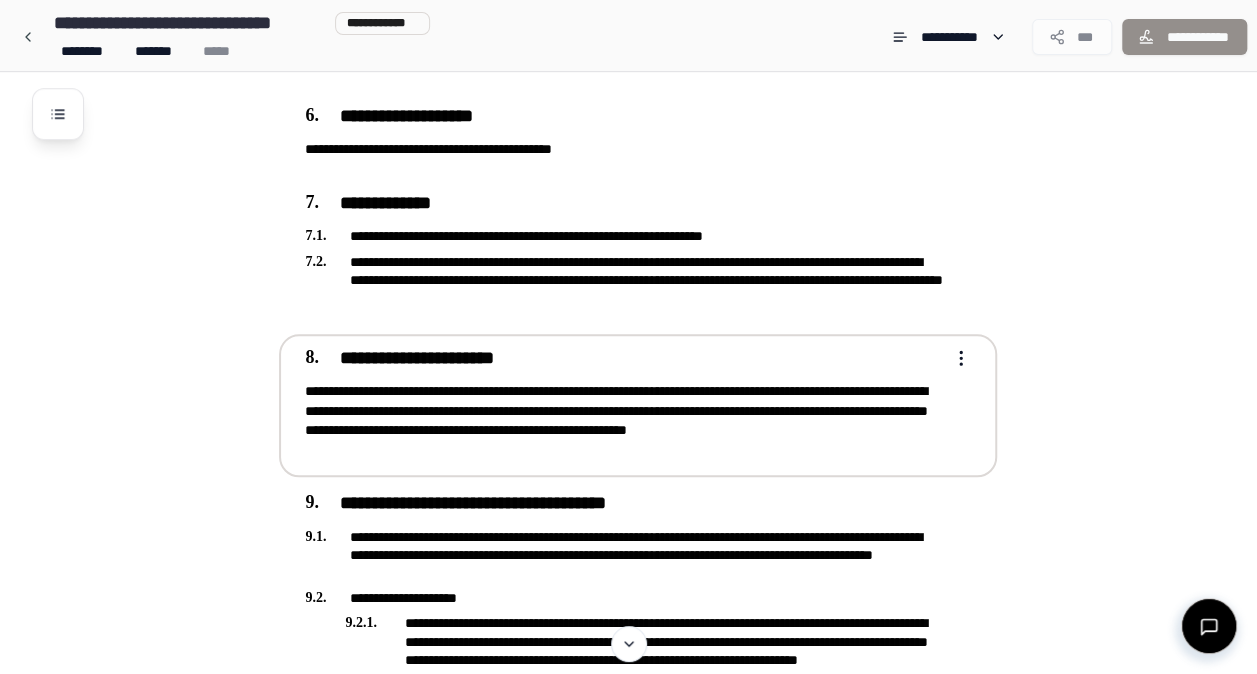 click on "**********" at bounding box center [628, 344] 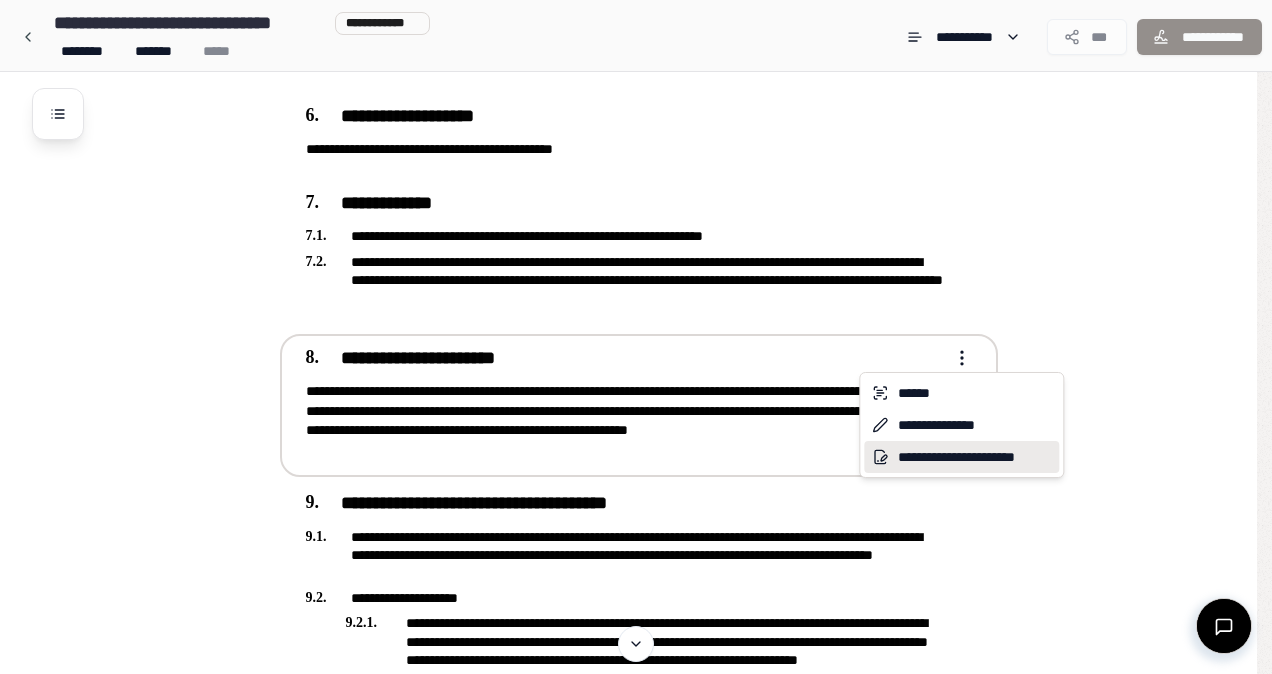 click on "**********" at bounding box center [961, 457] 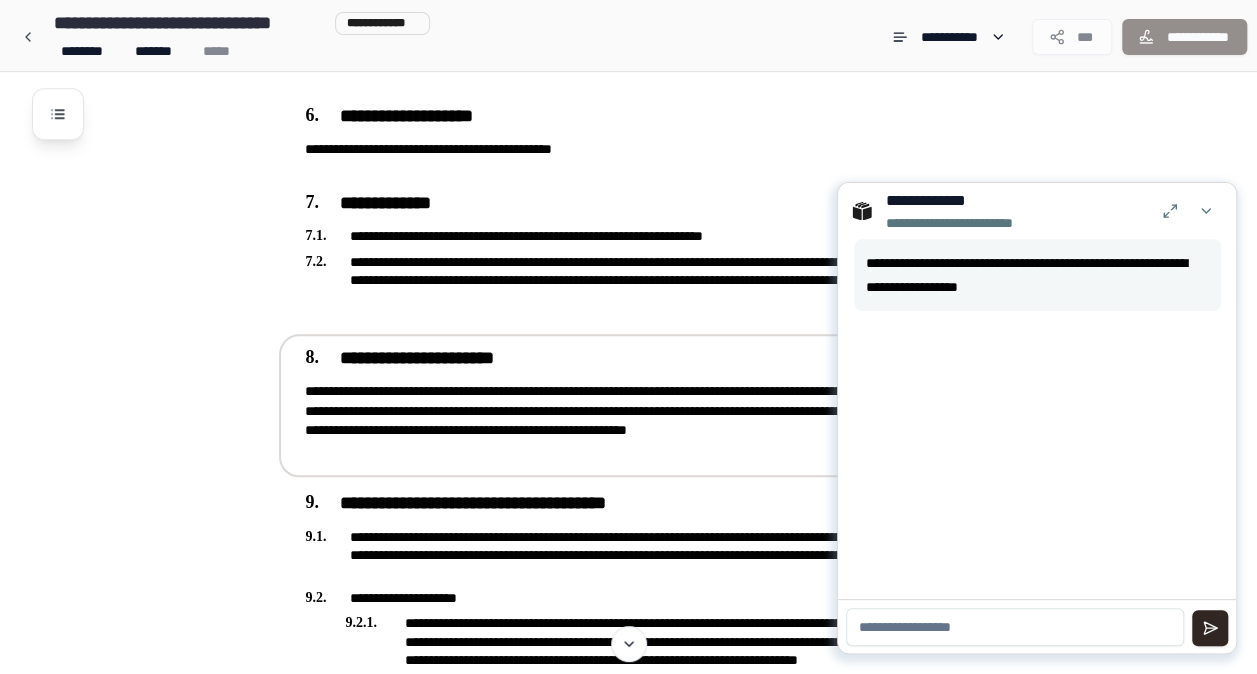 click at bounding box center (1015, 627) 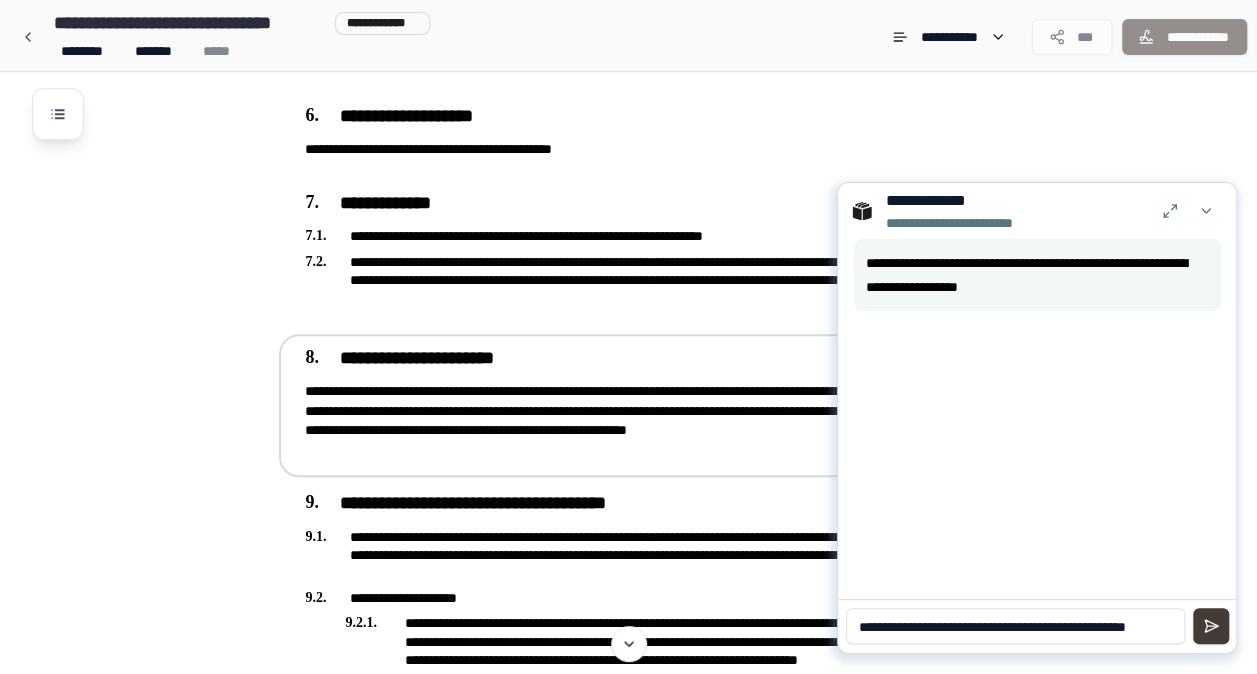 type on "**********" 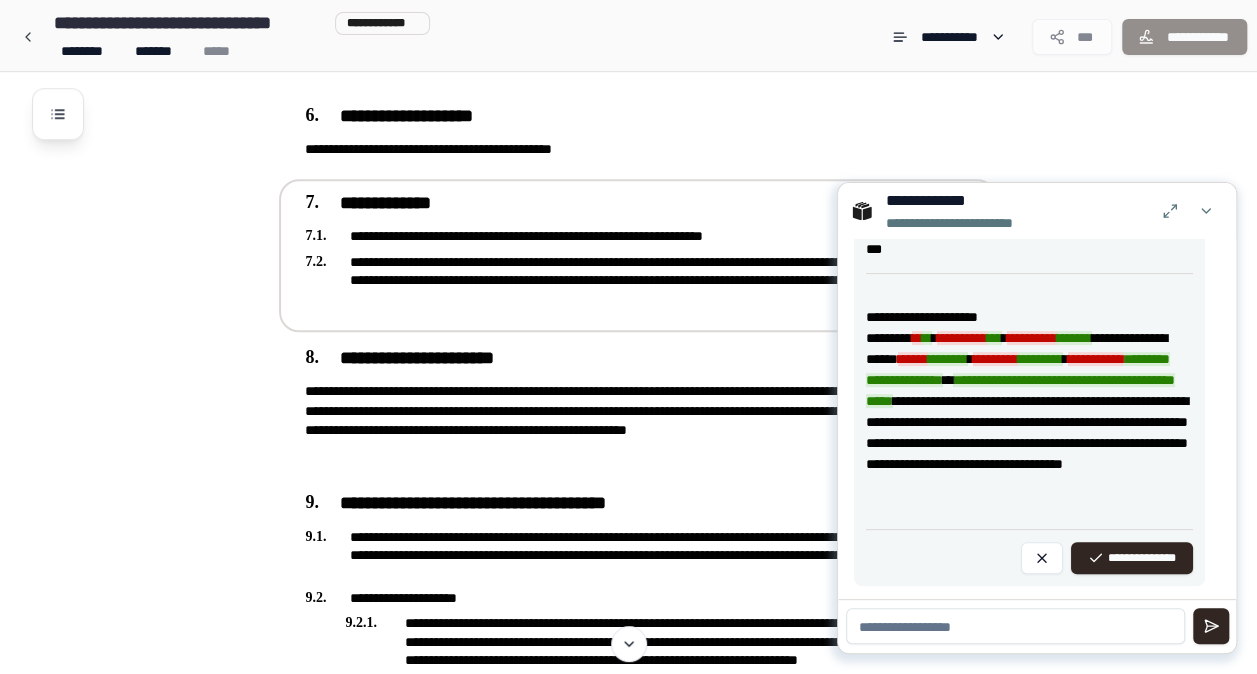 scroll, scrollTop: 370, scrollLeft: 0, axis: vertical 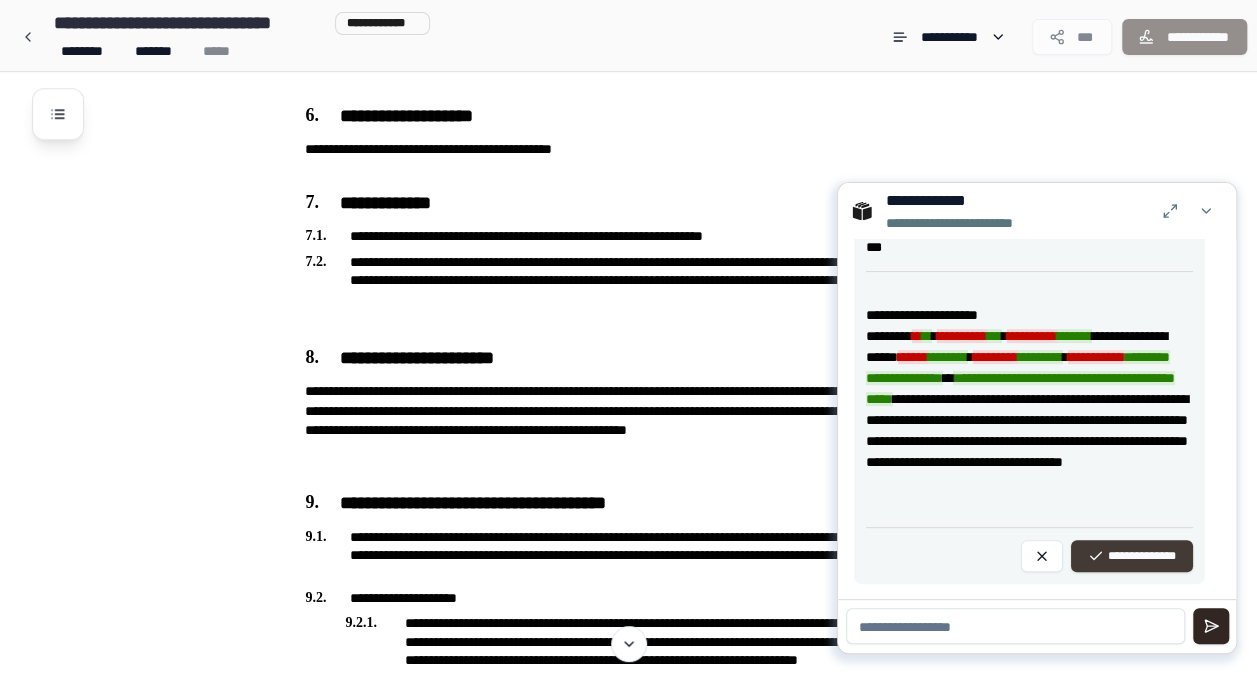 click on "**********" at bounding box center (1132, 556) 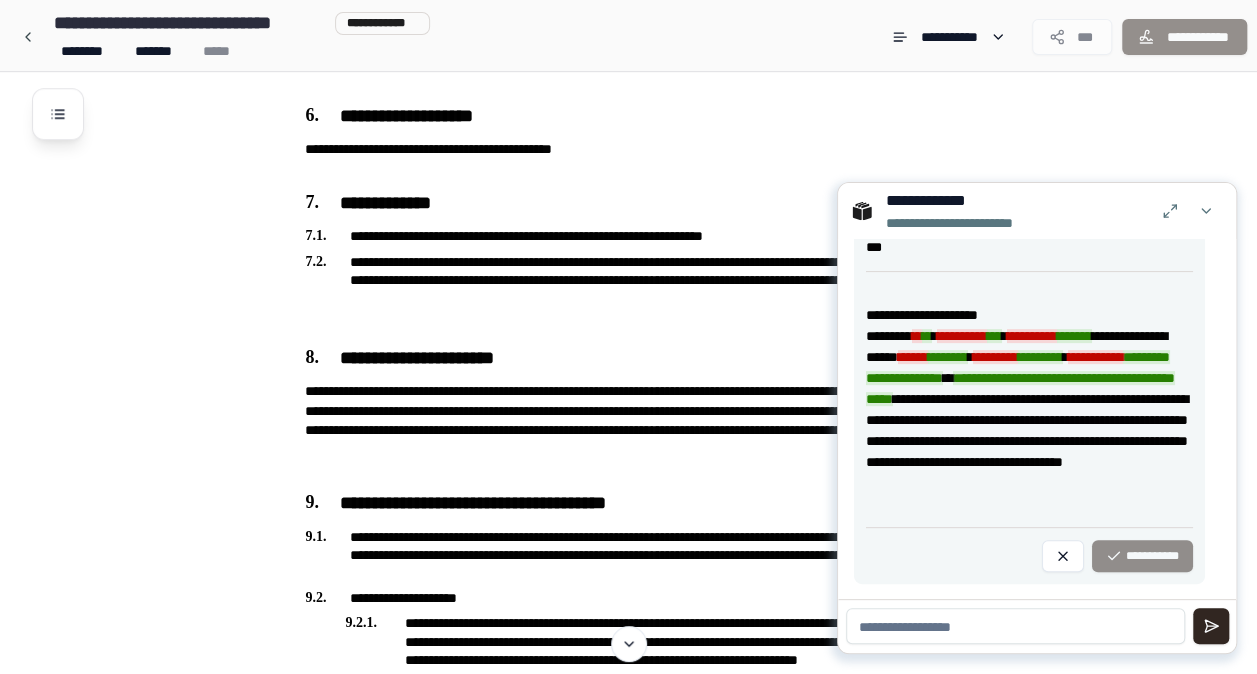 scroll, scrollTop: 57, scrollLeft: 0, axis: vertical 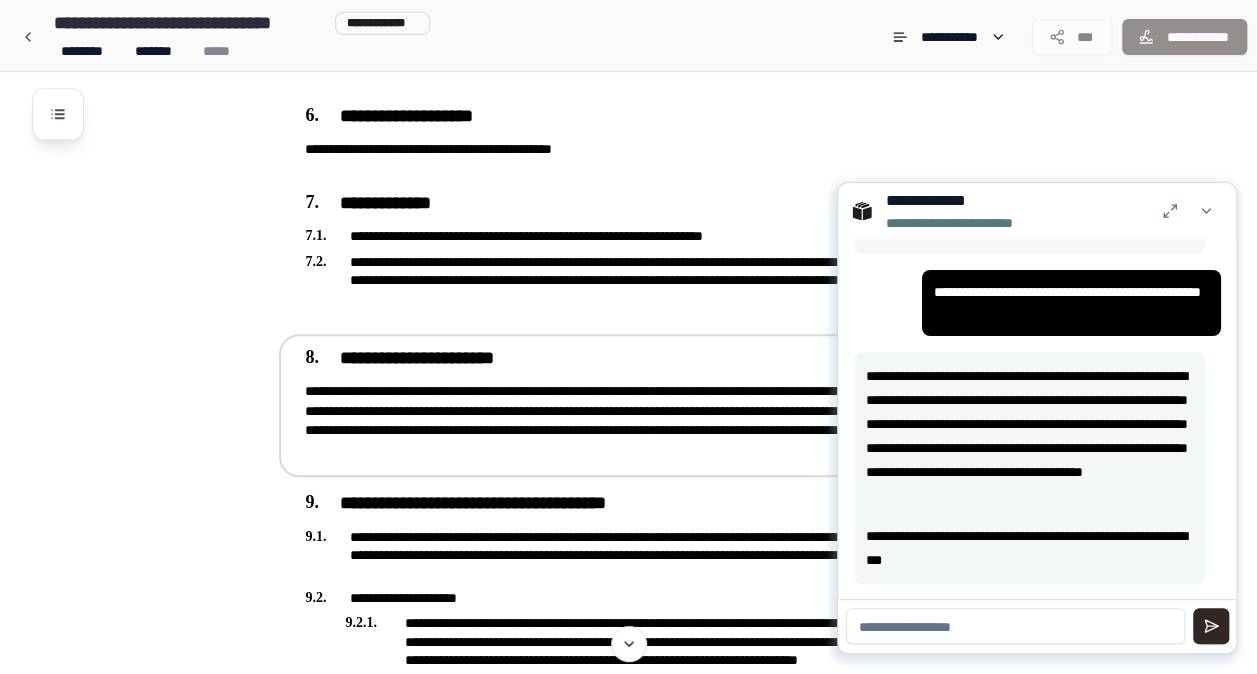 click on "**********" at bounding box center [638, 405] 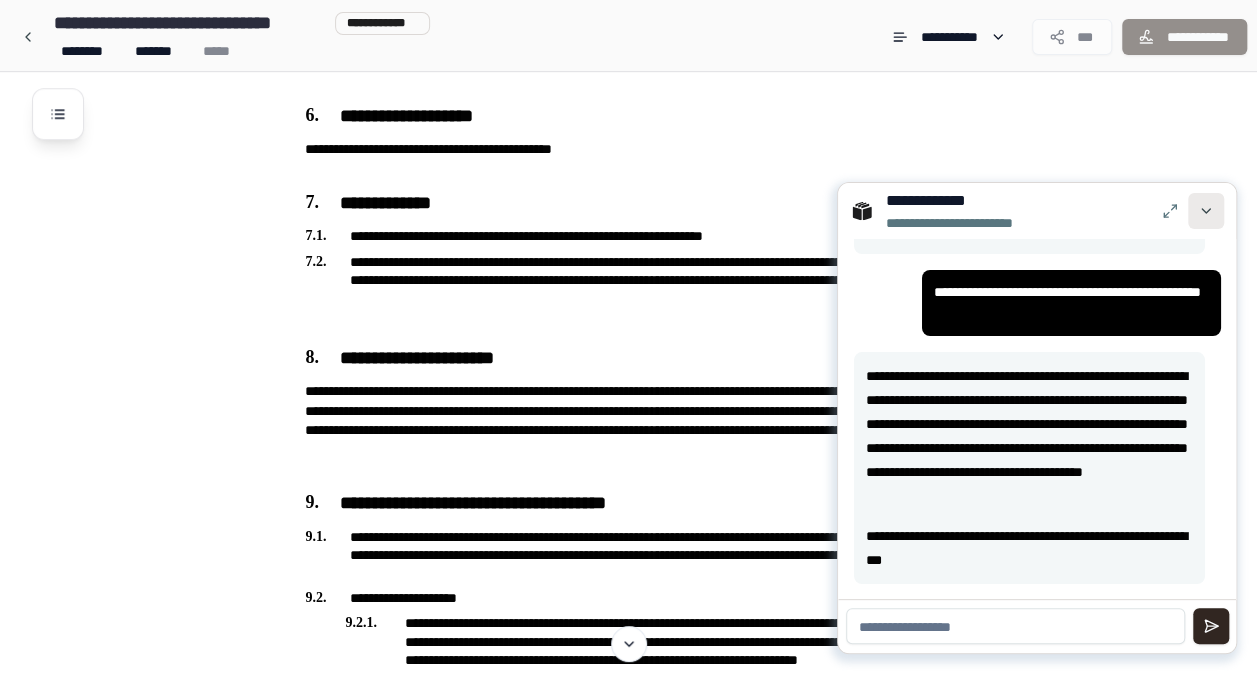 click at bounding box center (1206, 211) 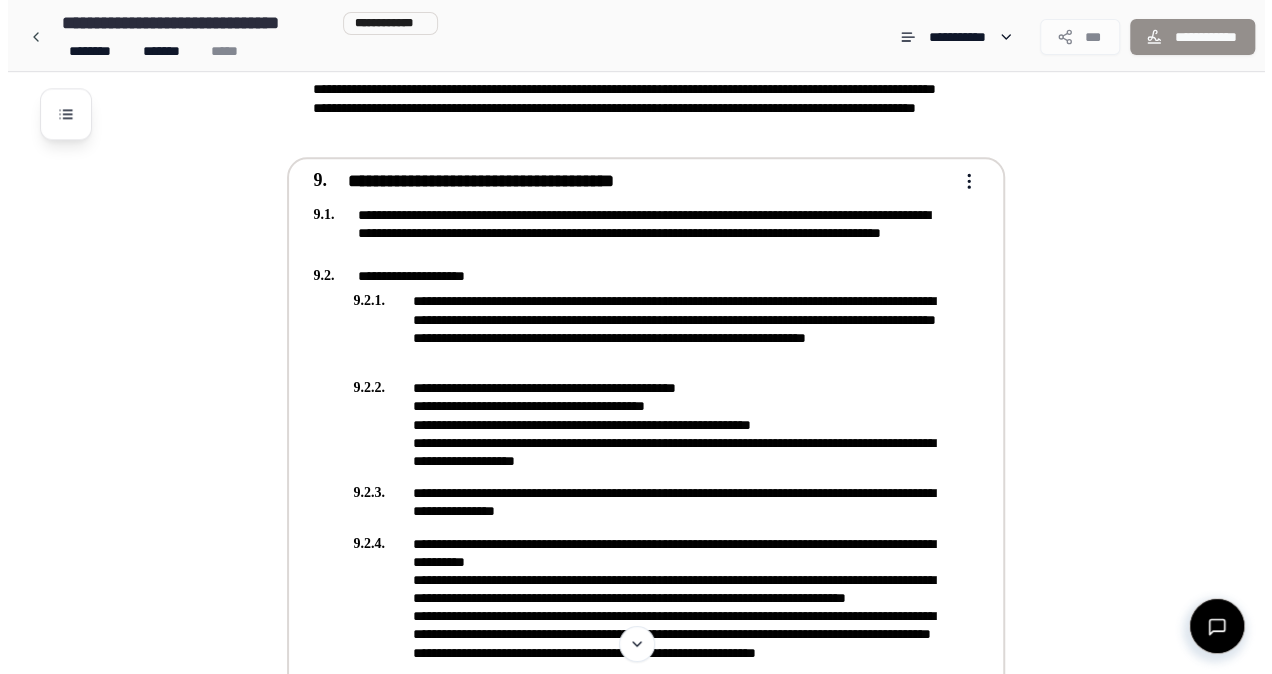 scroll, scrollTop: 1219, scrollLeft: 0, axis: vertical 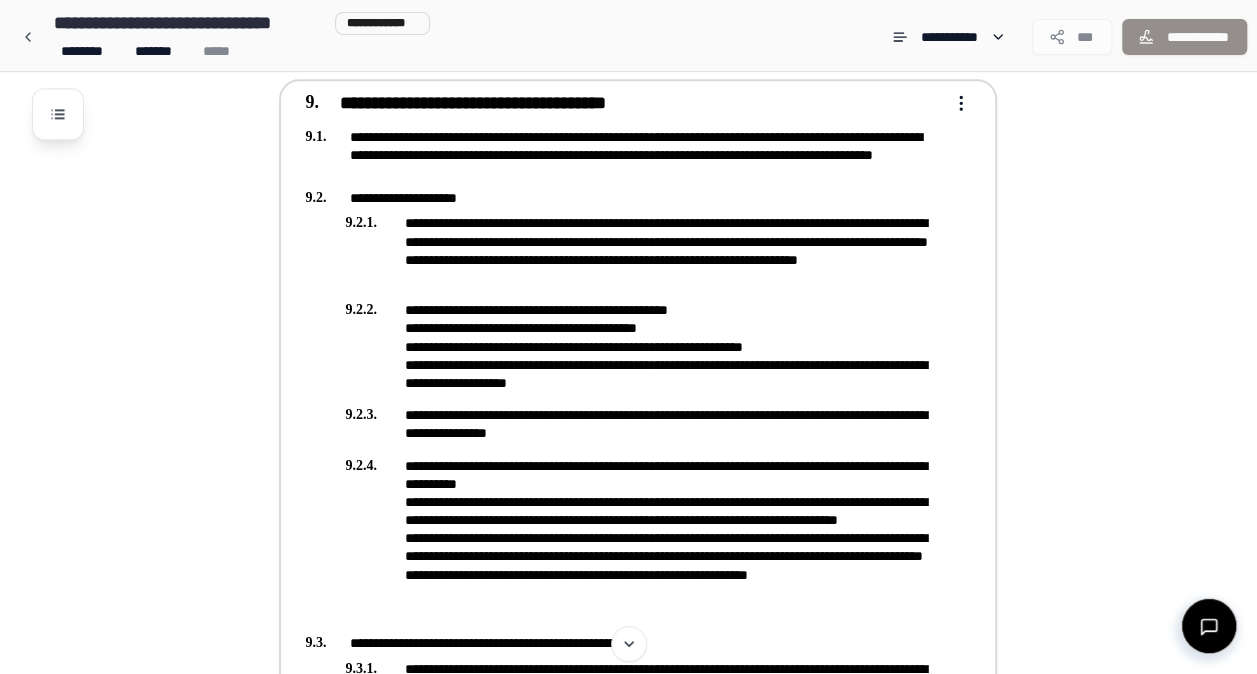 click on "**********" at bounding box center [628, -56] 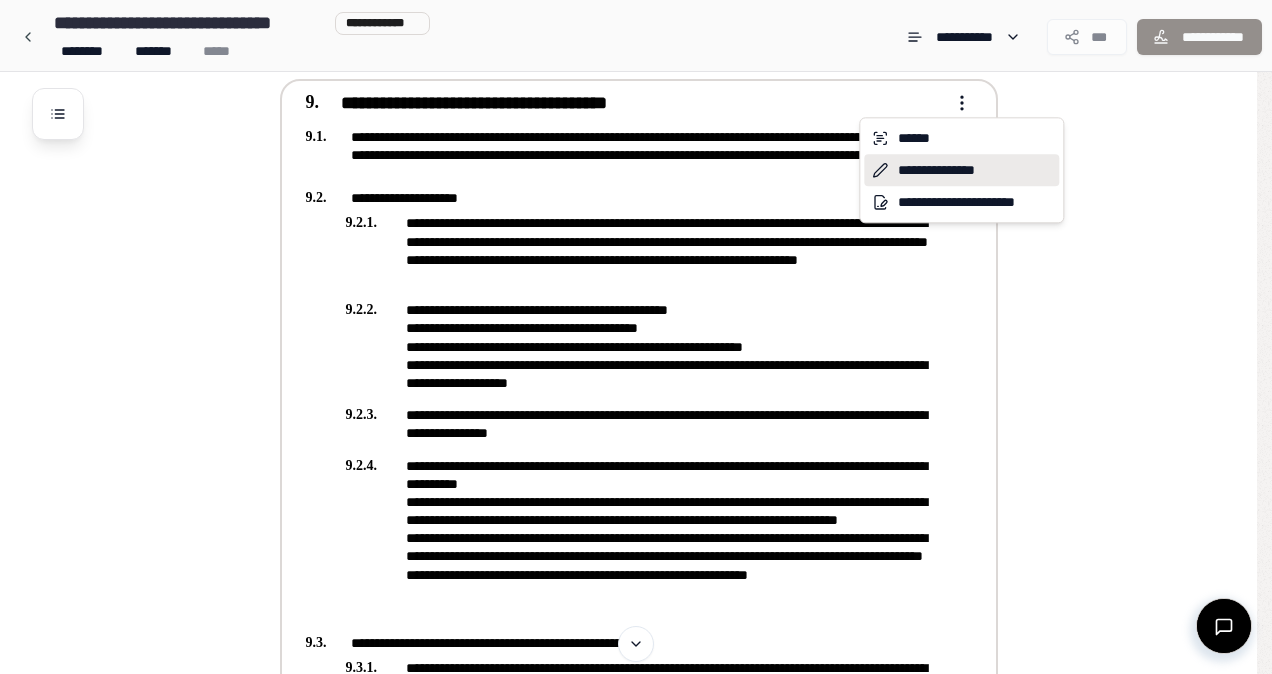 click on "**********" at bounding box center (961, 170) 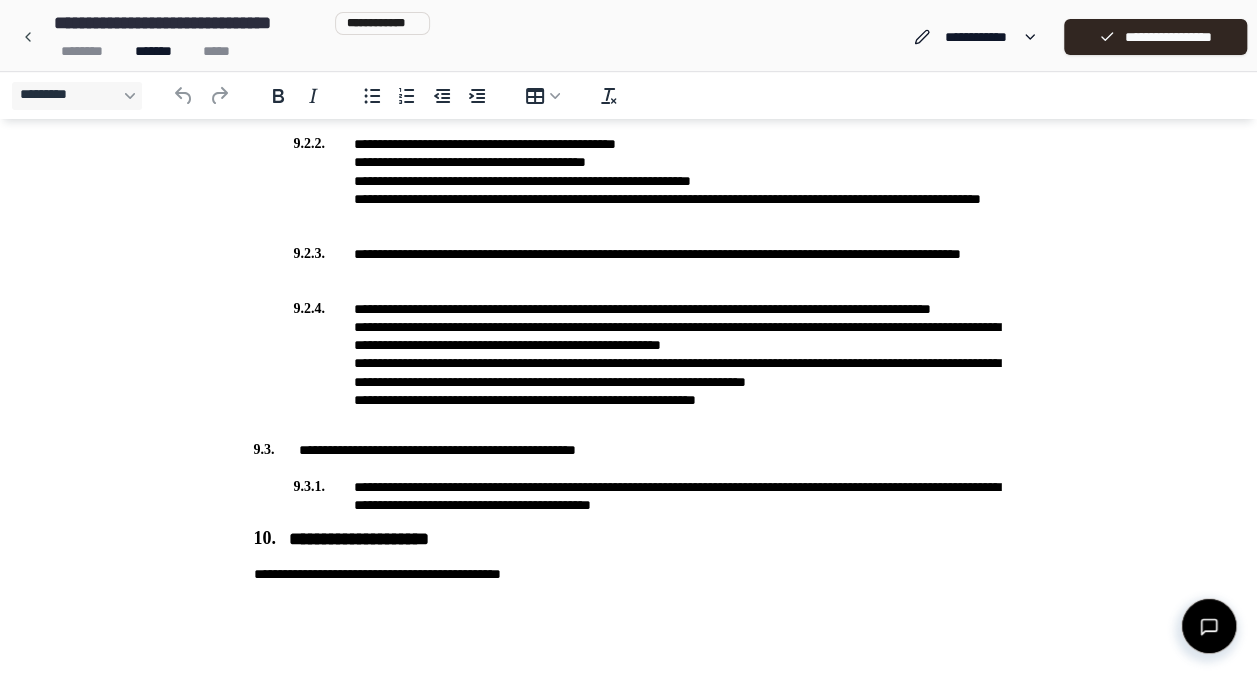 scroll, scrollTop: 884, scrollLeft: 0, axis: vertical 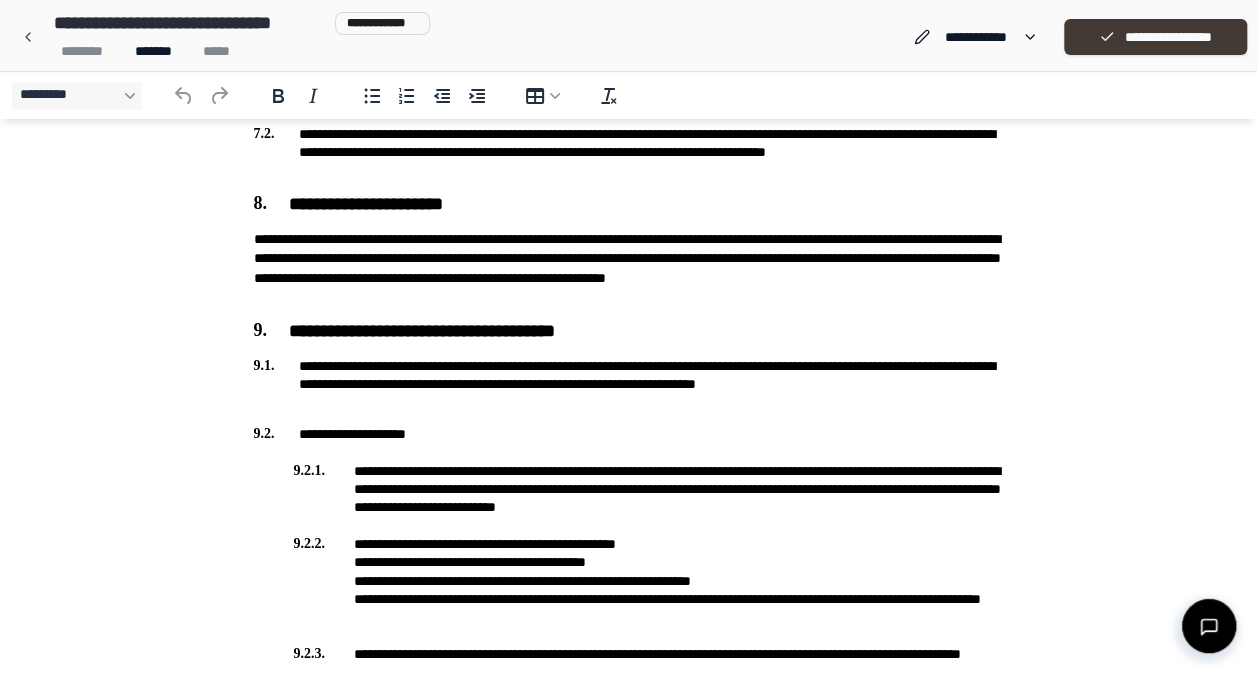 click on "**********" at bounding box center [1155, 37] 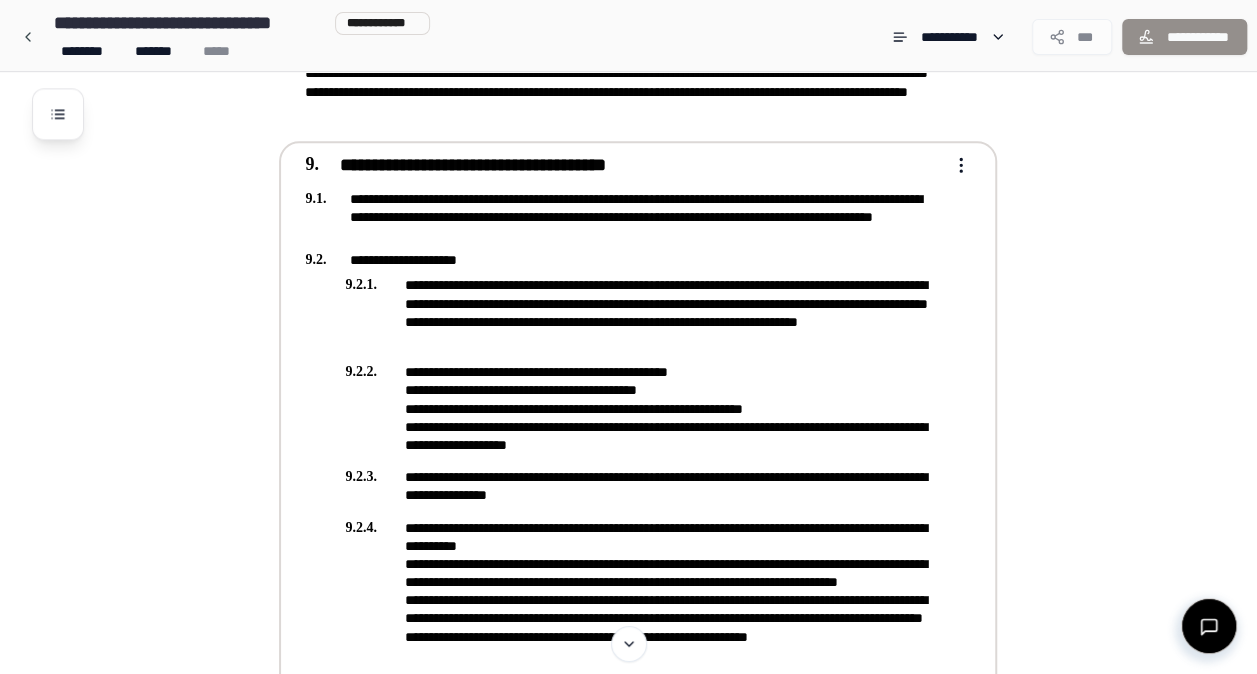 scroll, scrollTop: 1153, scrollLeft: 0, axis: vertical 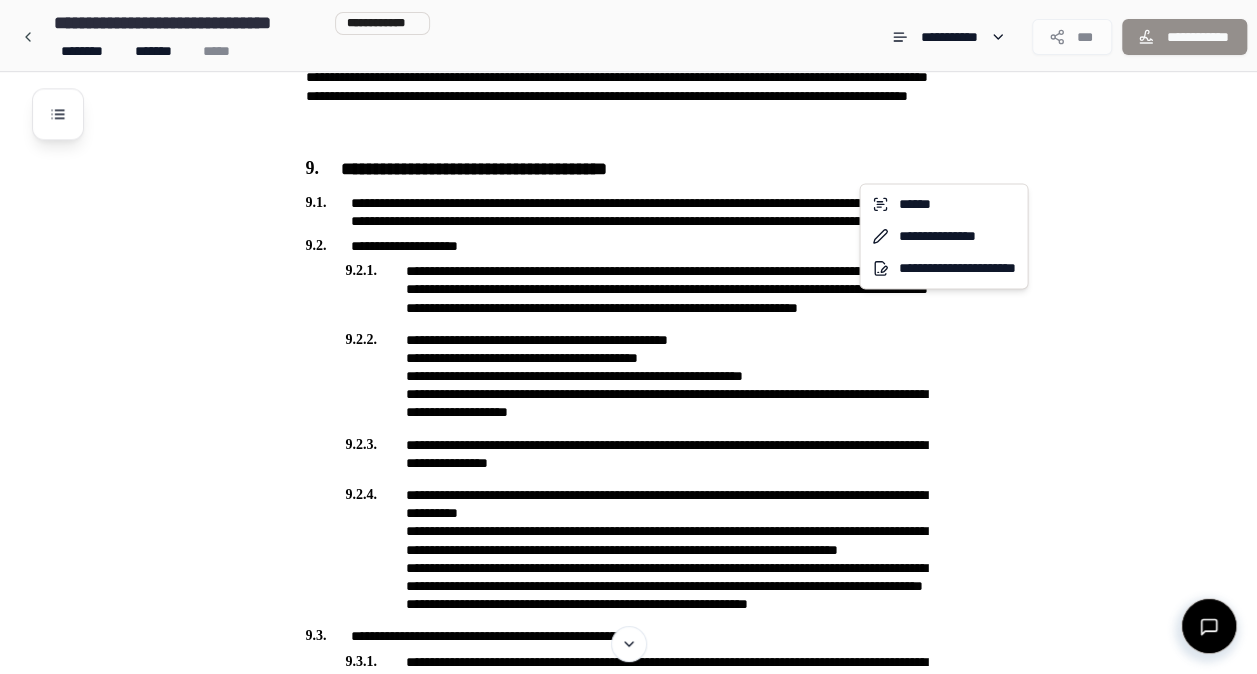 click on "**********" at bounding box center [636, 10] 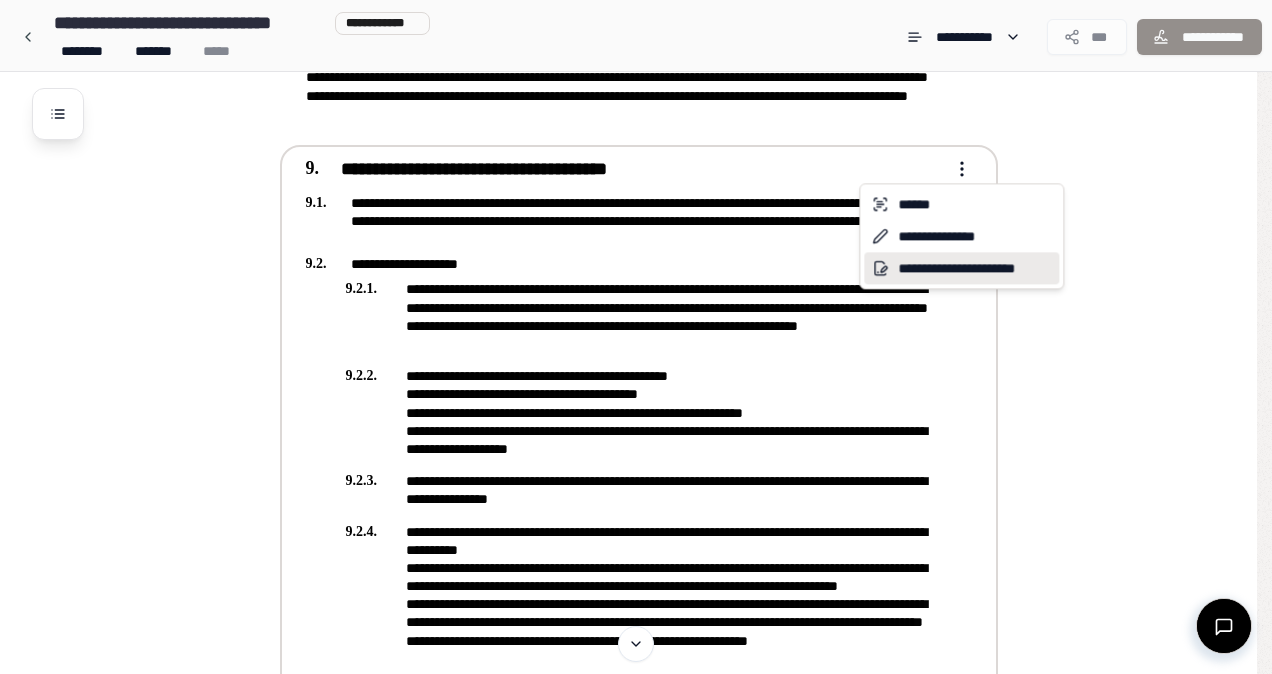 click on "**********" at bounding box center (961, 268) 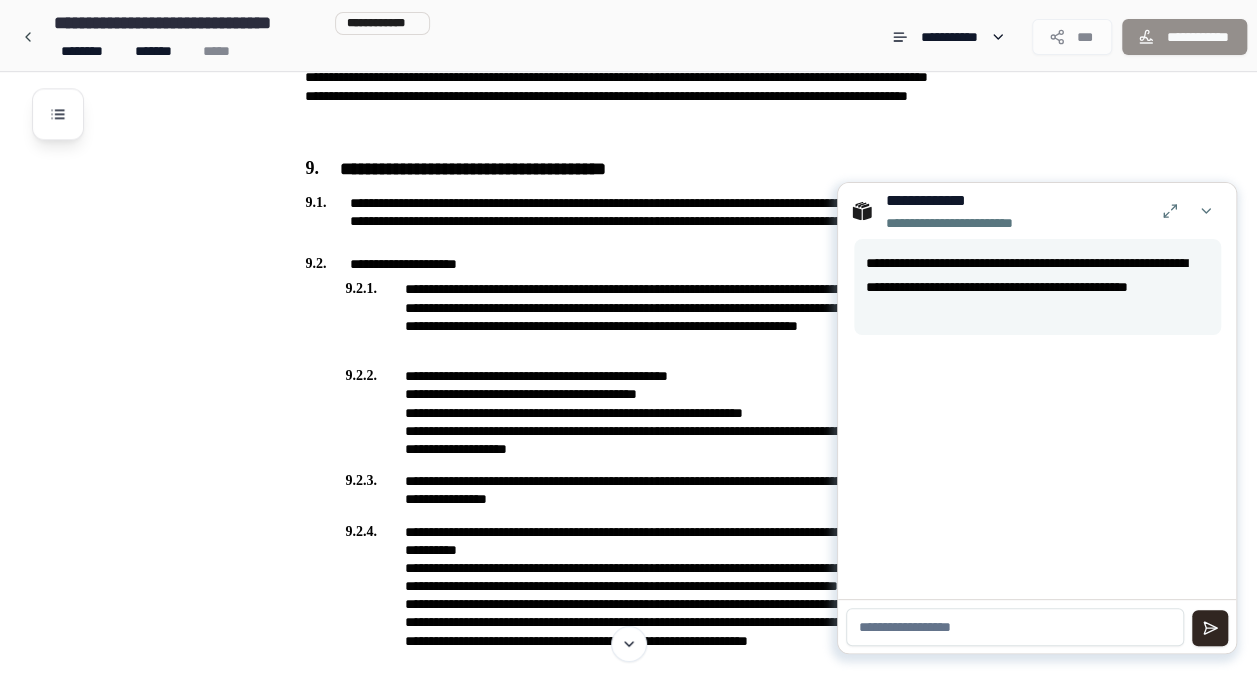 click at bounding box center (1015, 627) 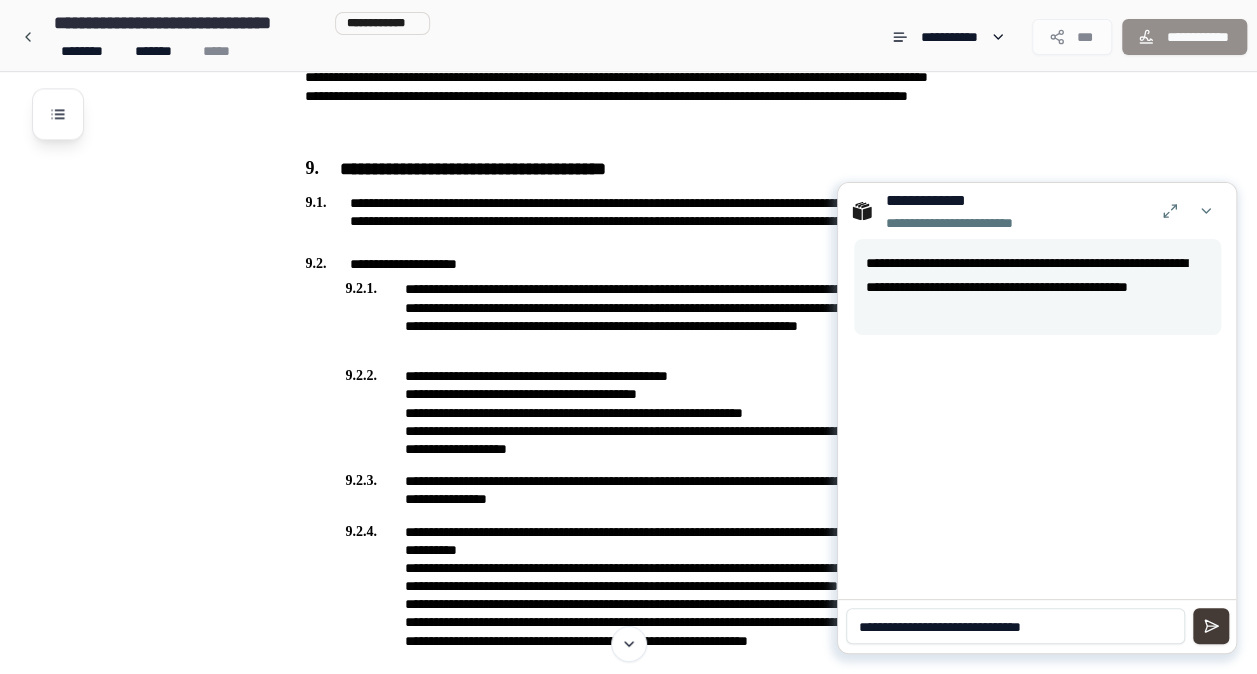 type on "**********" 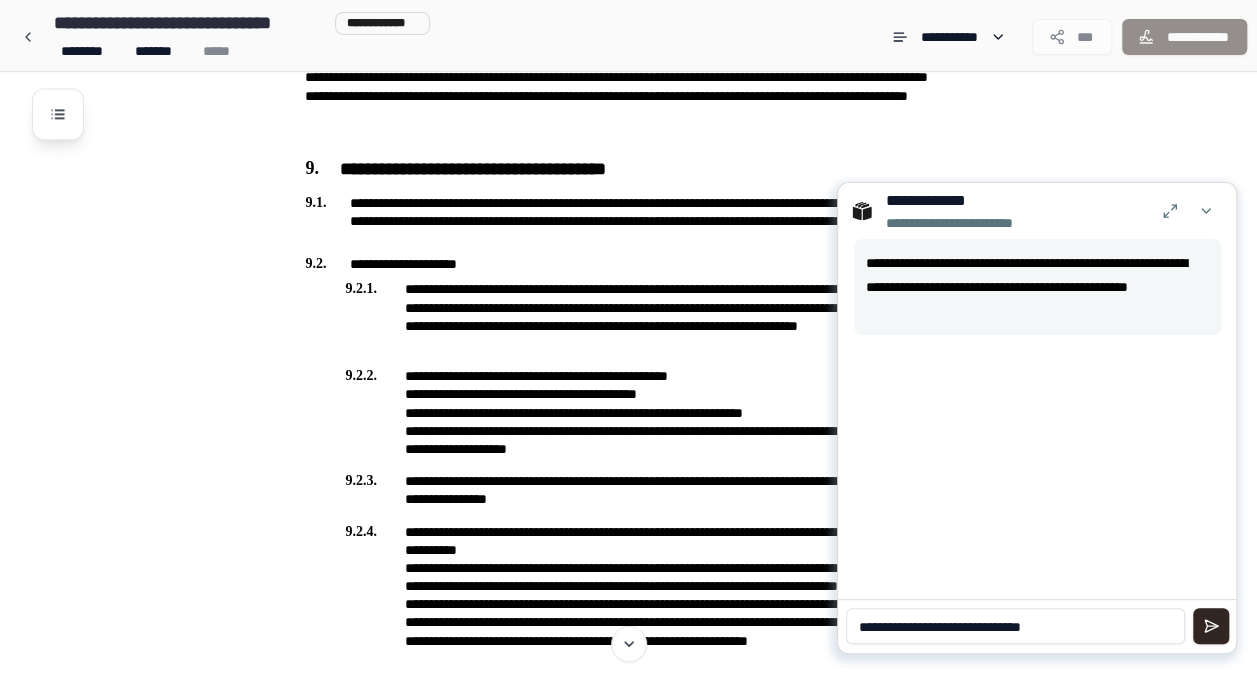 type 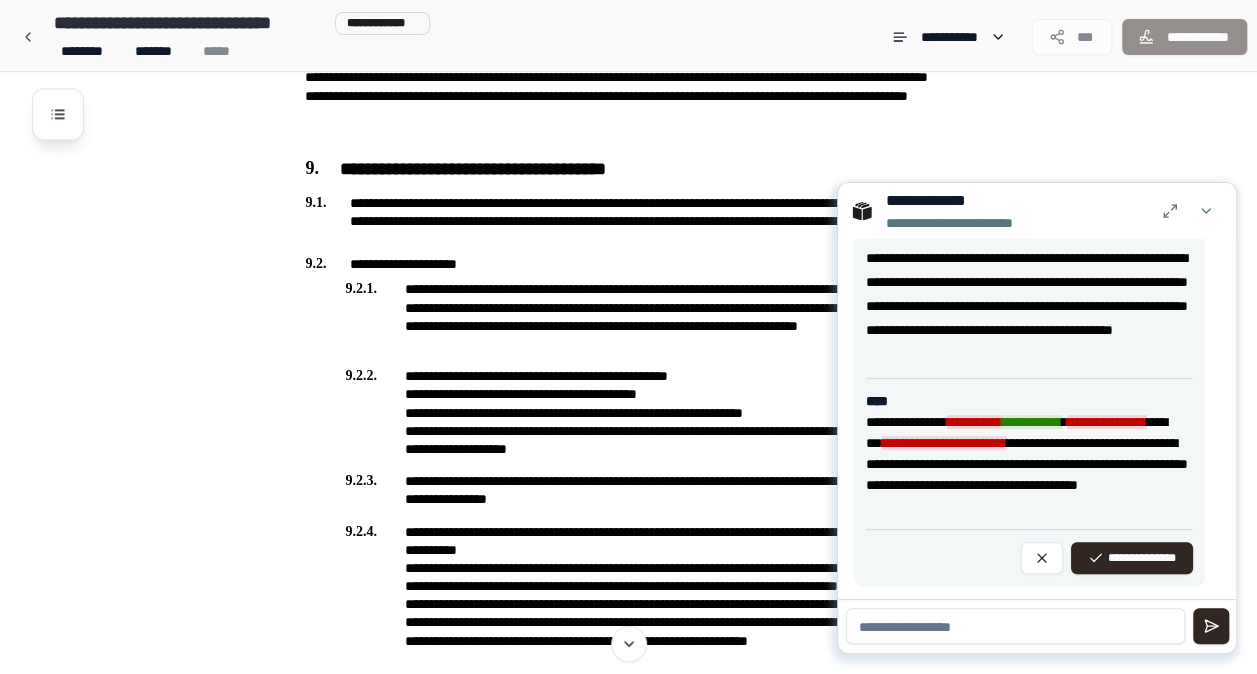scroll, scrollTop: 180, scrollLeft: 0, axis: vertical 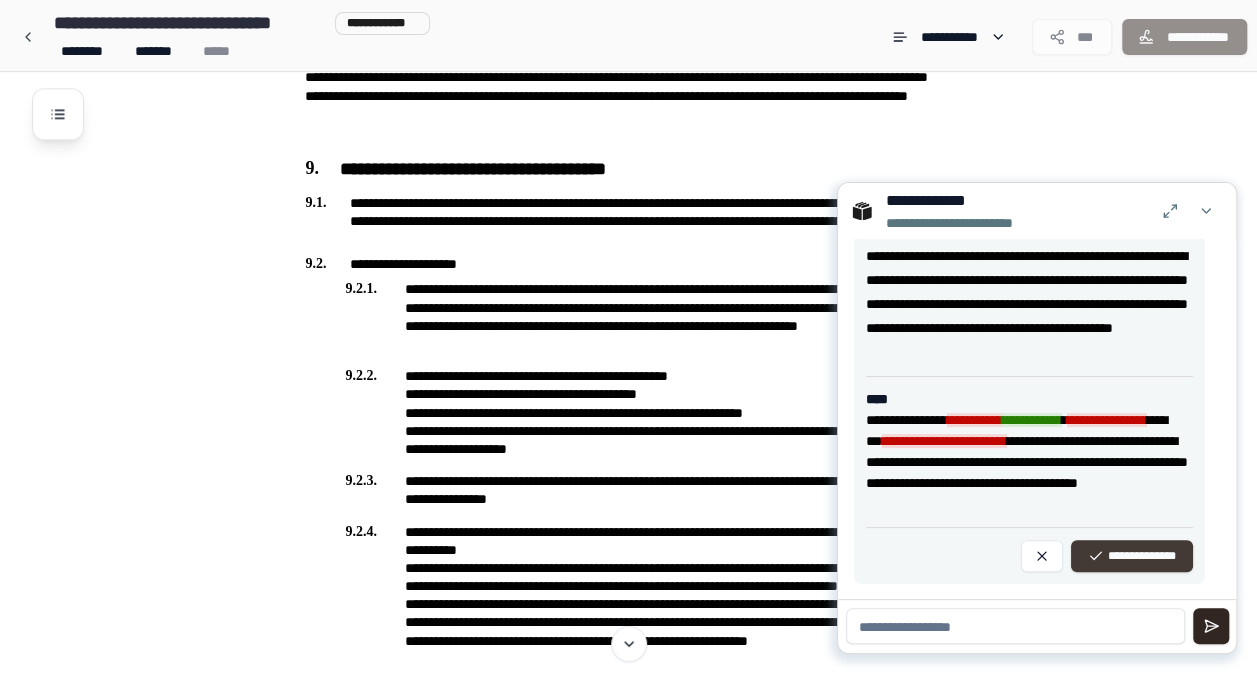 click on "**********" at bounding box center (1132, 556) 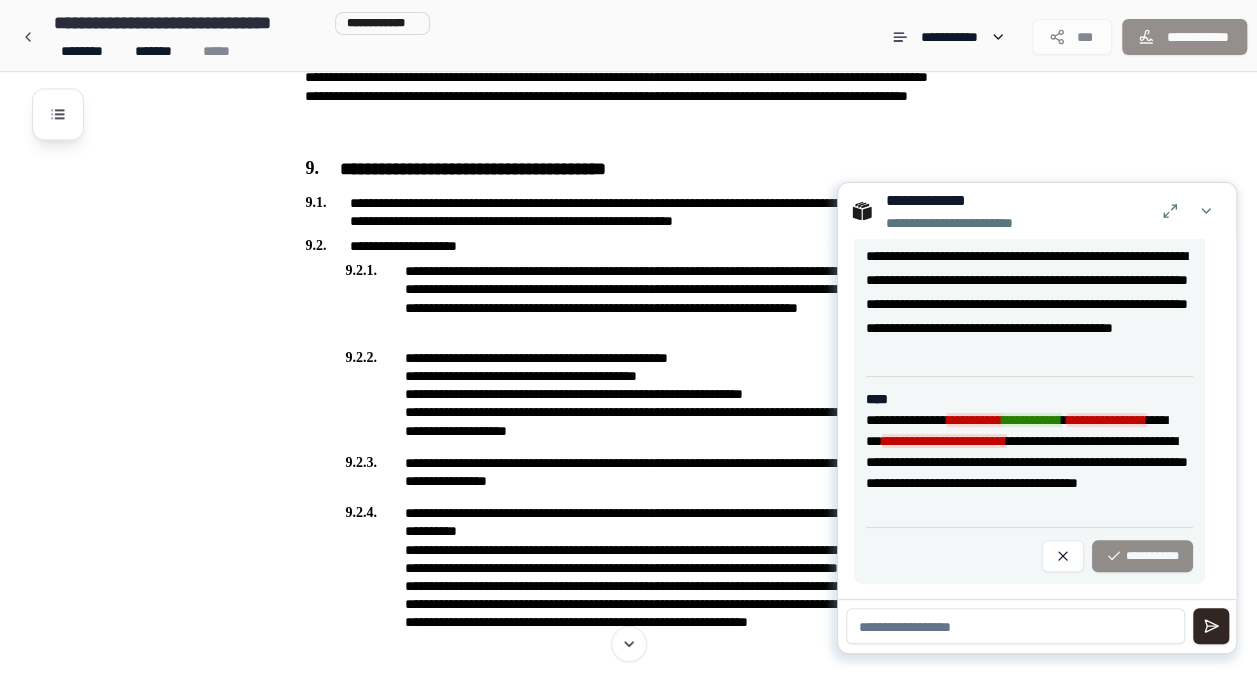 scroll, scrollTop: 0, scrollLeft: 0, axis: both 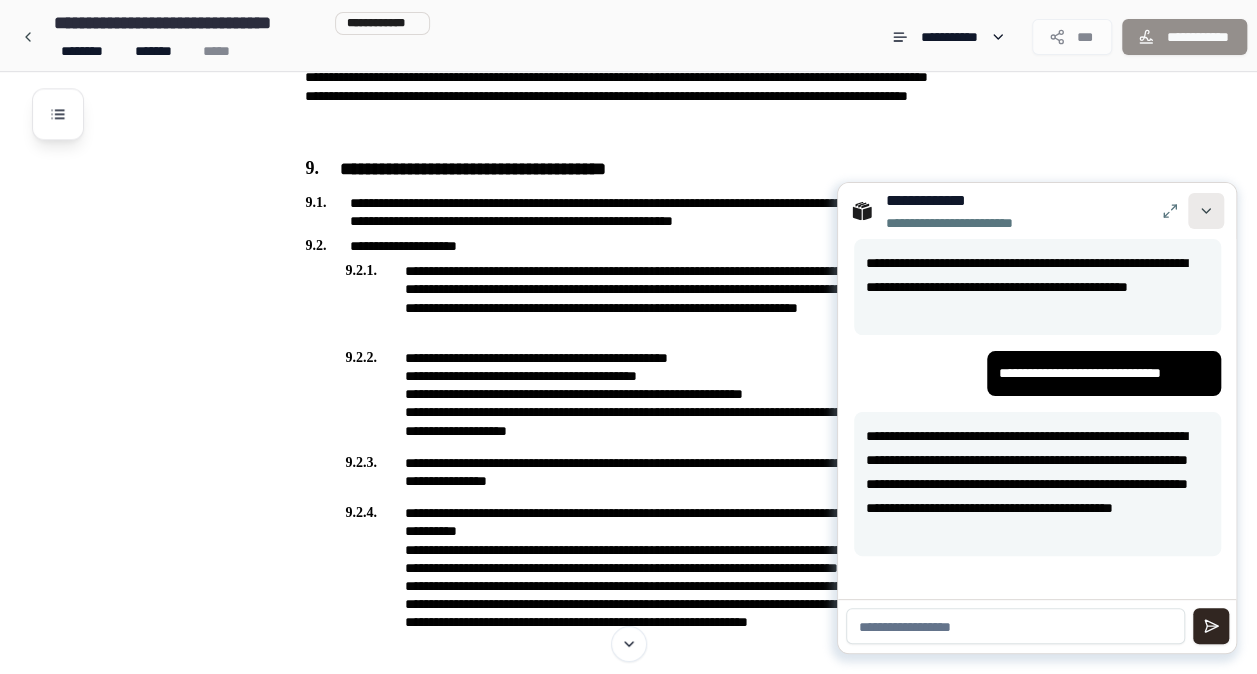 click at bounding box center [1206, 211] 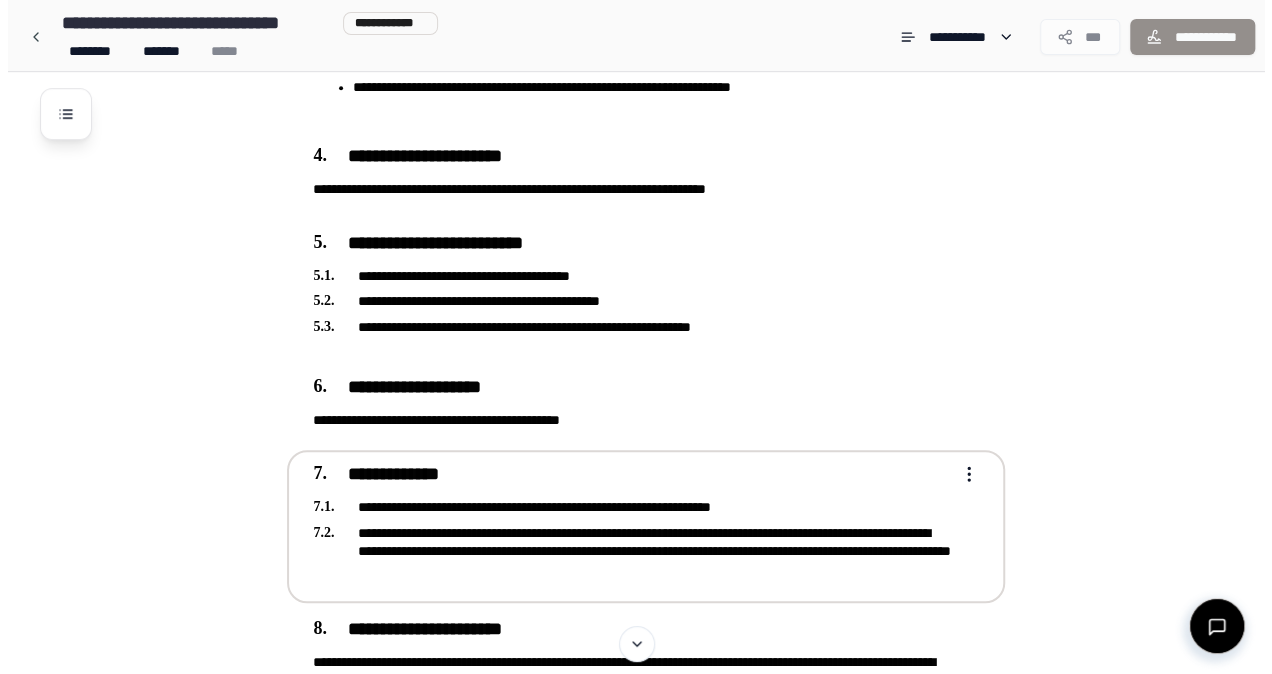 scroll, scrollTop: 435, scrollLeft: 0, axis: vertical 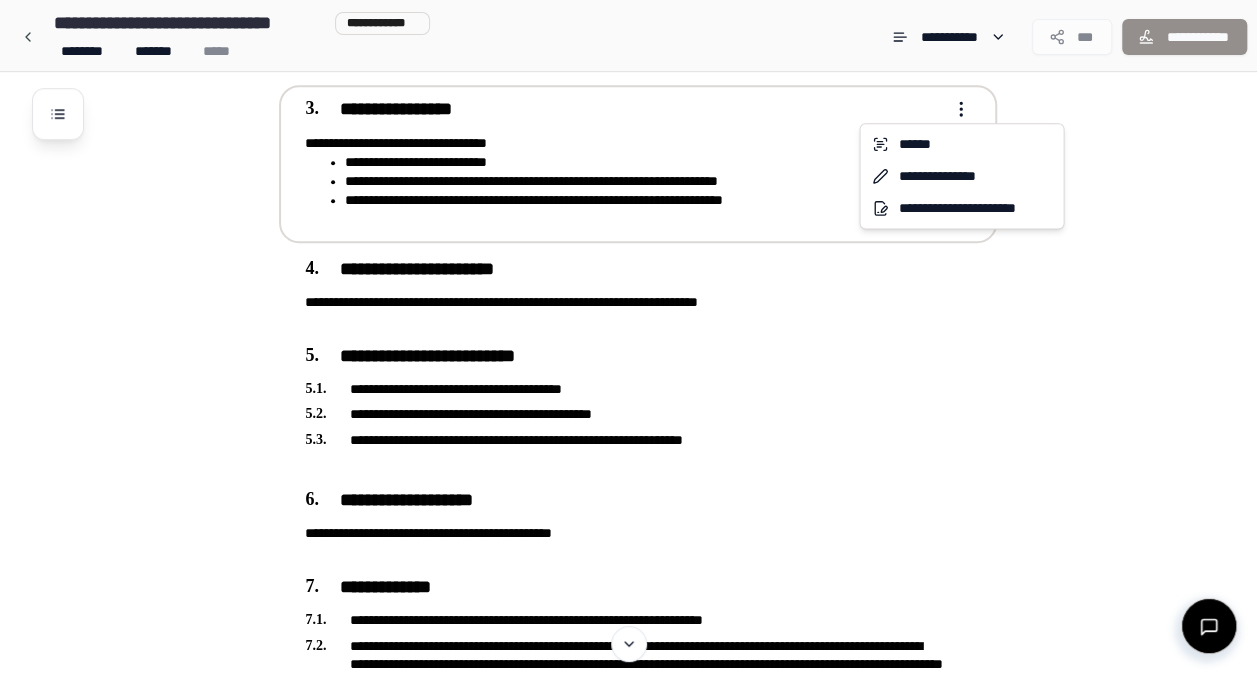 click on "**********" at bounding box center (628, 719) 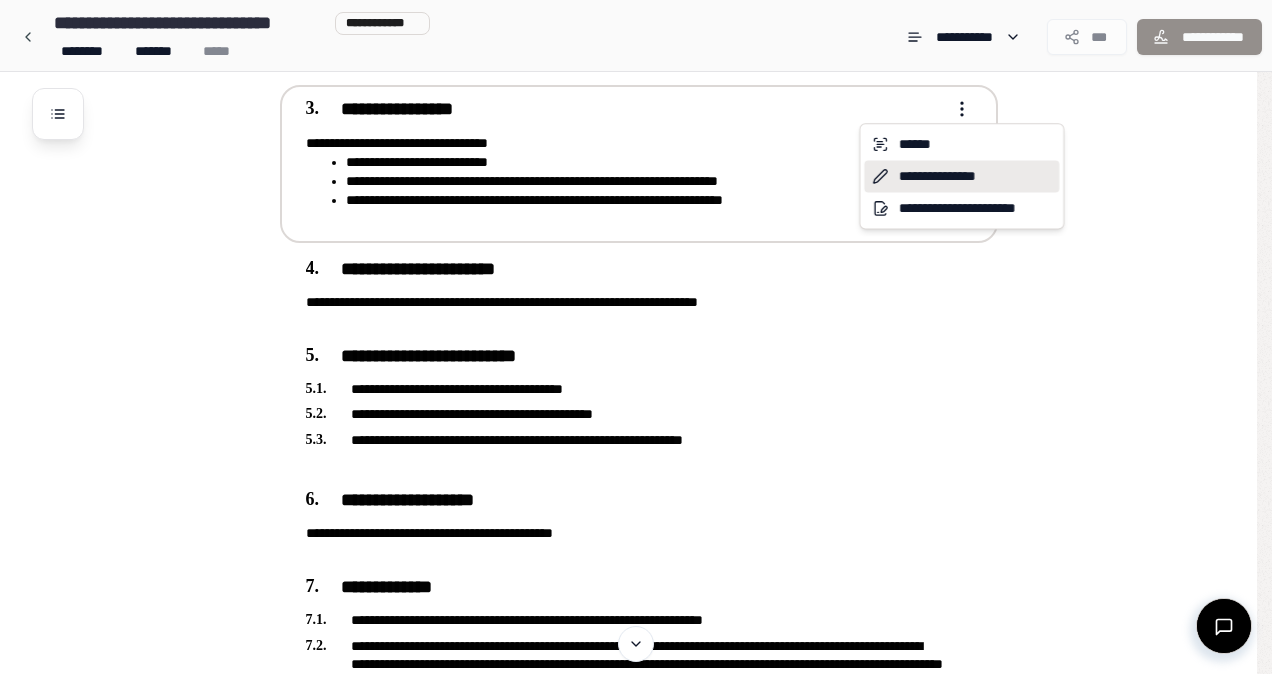click on "**********" at bounding box center [961, 176] 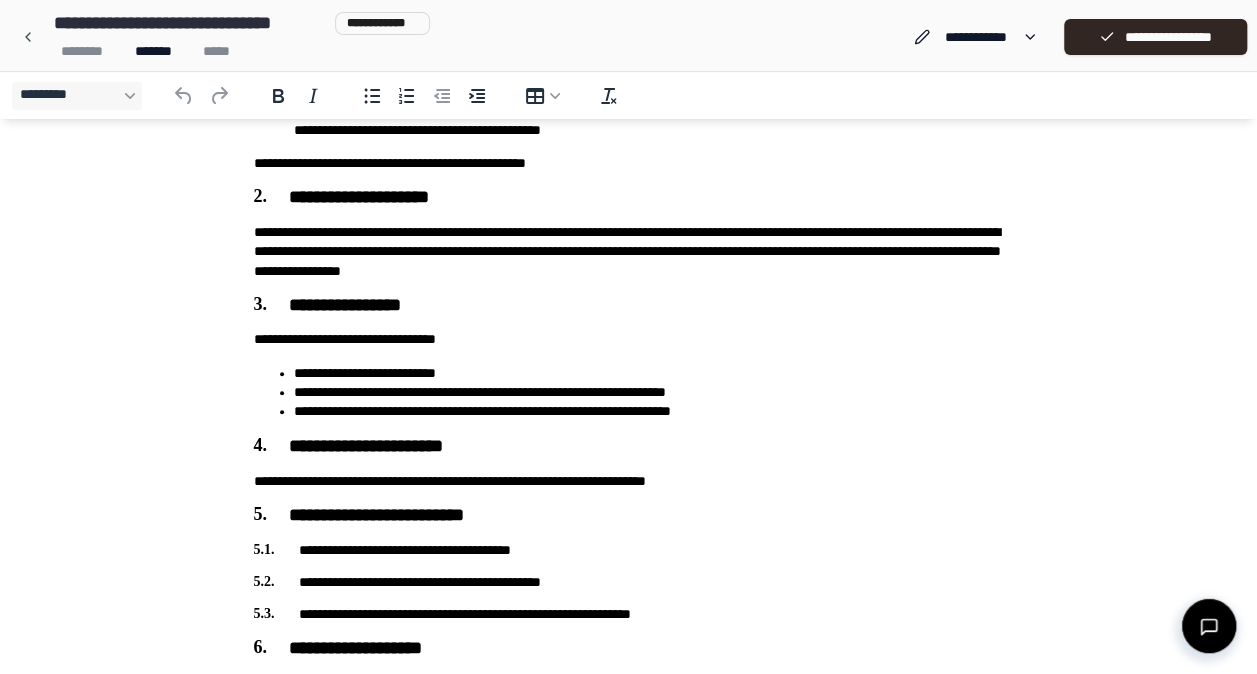 scroll, scrollTop: 400, scrollLeft: 0, axis: vertical 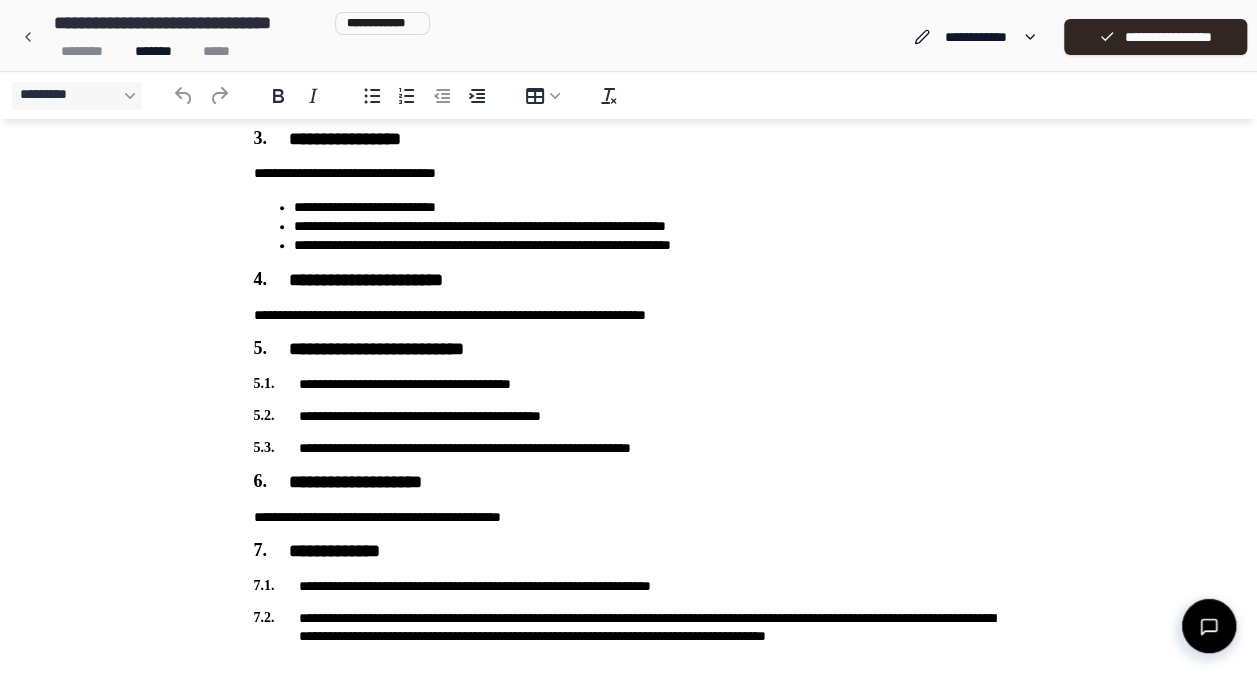 click on "**********" at bounding box center (629, 350) 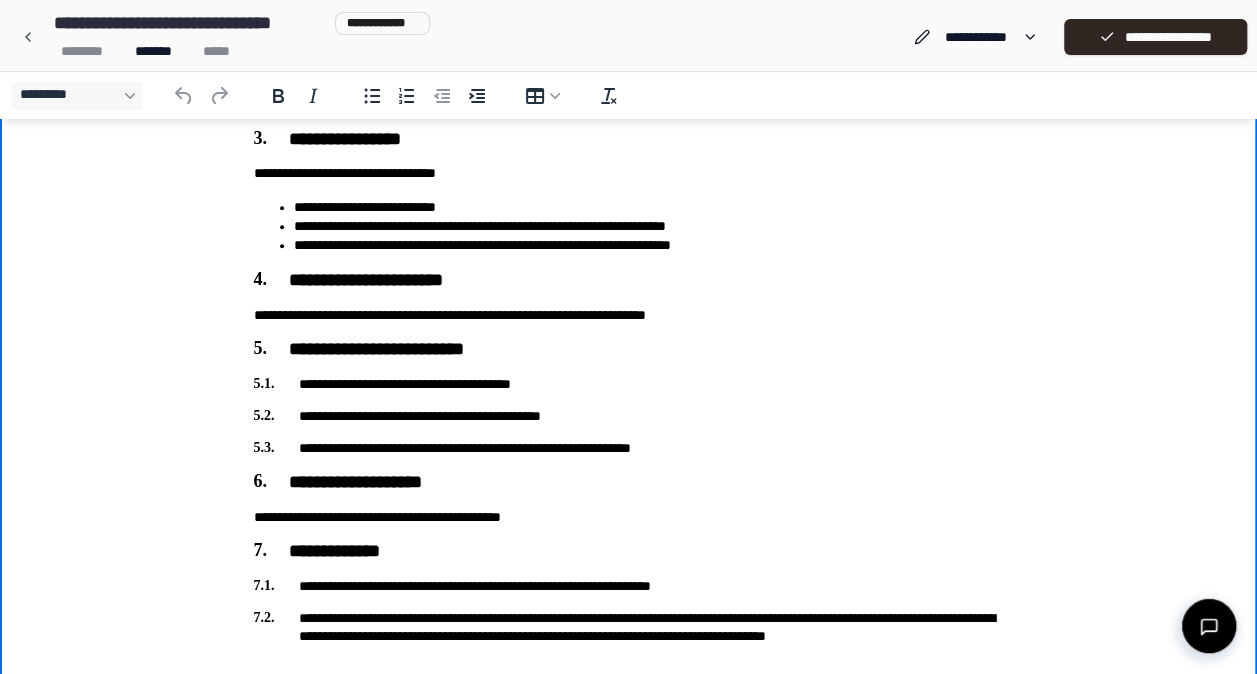 click on "**********" at bounding box center (629, 599) 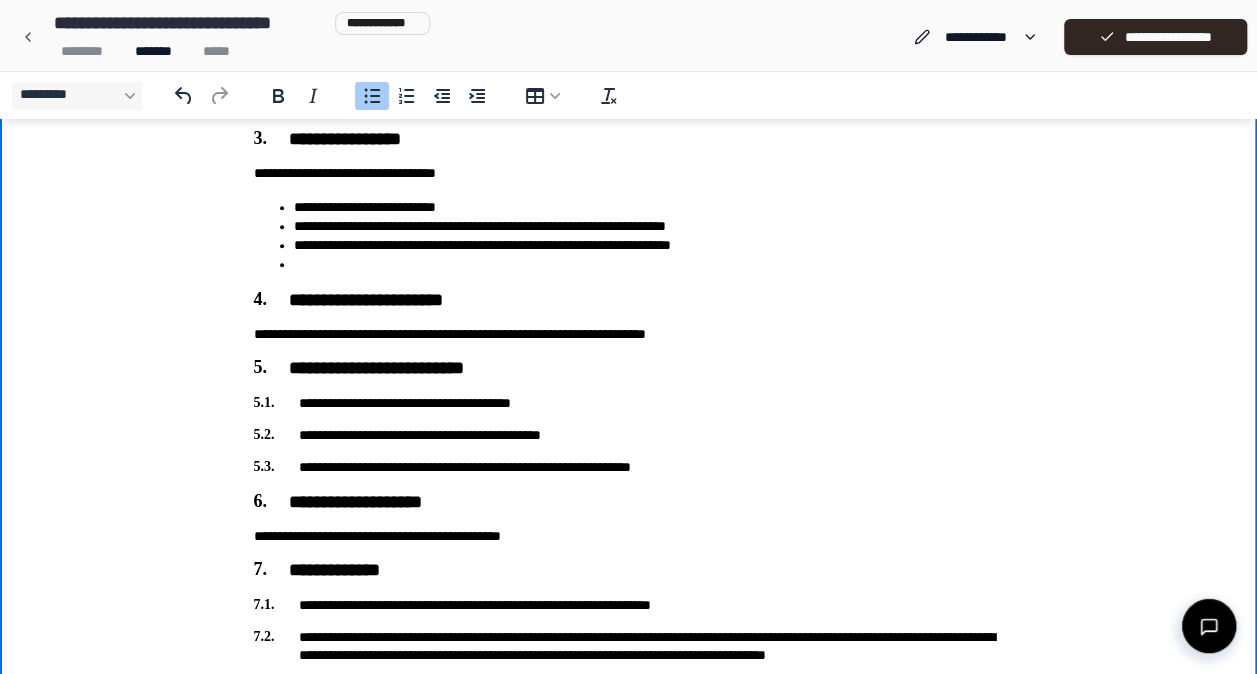 type 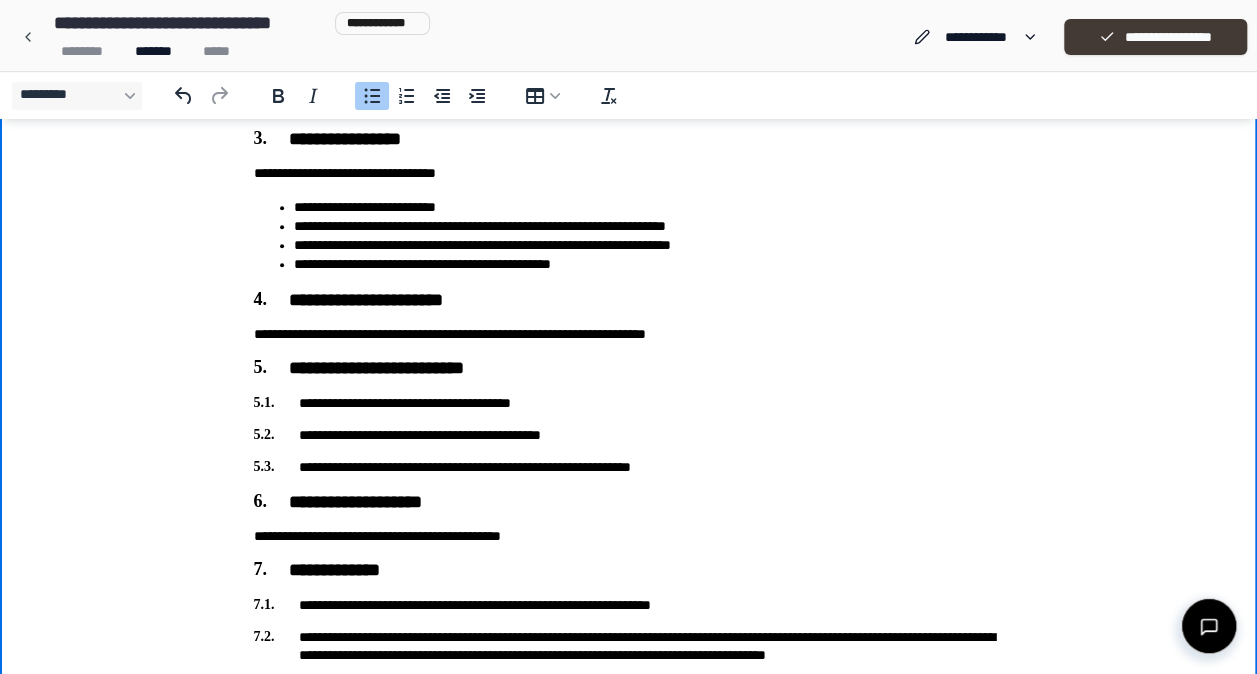 click on "**********" at bounding box center (1155, 37) 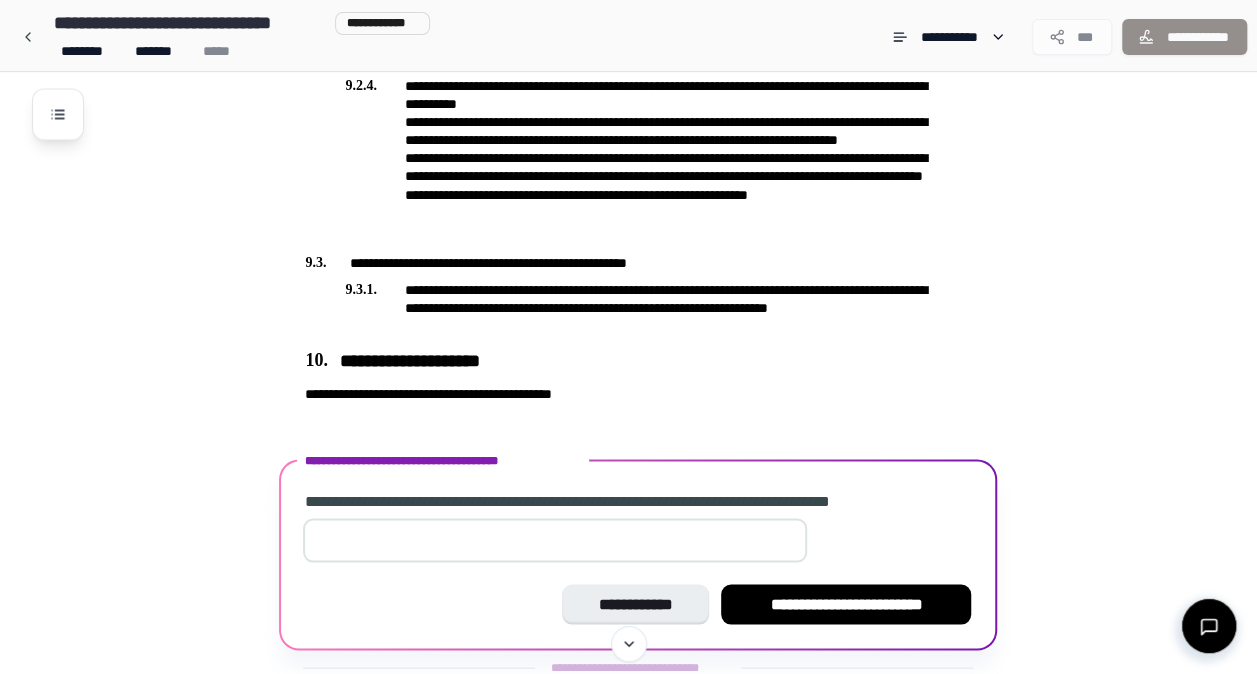 scroll, scrollTop: 1654, scrollLeft: 0, axis: vertical 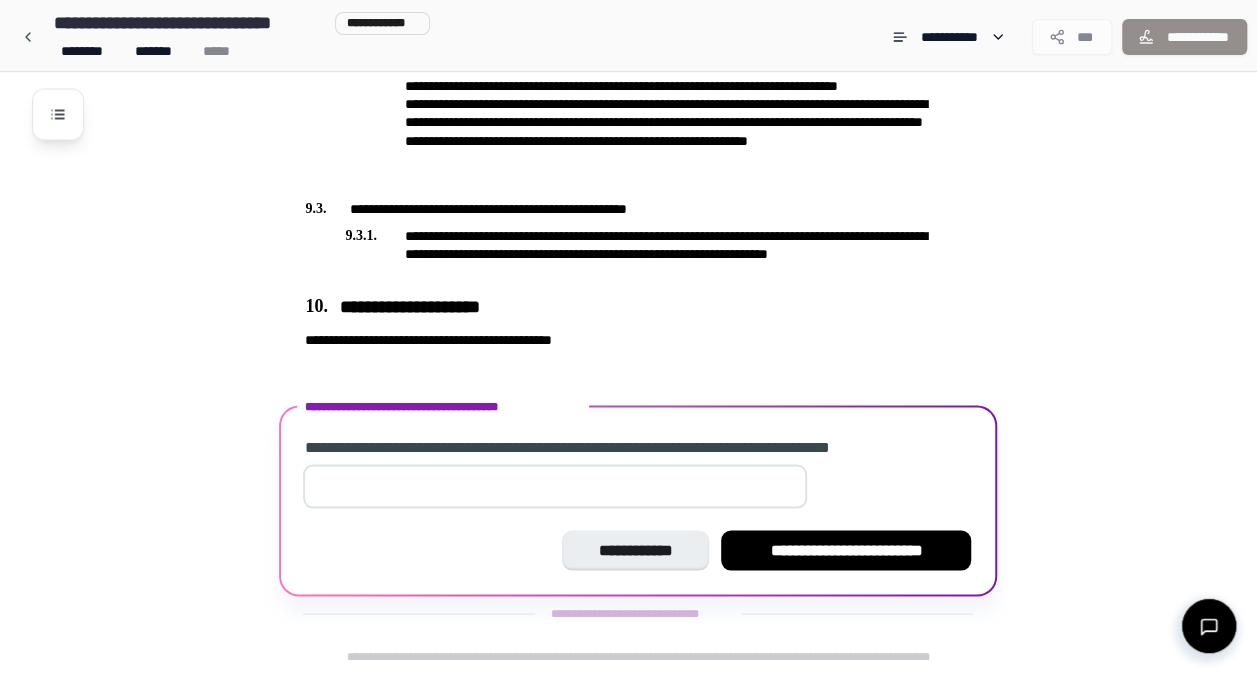 click at bounding box center (555, 486) 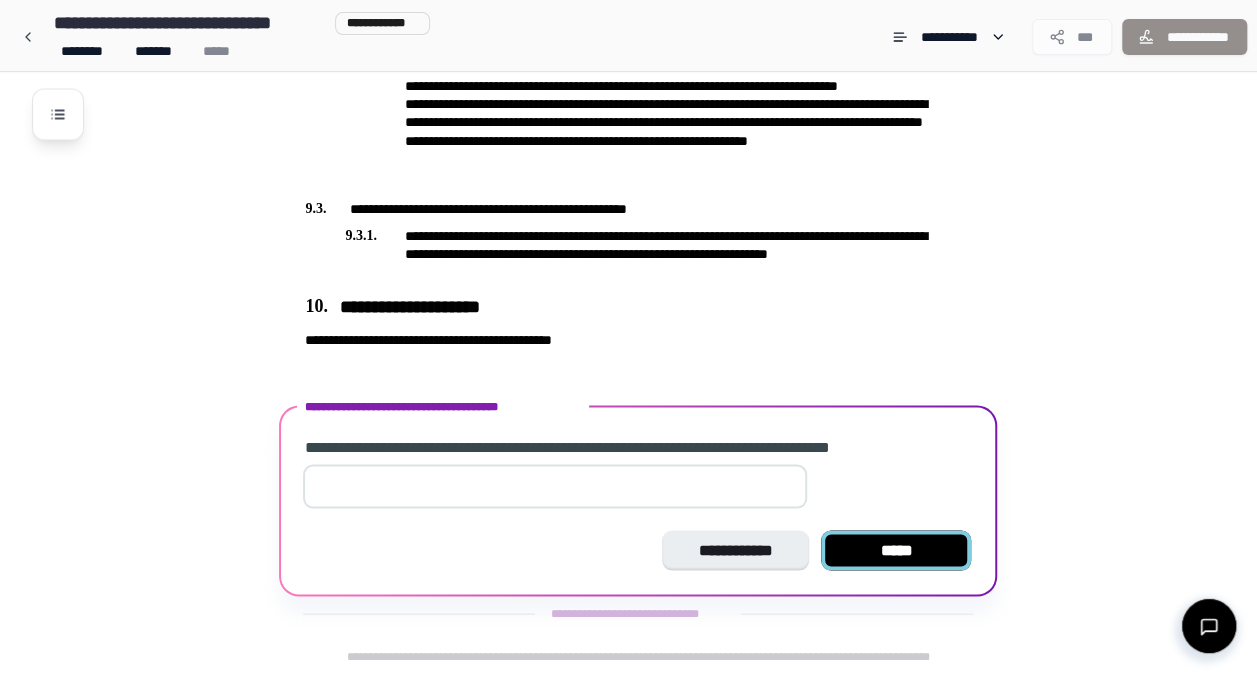 type on "*" 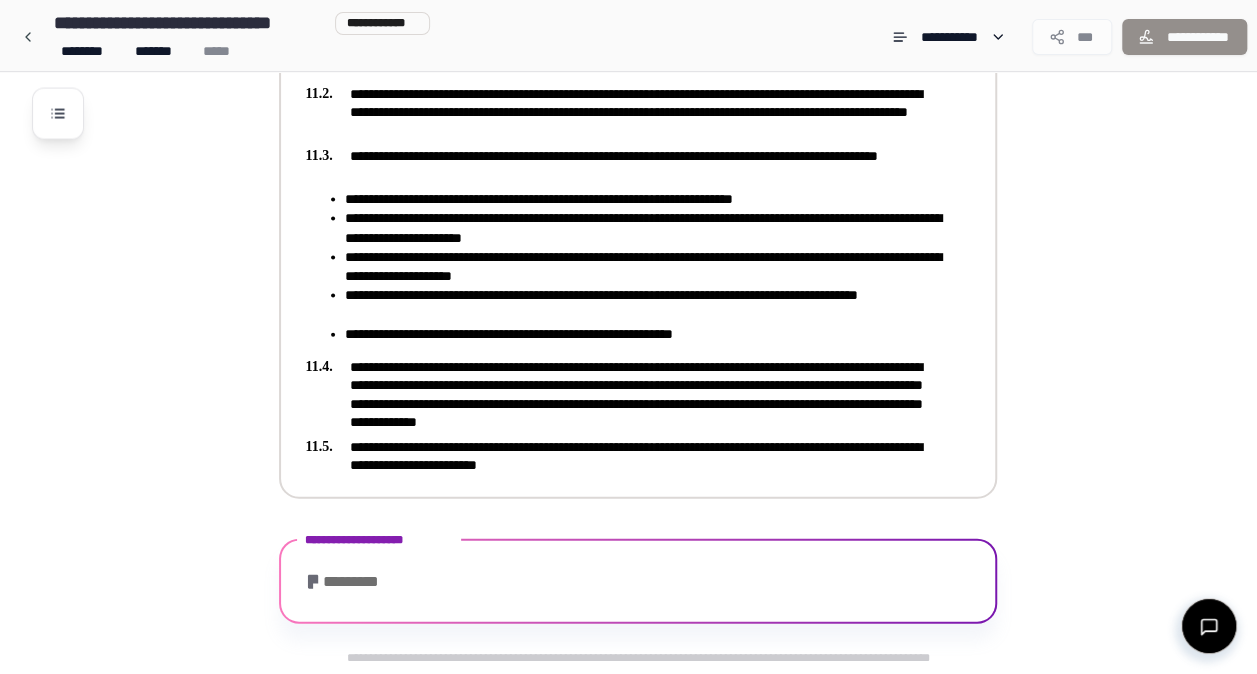 scroll, scrollTop: 2118, scrollLeft: 0, axis: vertical 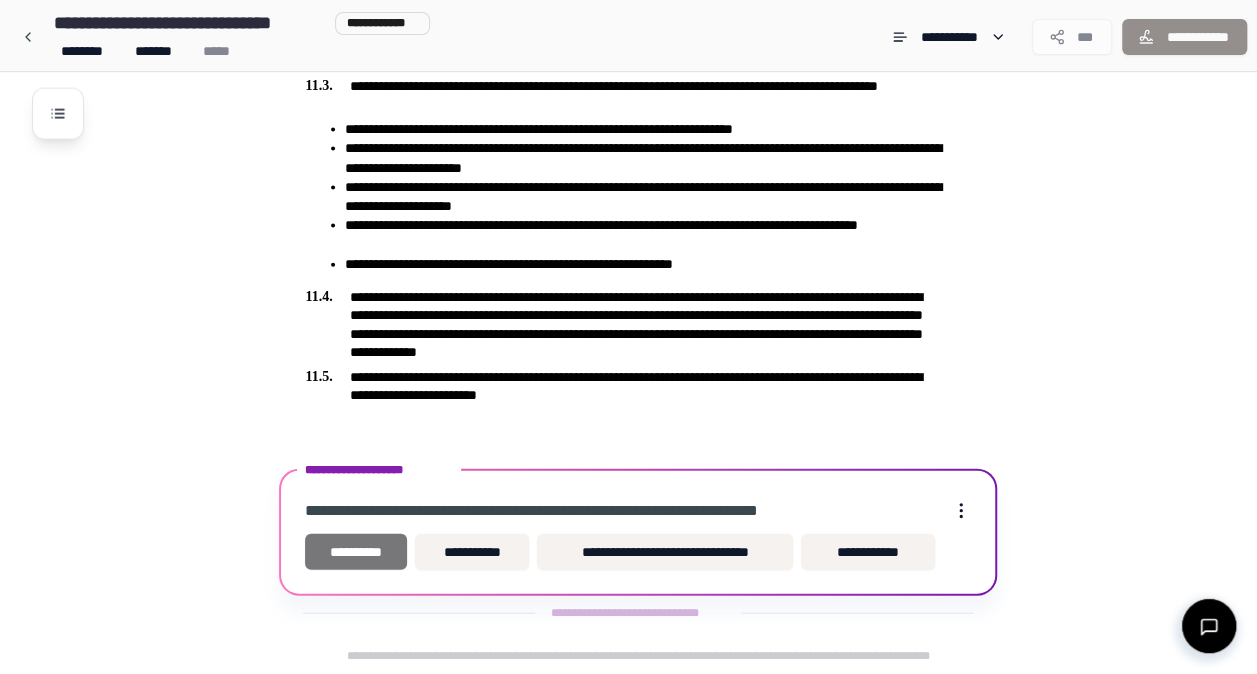 click on "**********" at bounding box center (356, 552) 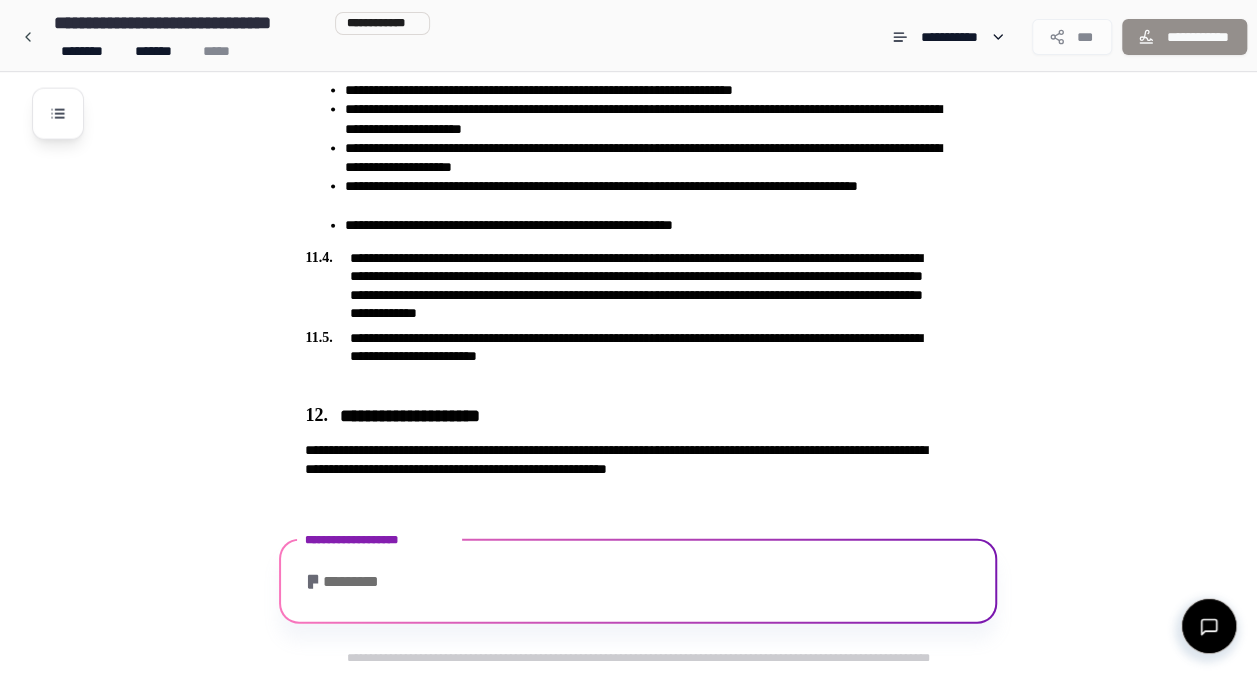 scroll, scrollTop: 2320, scrollLeft: 0, axis: vertical 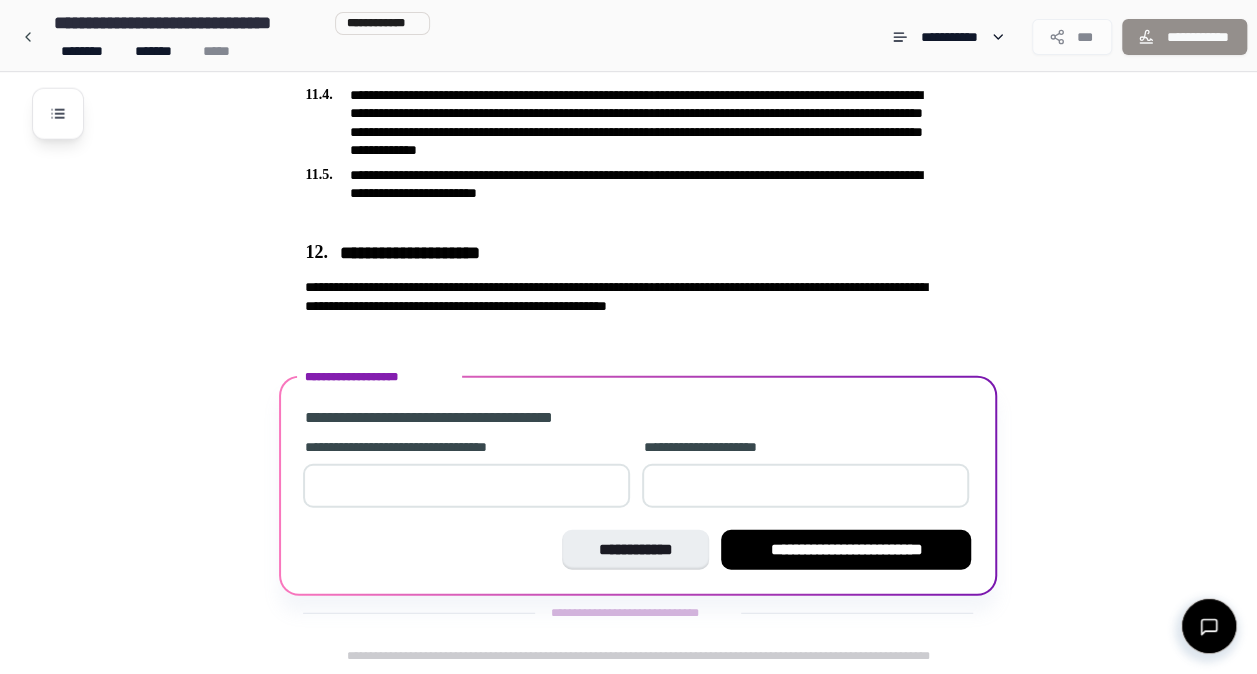 click at bounding box center (466, 486) 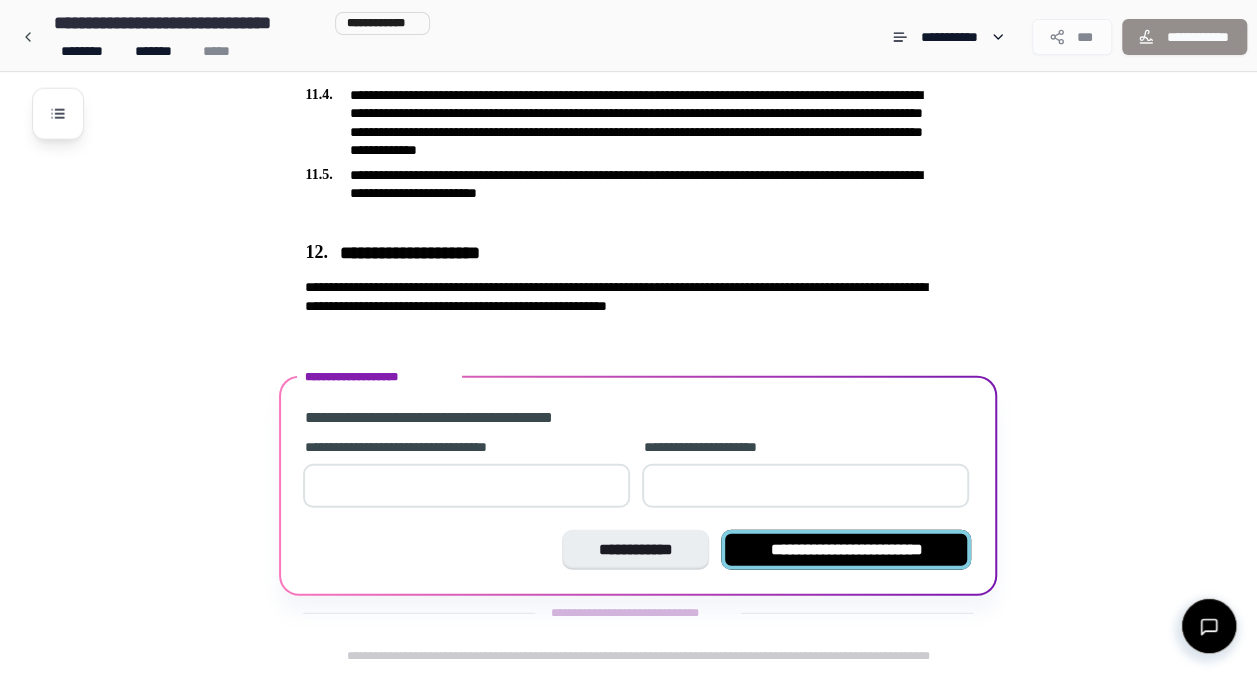 click on "**********" at bounding box center [846, 550] 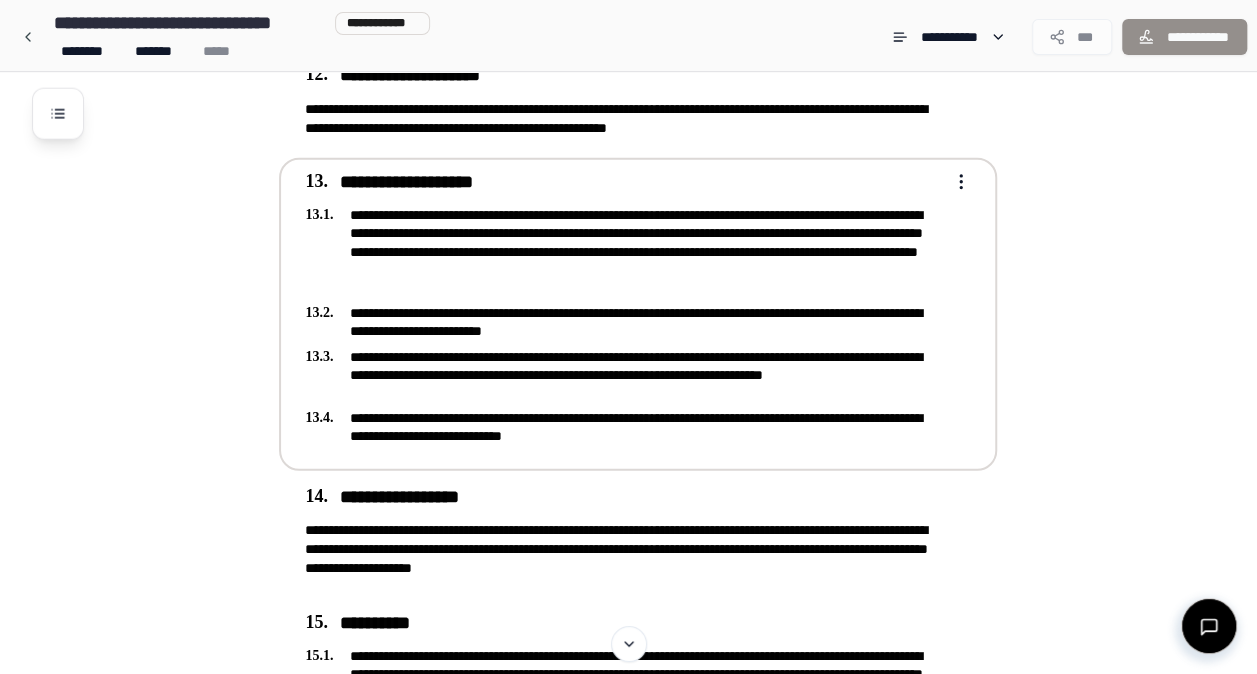 scroll, scrollTop: 2411, scrollLeft: 0, axis: vertical 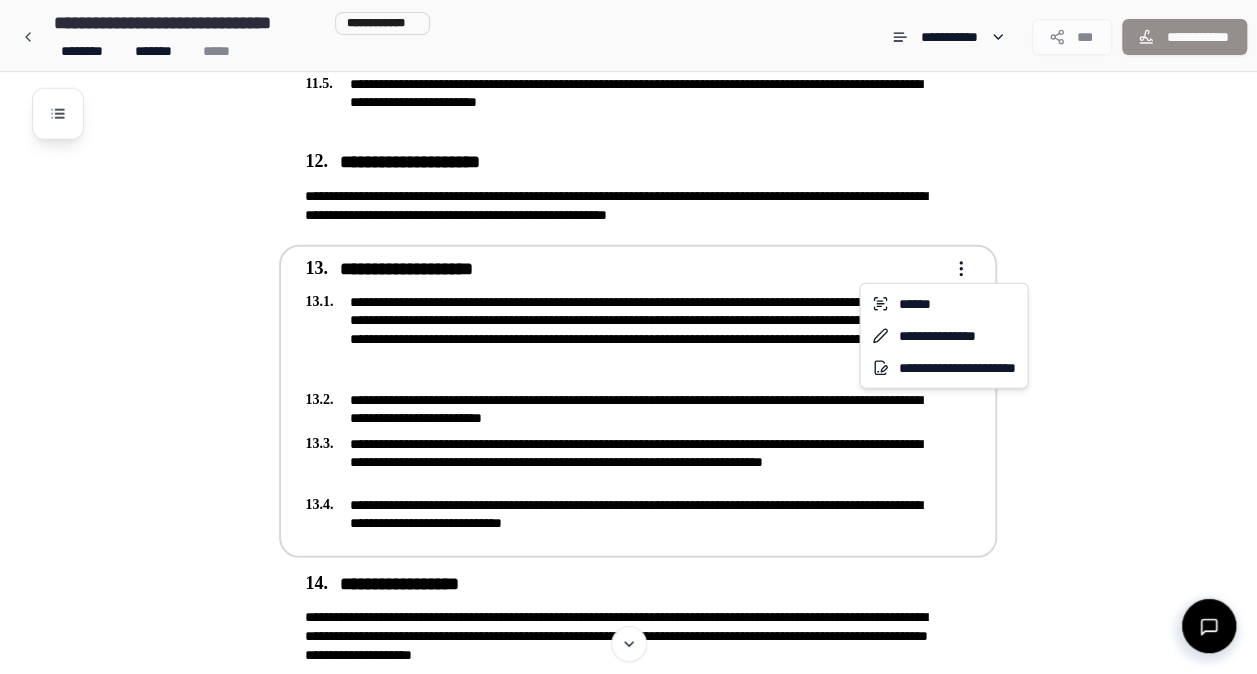 click on "**********" at bounding box center (628, -562) 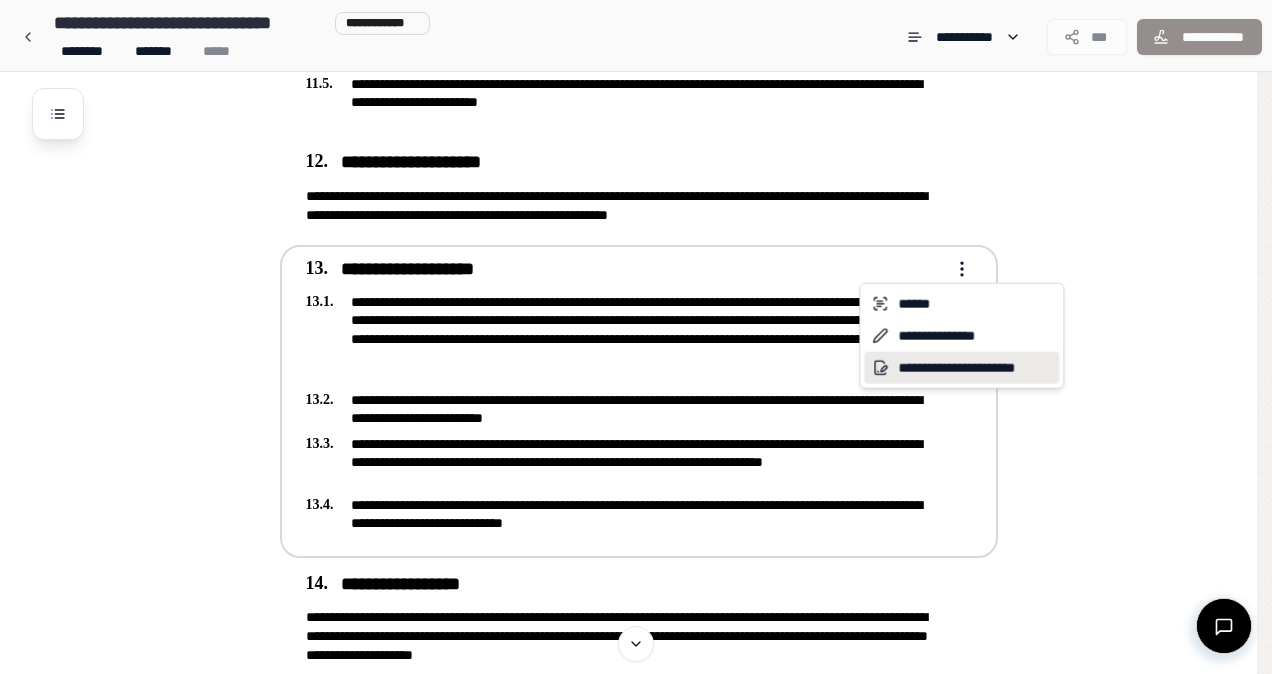 click on "**********" at bounding box center [961, 368] 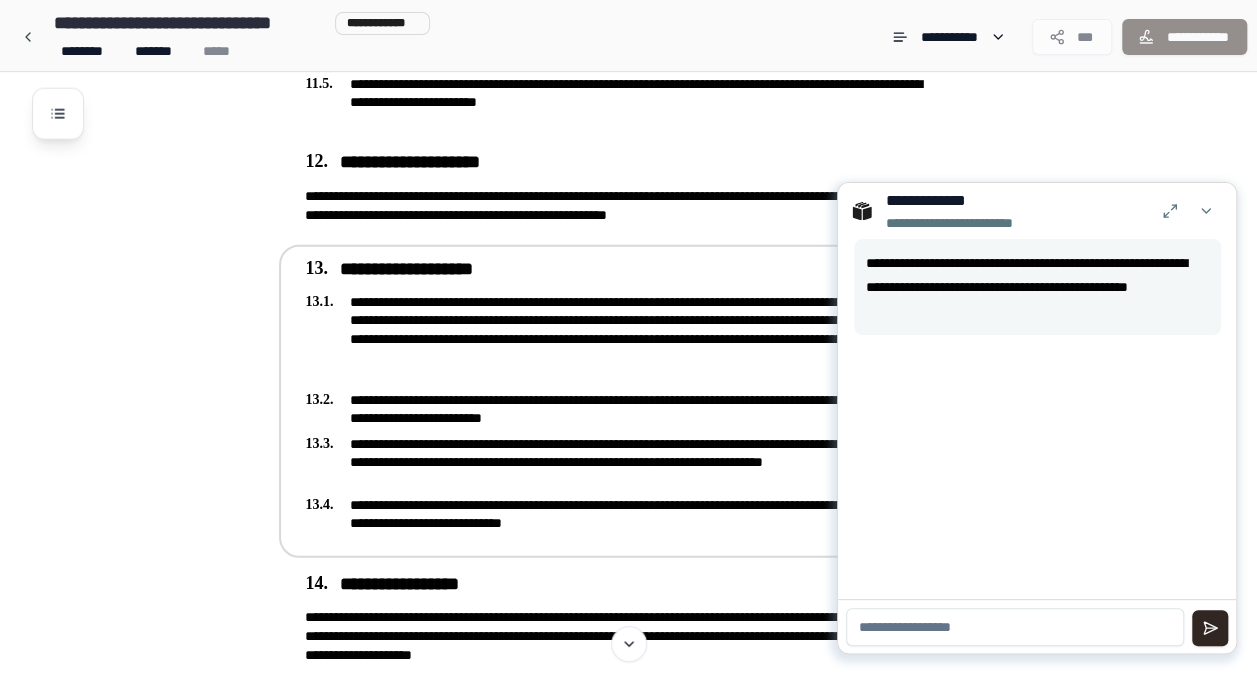 click at bounding box center [1015, 627] 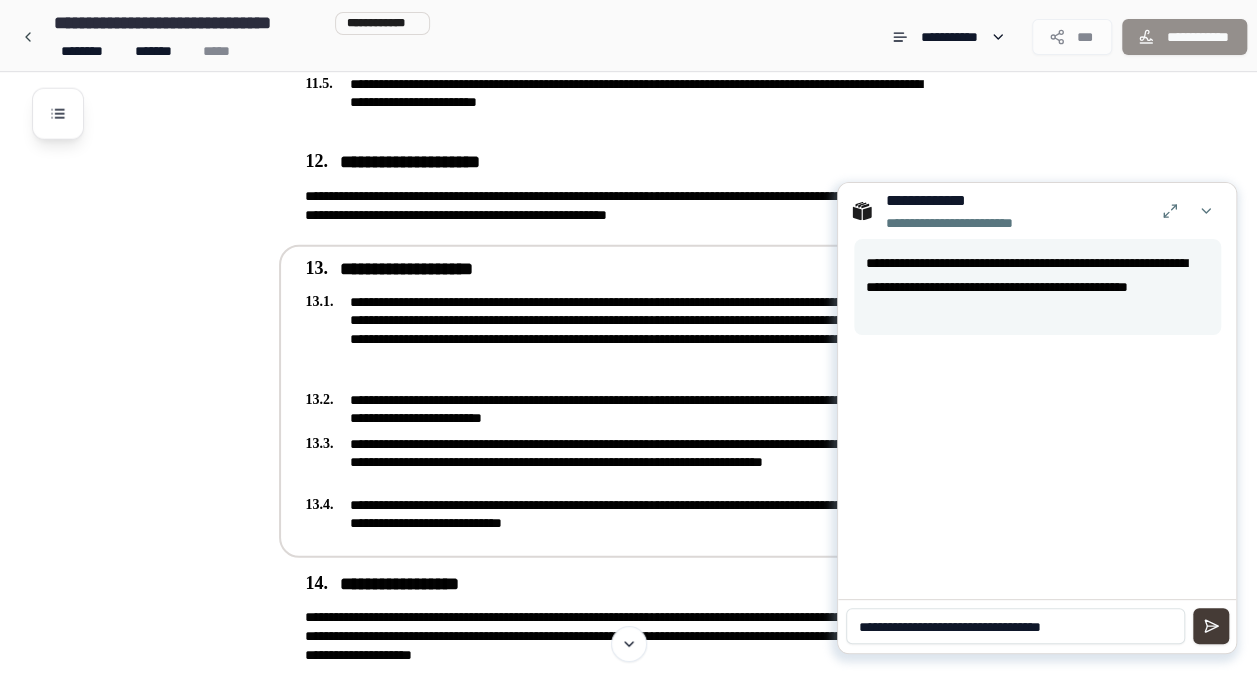 type on "**********" 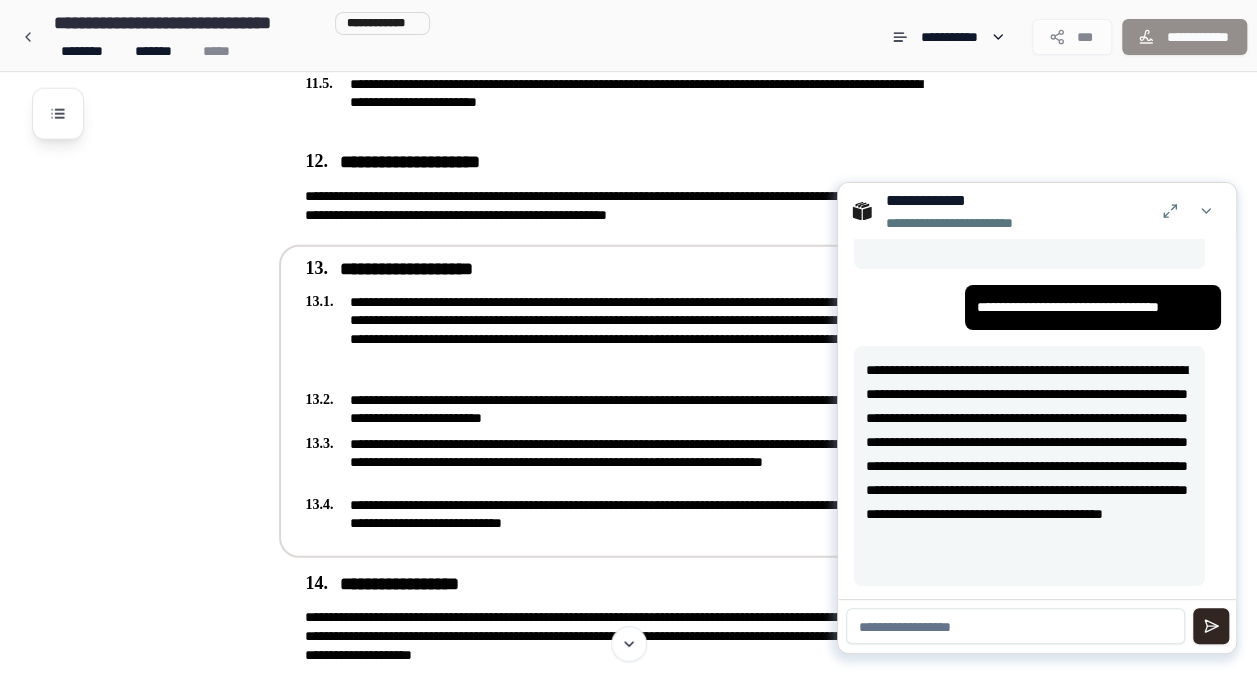 scroll, scrollTop: 68, scrollLeft: 0, axis: vertical 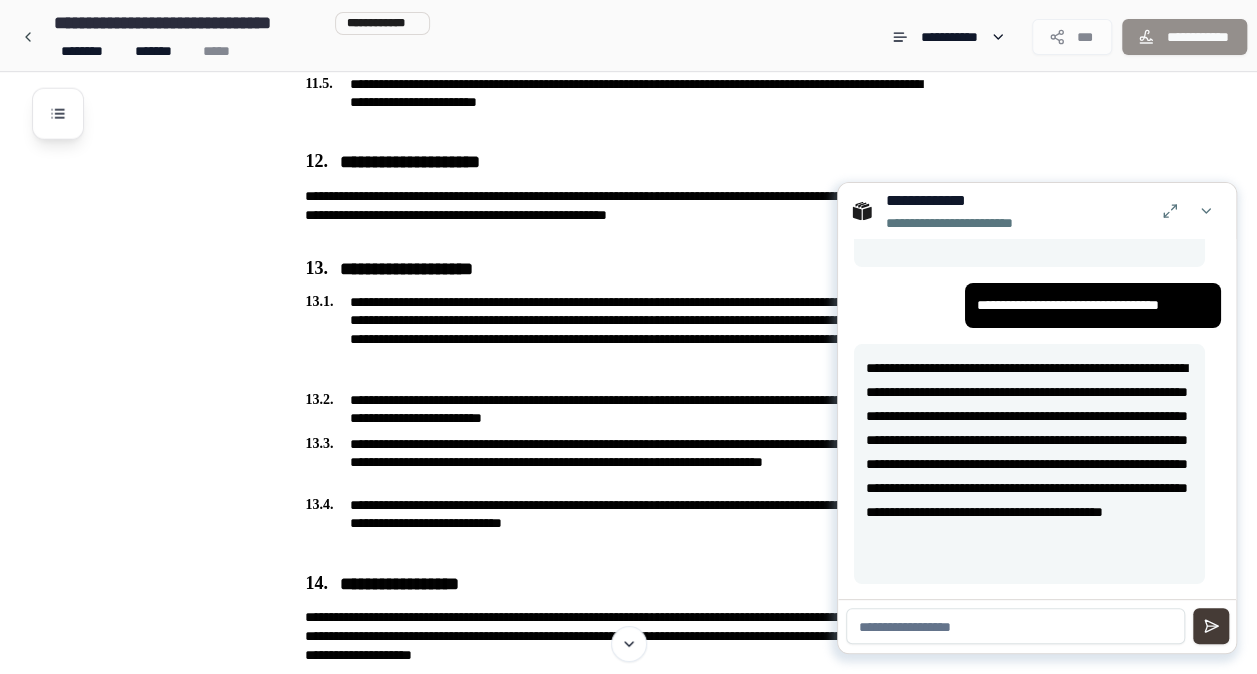click at bounding box center [1211, 626] 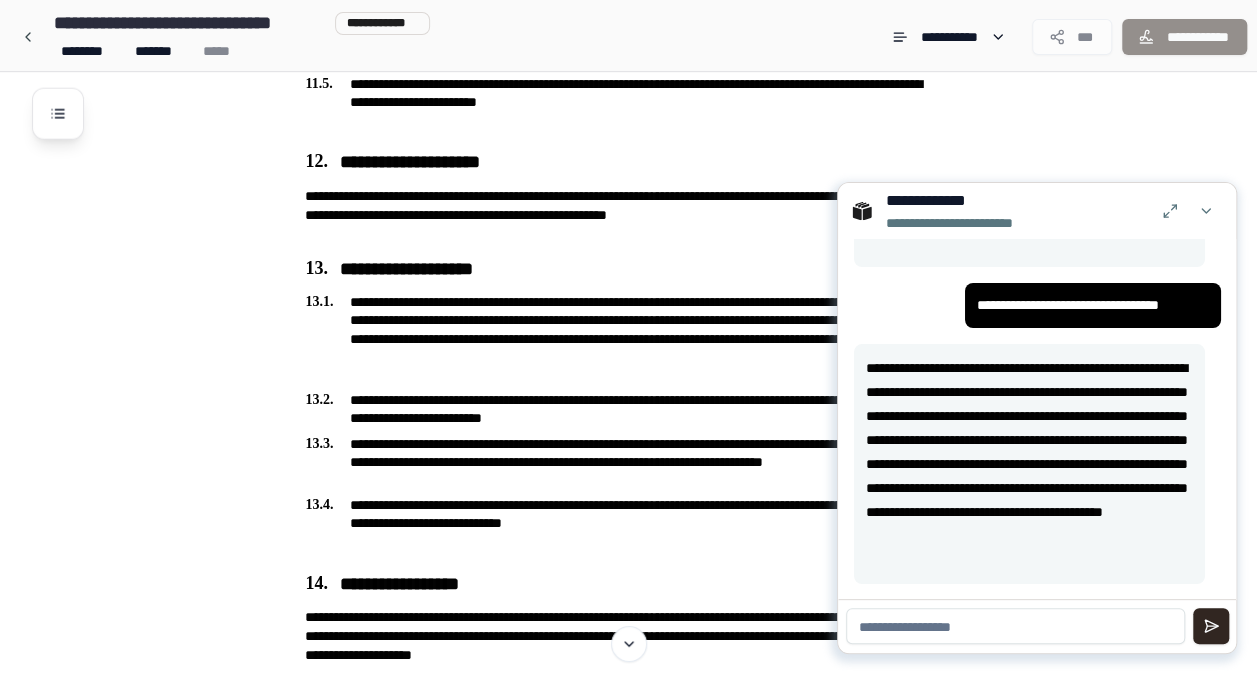 click at bounding box center [1015, 626] 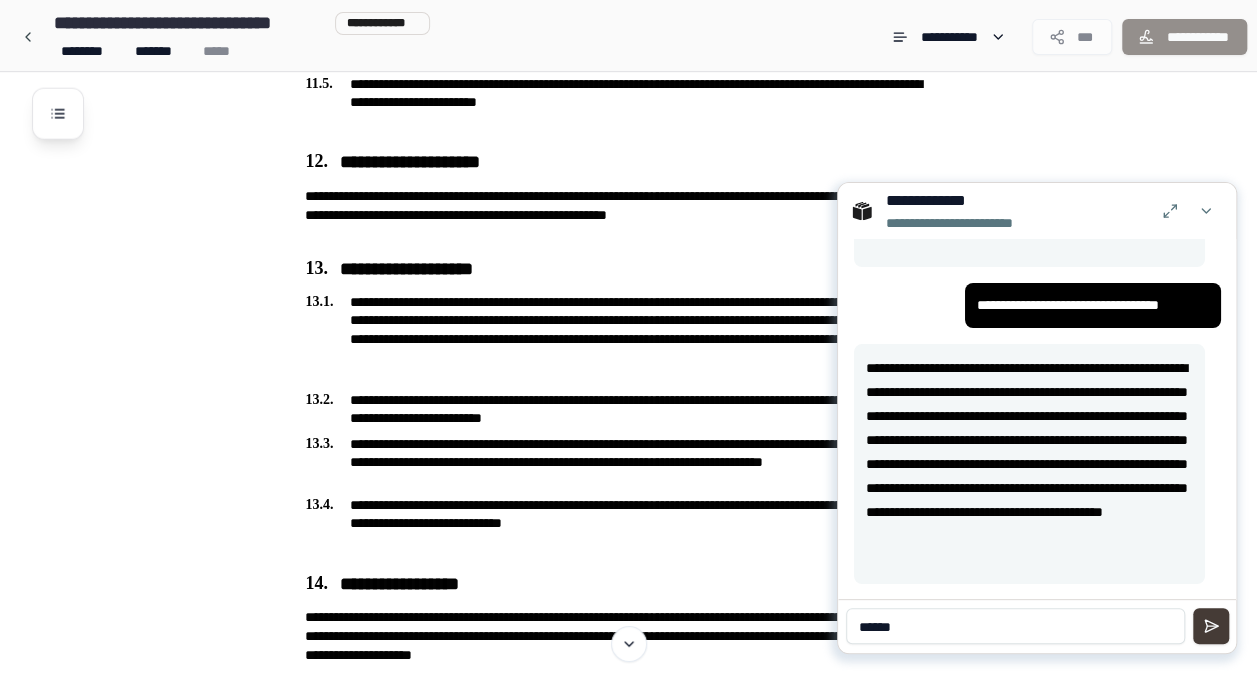type on "******" 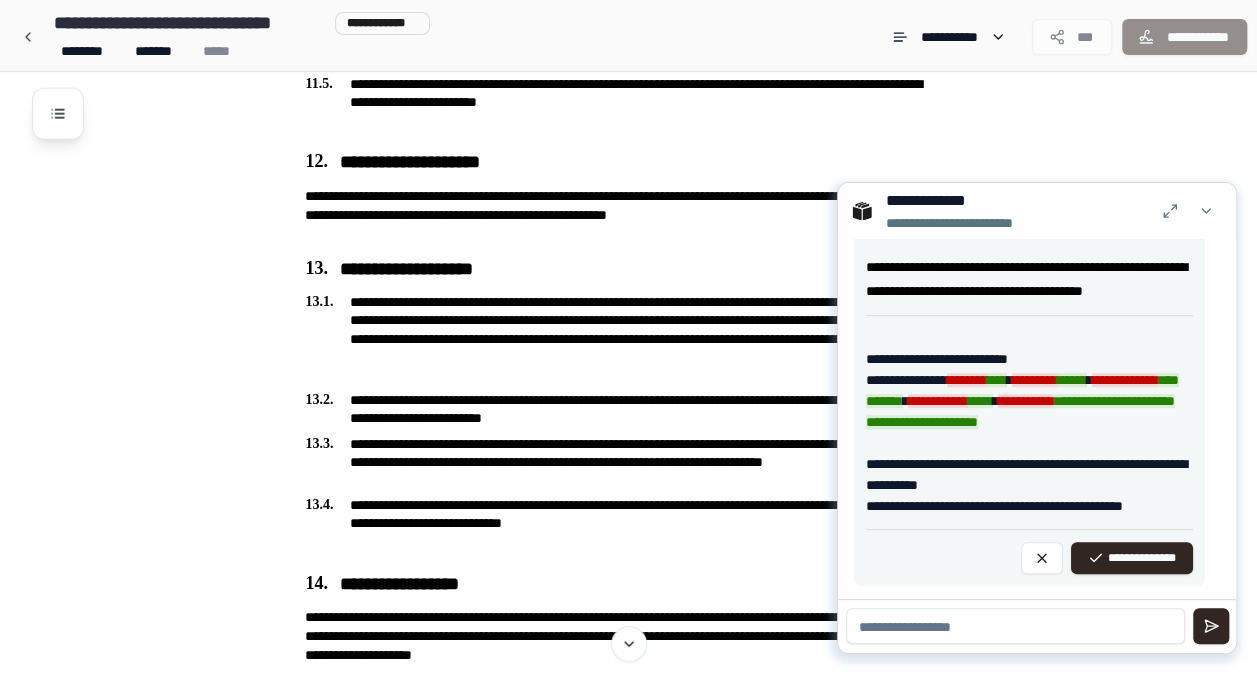 scroll, scrollTop: 600, scrollLeft: 0, axis: vertical 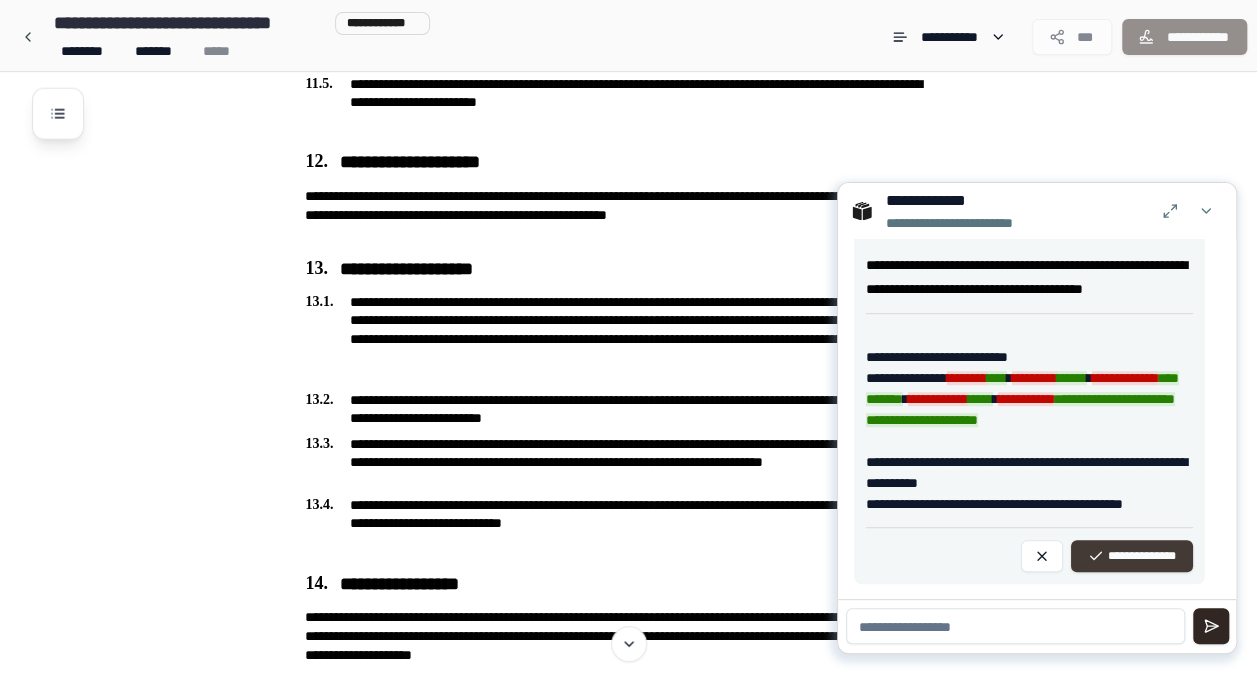 click on "**********" at bounding box center [1132, 556] 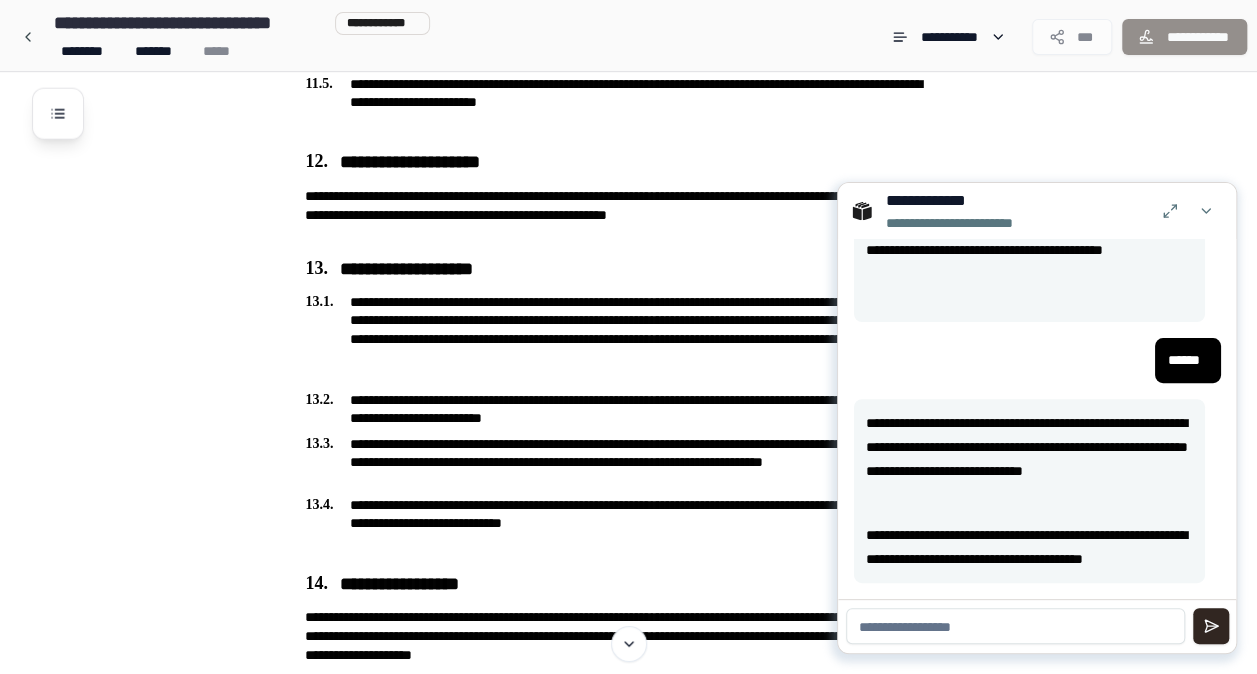 scroll, scrollTop: 329, scrollLeft: 0, axis: vertical 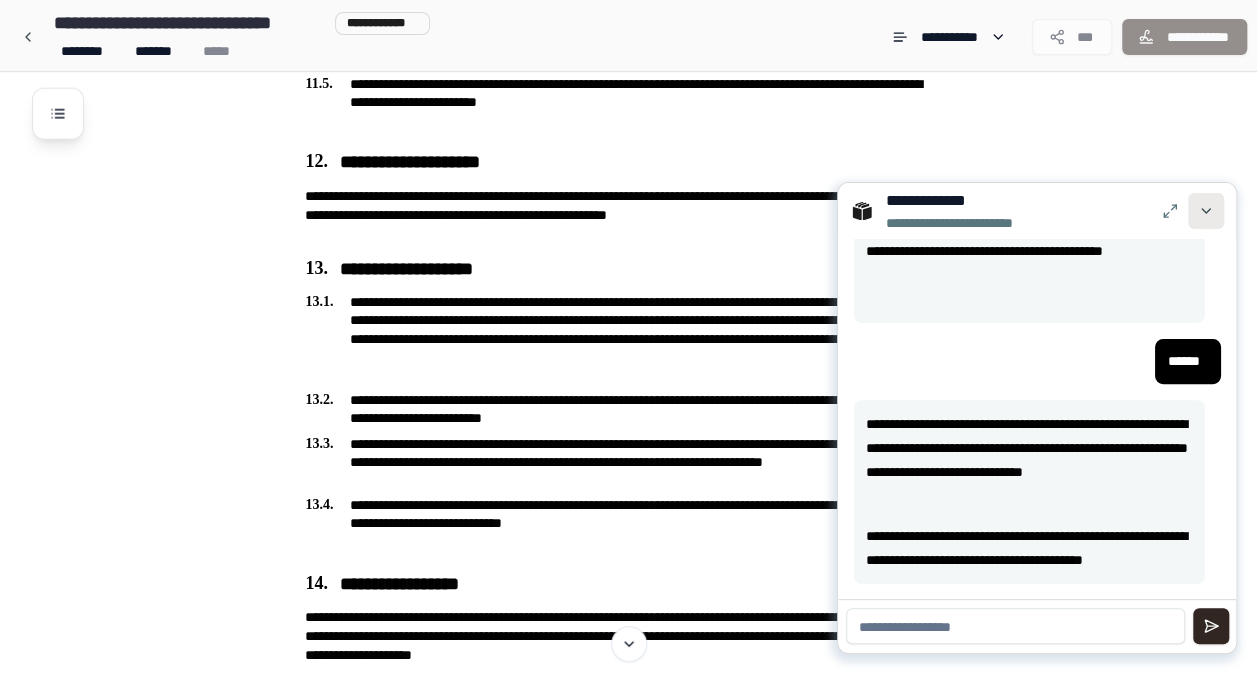 click at bounding box center [1206, 211] 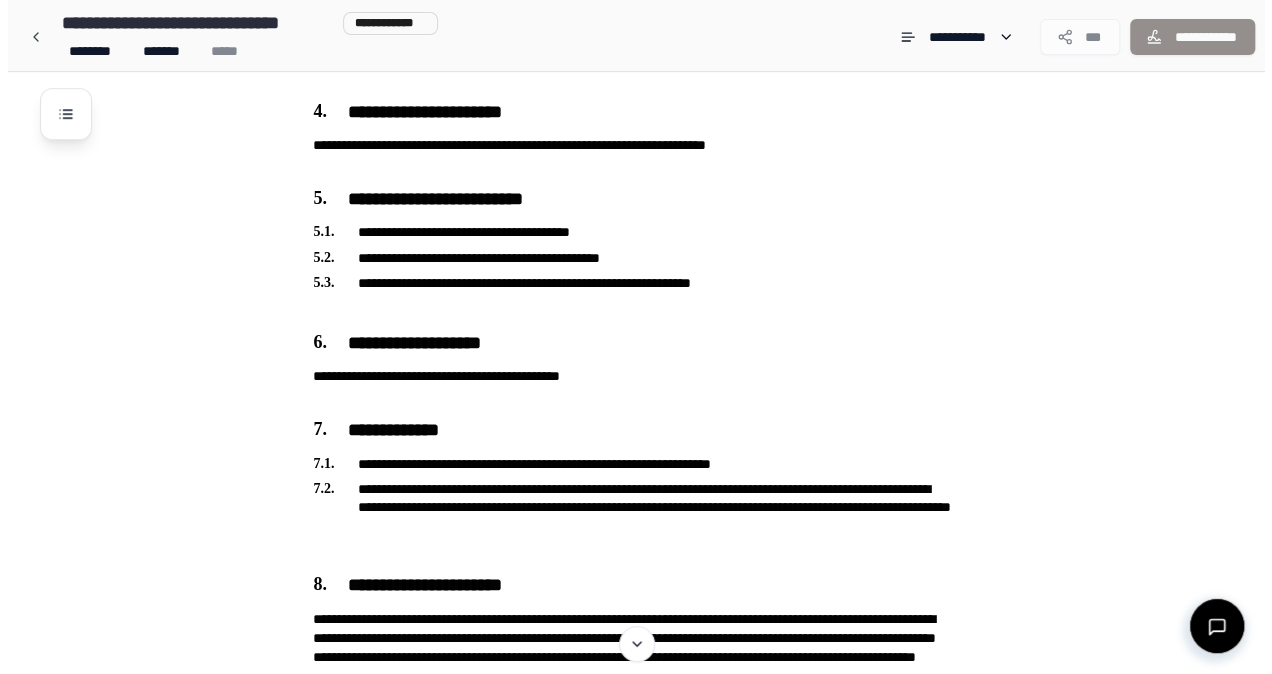 scroll, scrollTop: 311, scrollLeft: 0, axis: vertical 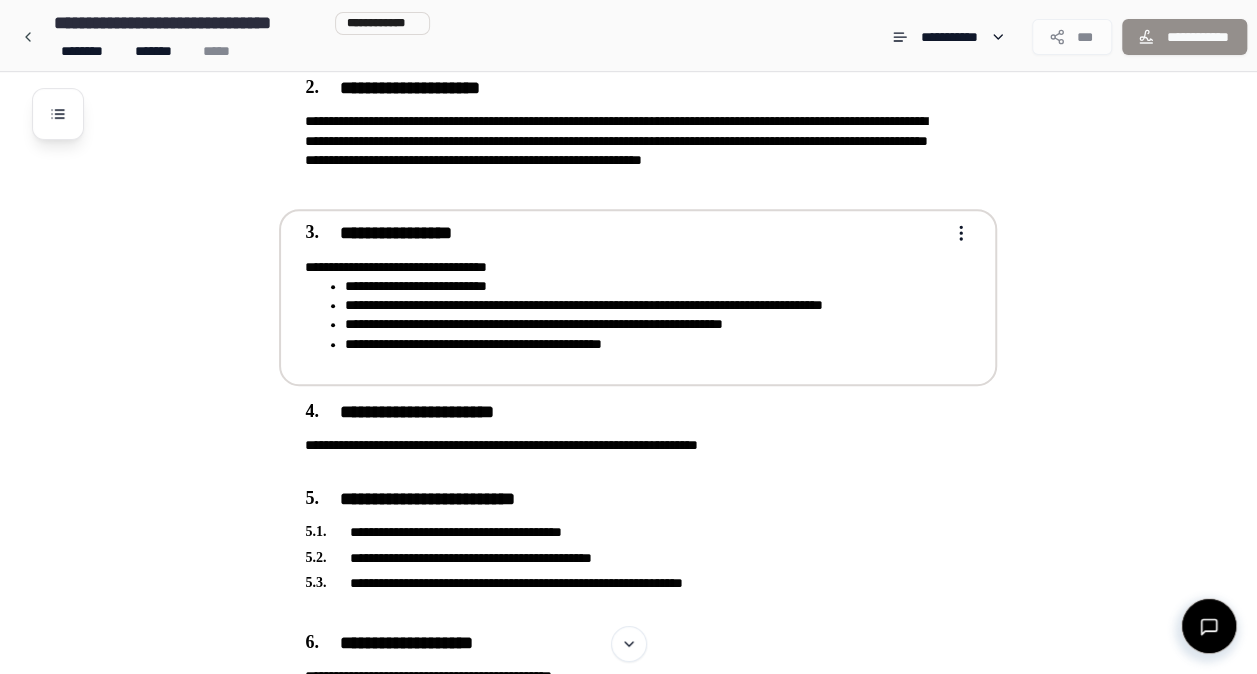 click on "**********" at bounding box center (644, 305) 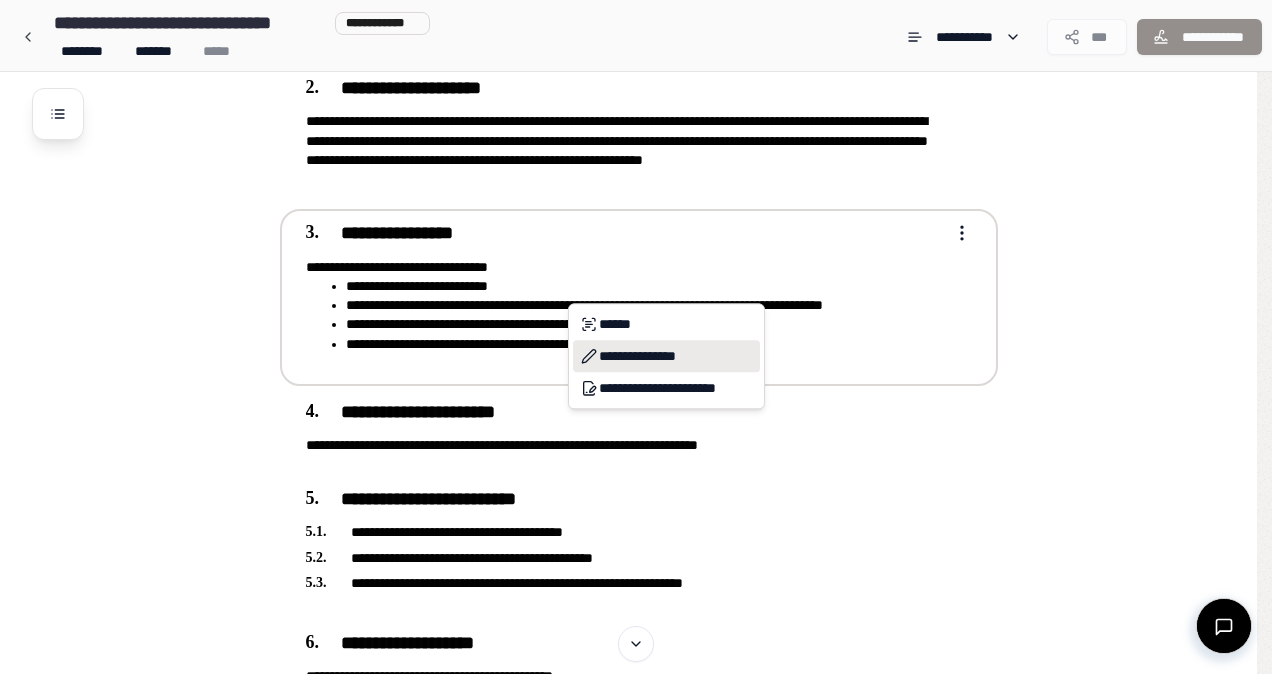 click on "**********" at bounding box center (666, 356) 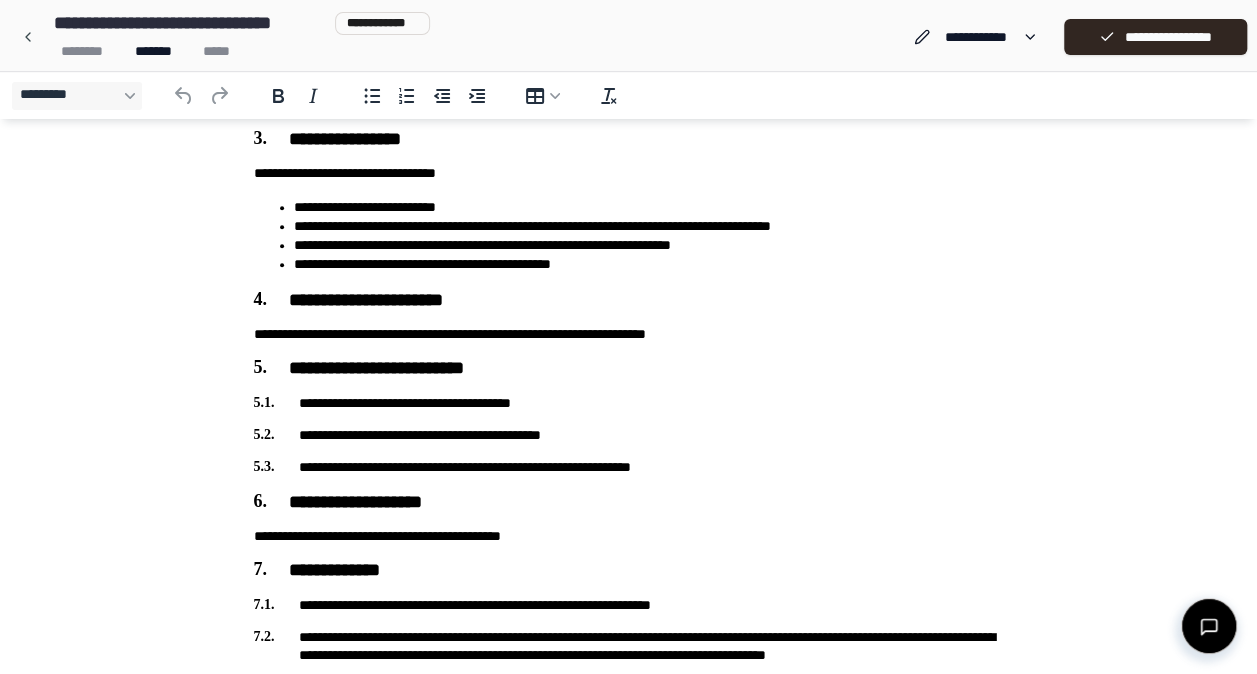 scroll, scrollTop: 300, scrollLeft: 0, axis: vertical 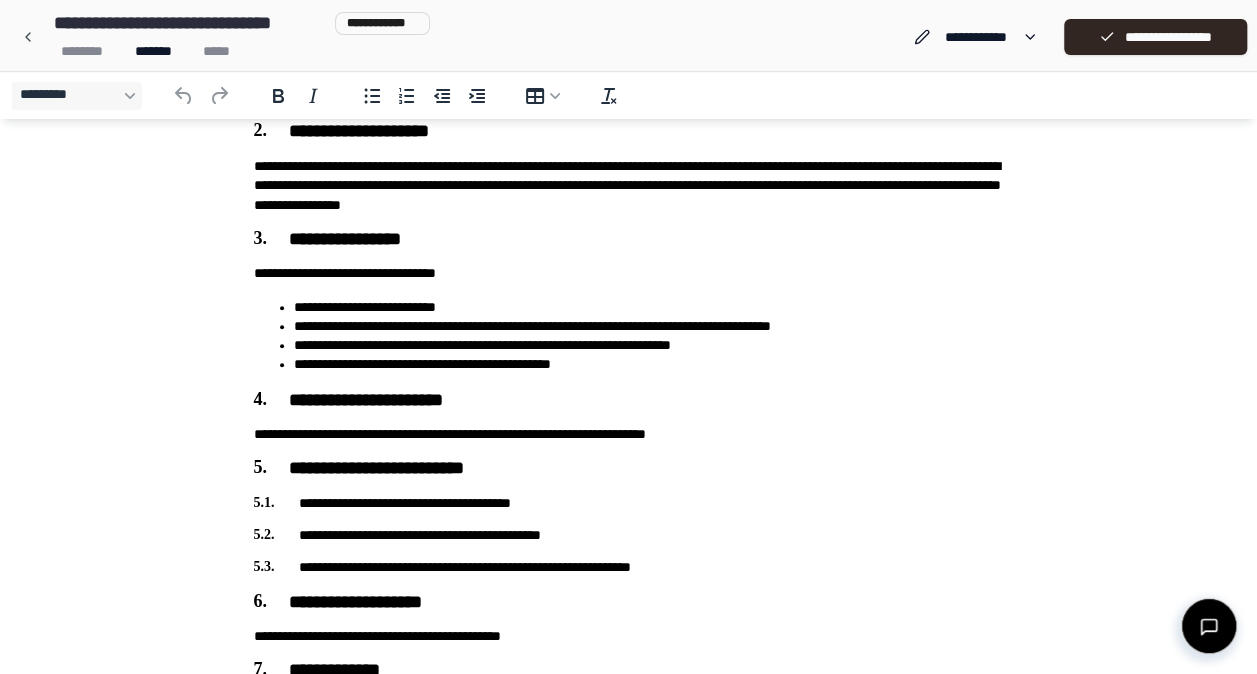 click on "**********" at bounding box center (649, 326) 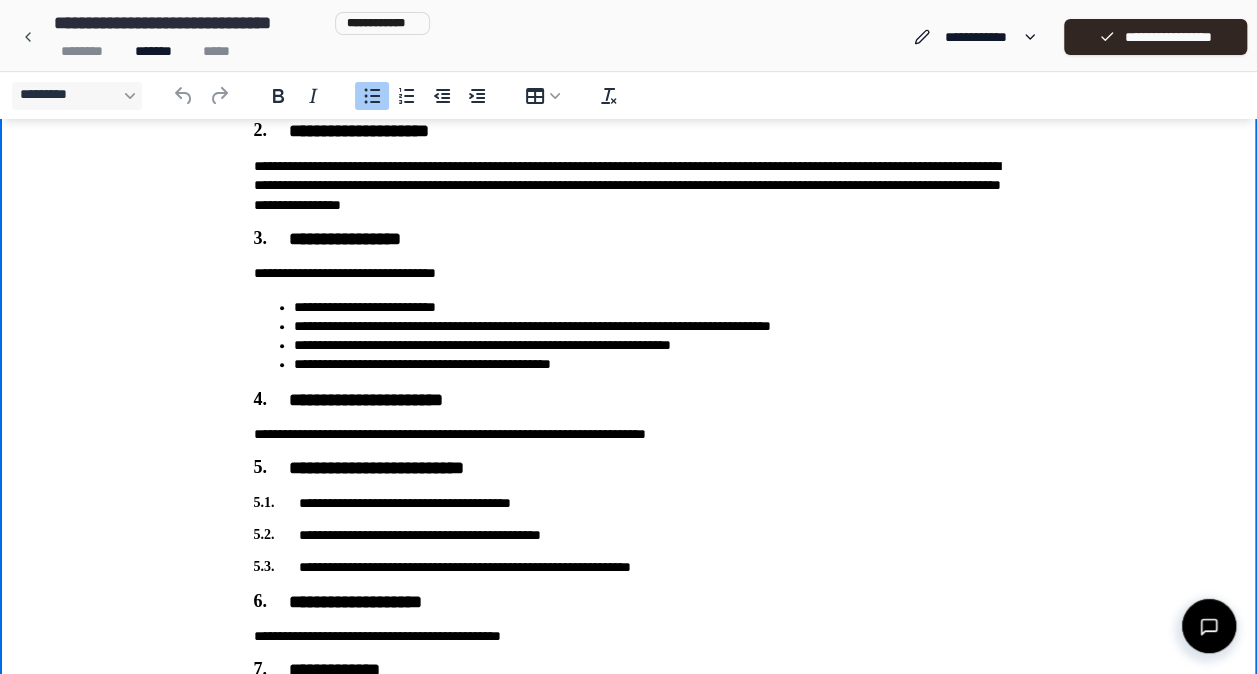 type 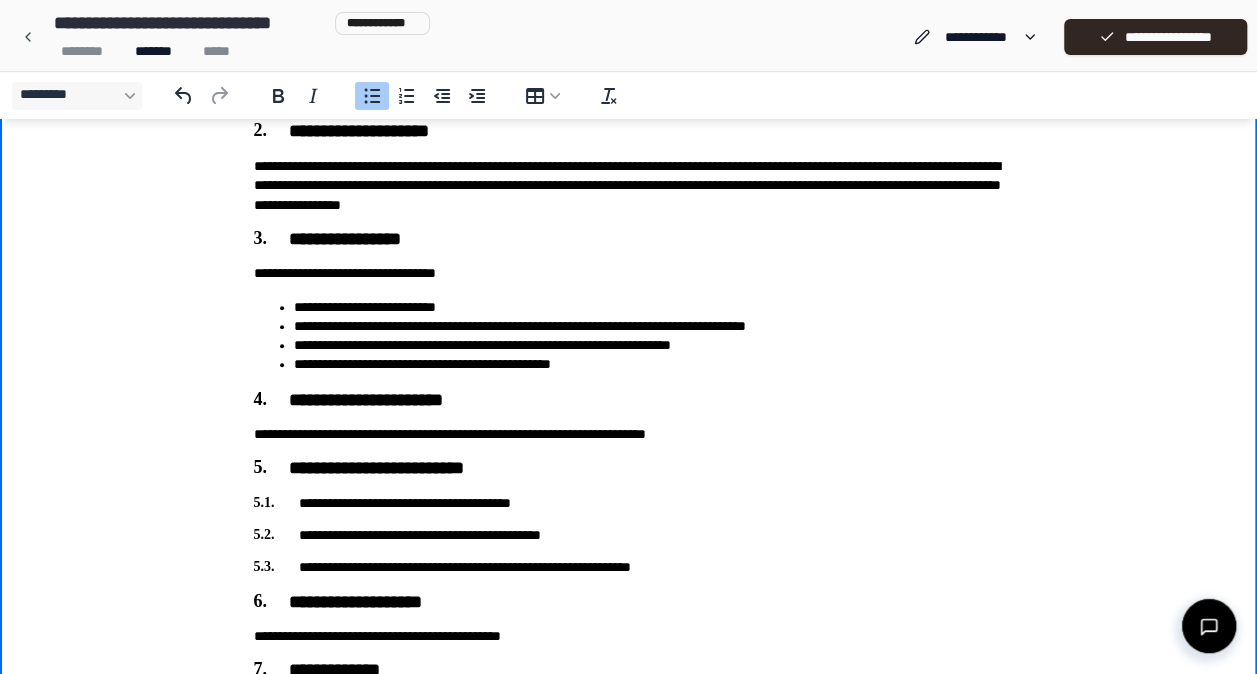 click on "**********" at bounding box center (649, 326) 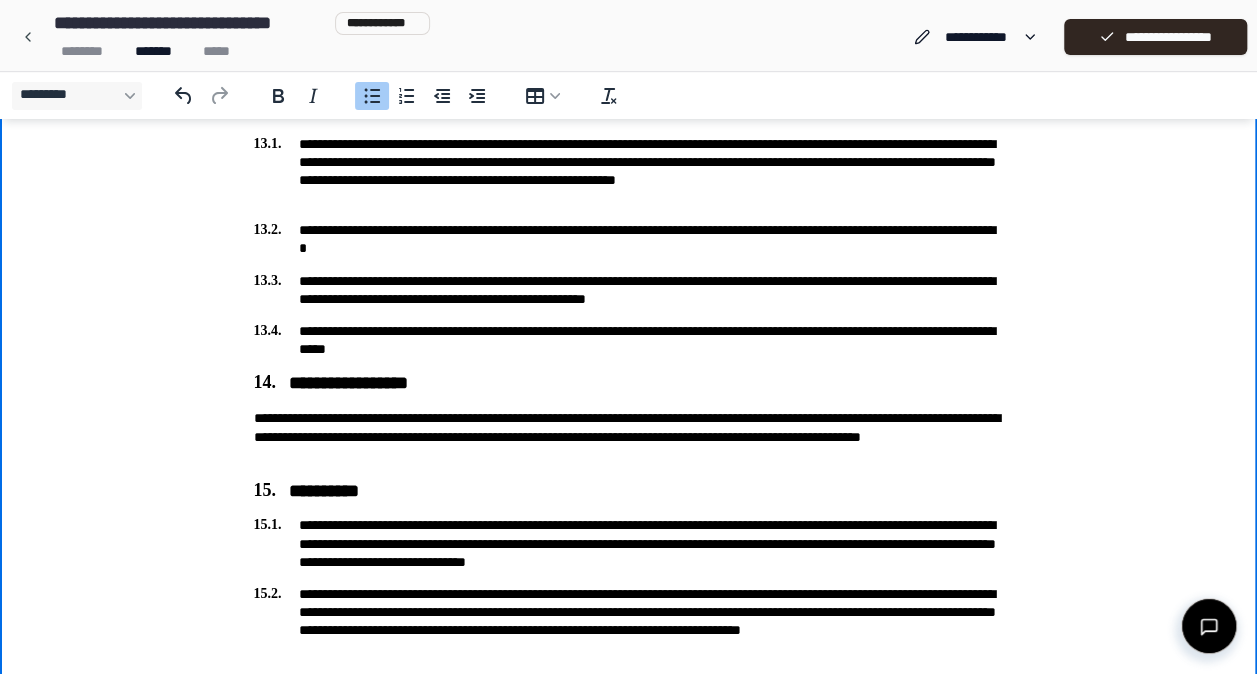 scroll, scrollTop: 2481, scrollLeft: 0, axis: vertical 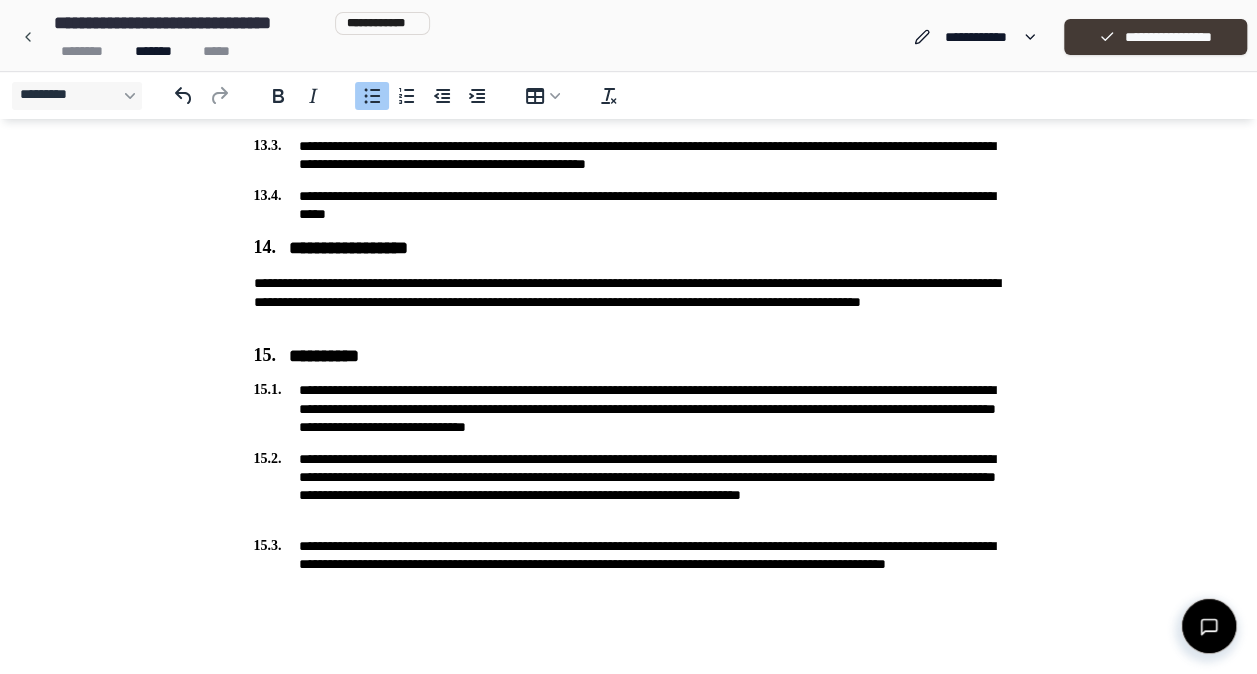 click on "**********" at bounding box center (1155, 37) 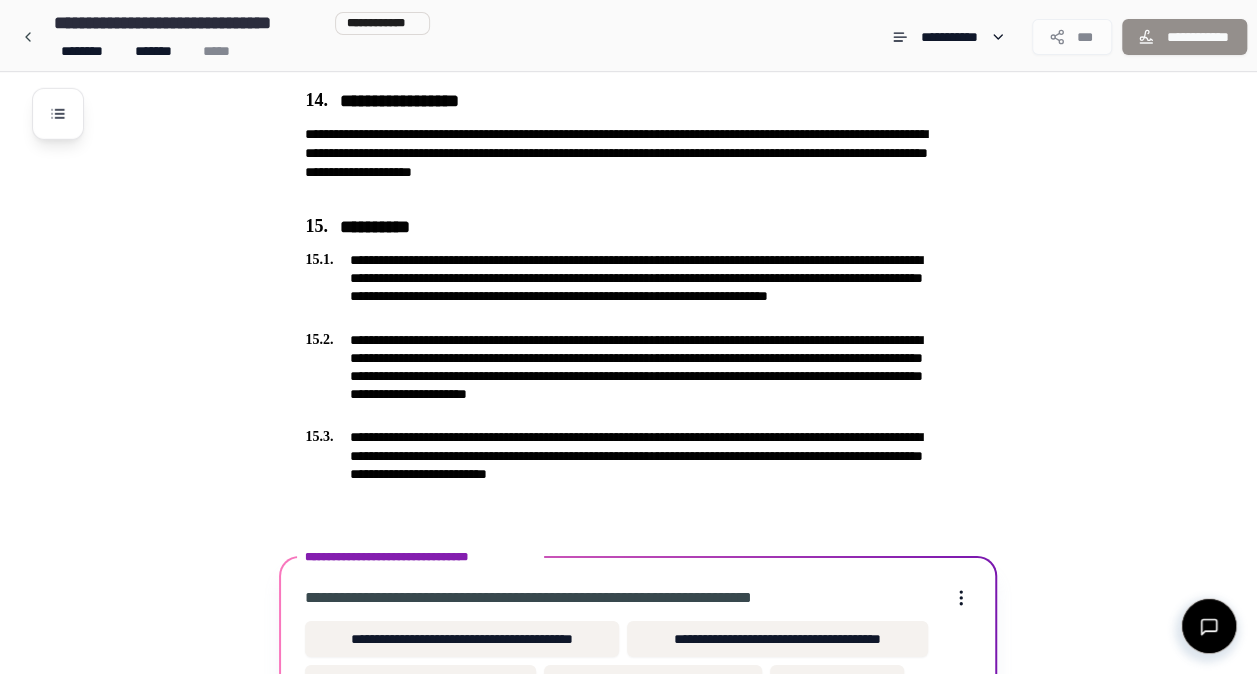 scroll, scrollTop: 3025, scrollLeft: 0, axis: vertical 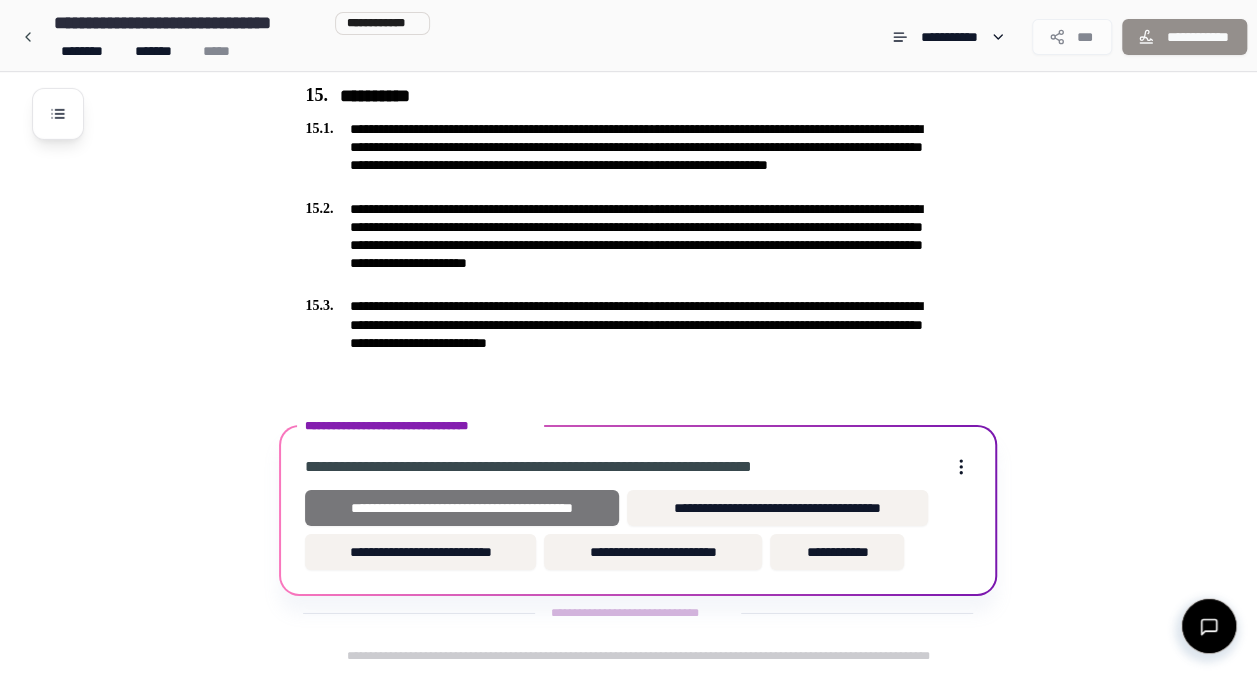 click on "**********" at bounding box center [462, 508] 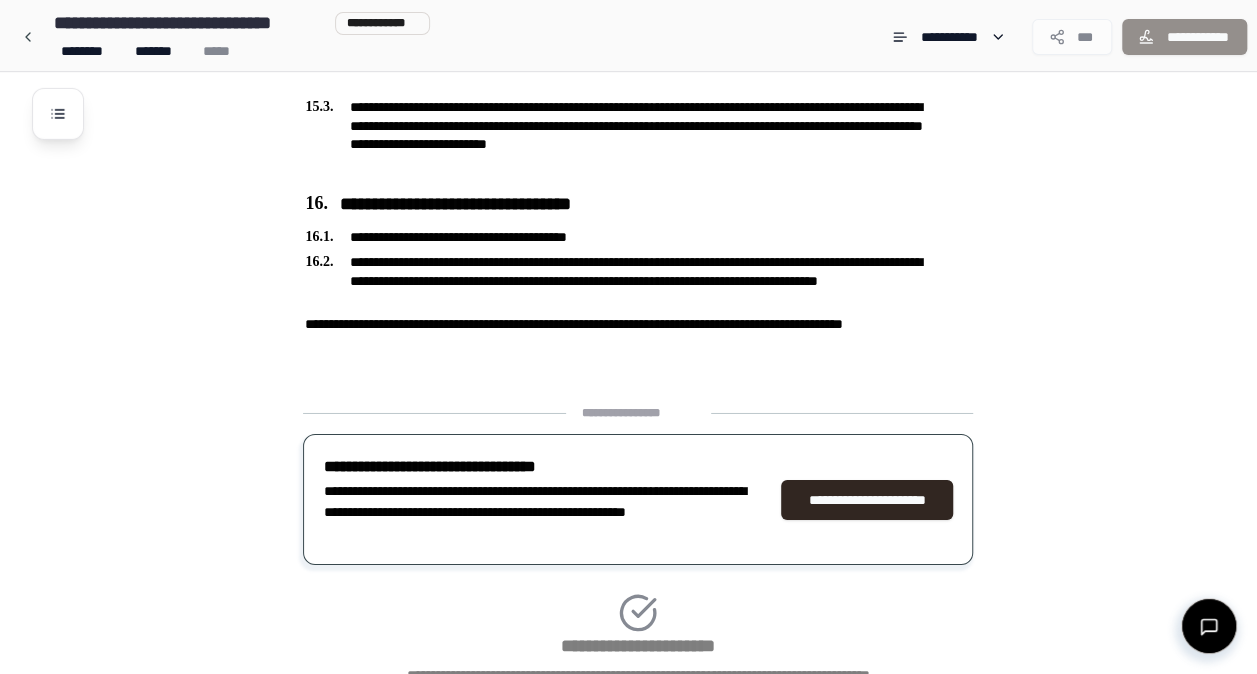scroll, scrollTop: 3378, scrollLeft: 0, axis: vertical 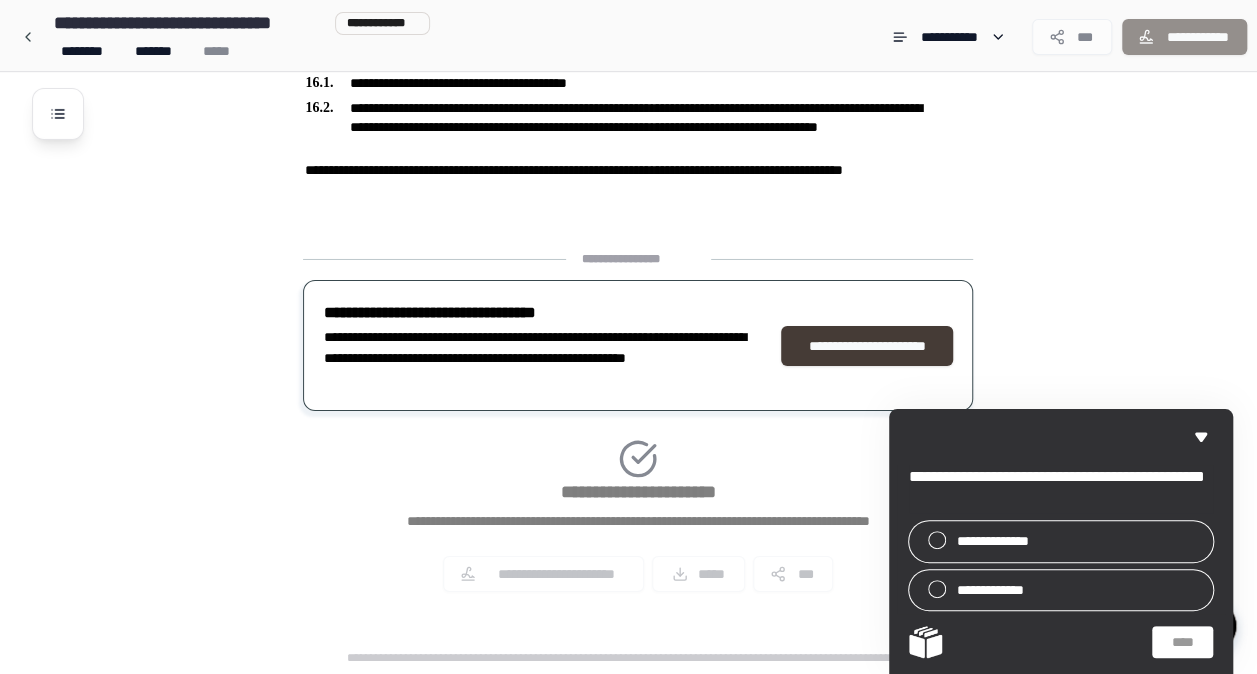click on "**********" at bounding box center (867, 346) 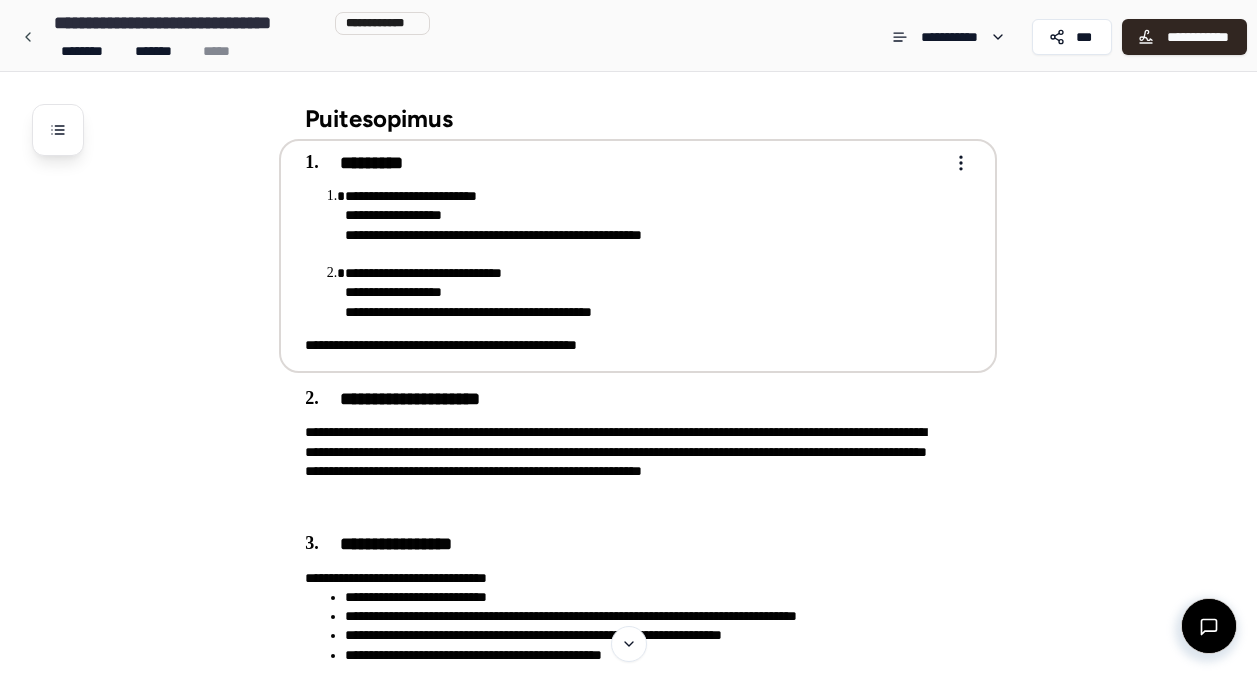 scroll, scrollTop: 0, scrollLeft: 0, axis: both 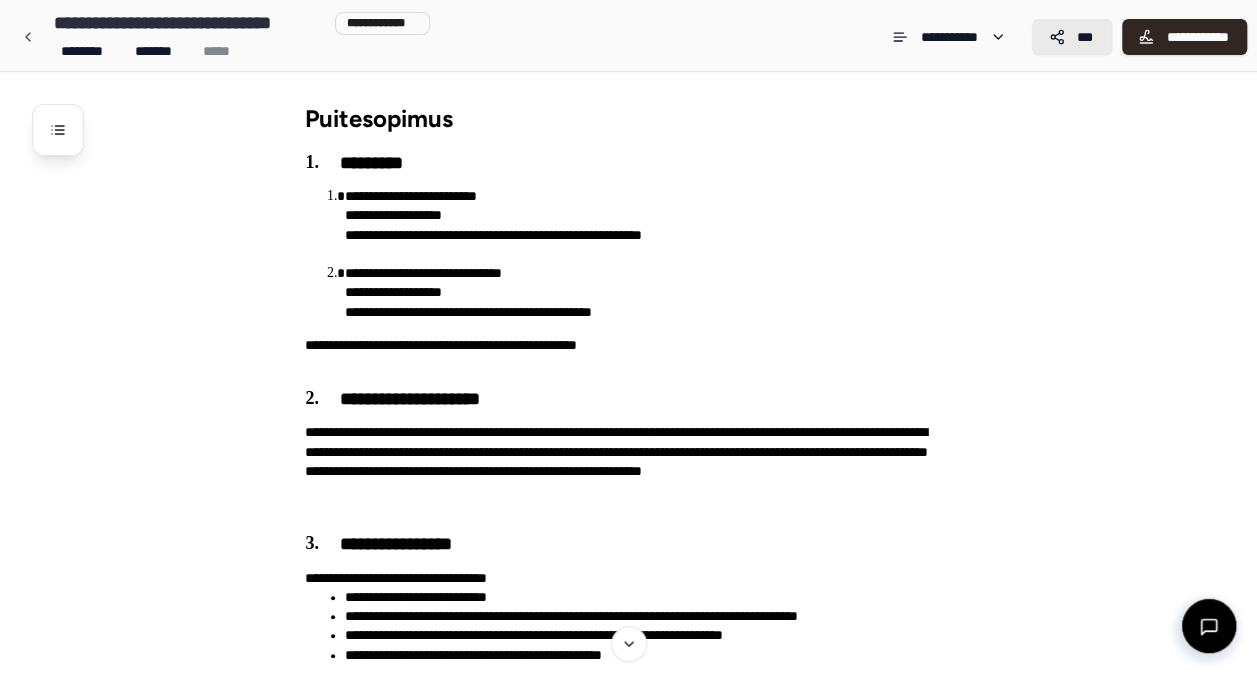 click on "***" at bounding box center [1072, 37] 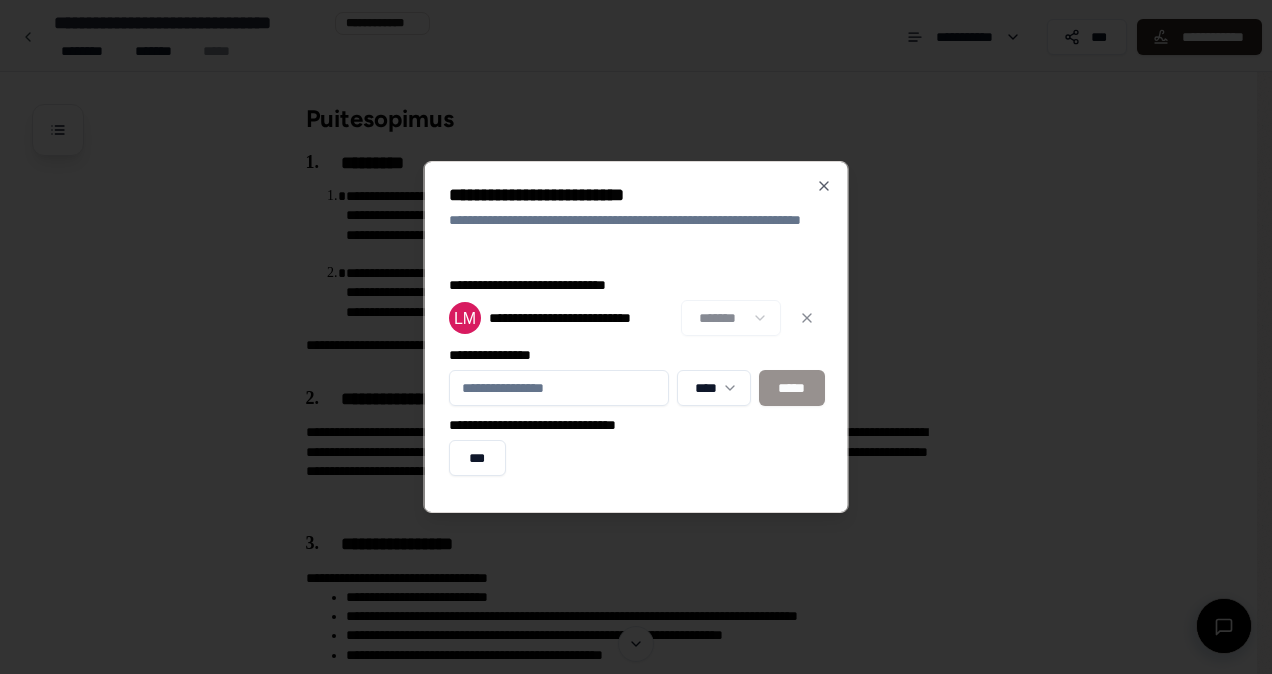 click on "**********" at bounding box center (559, 388) 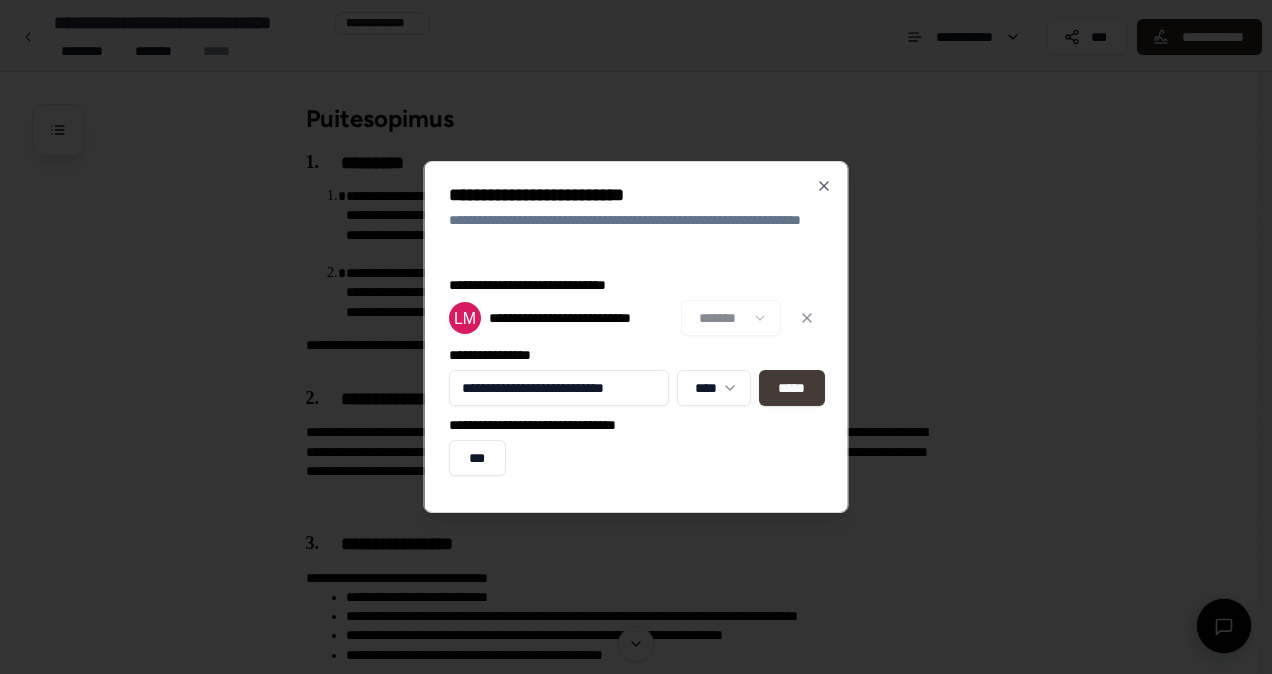 type on "**********" 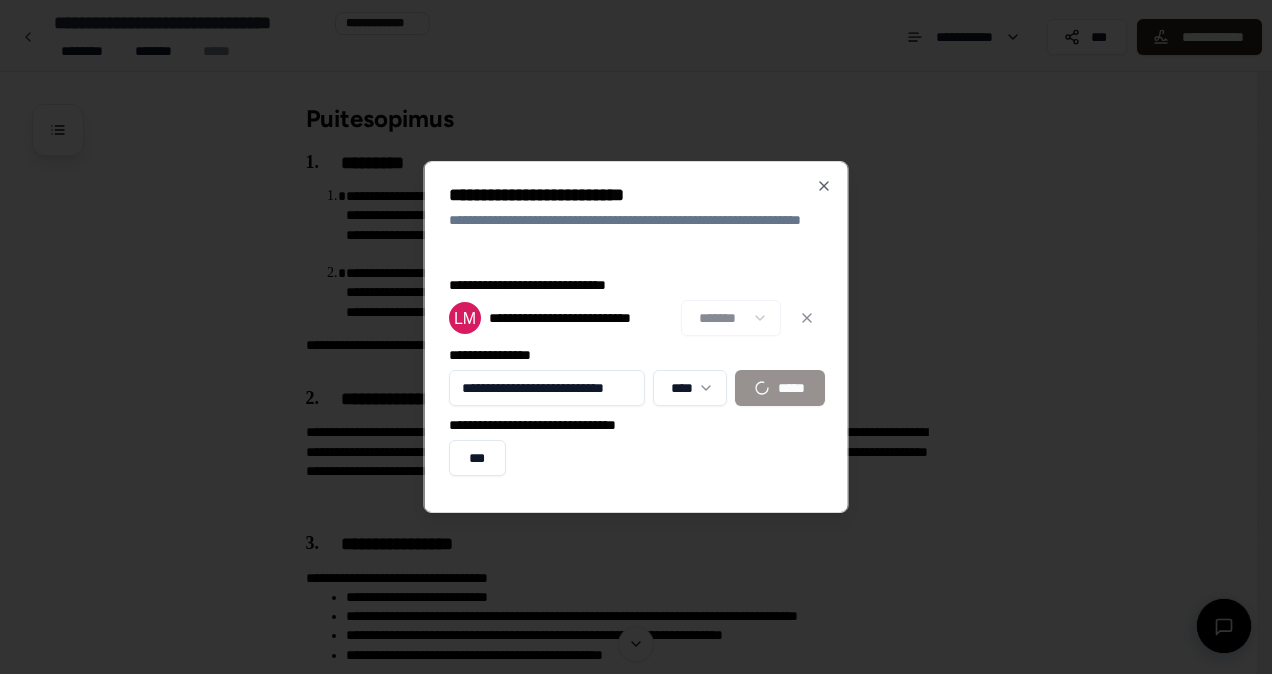 type 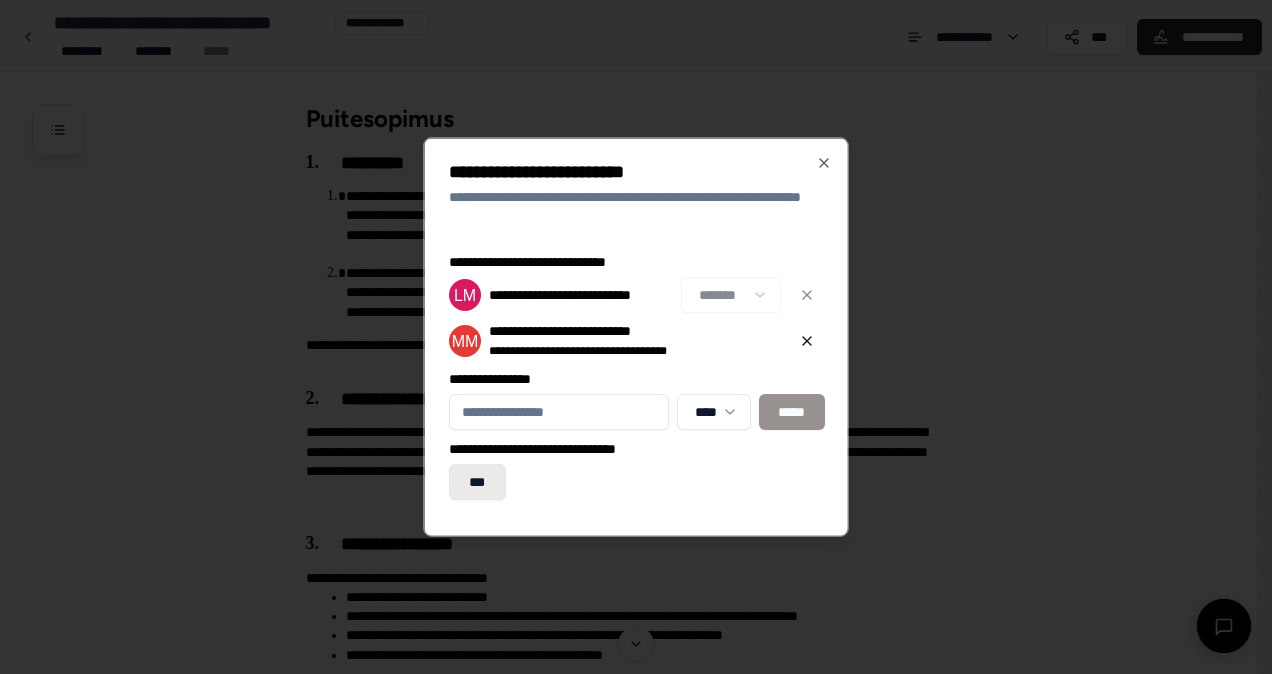 click on "***" at bounding box center [477, 482] 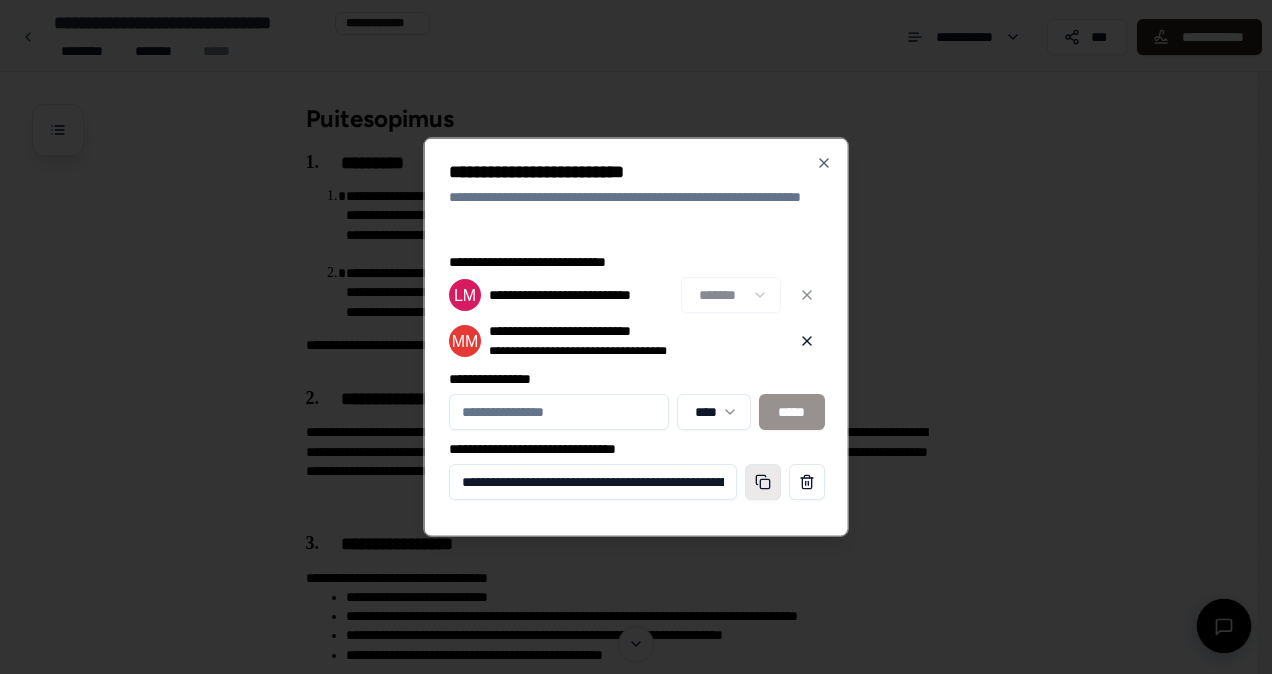 click at bounding box center (762, 482) 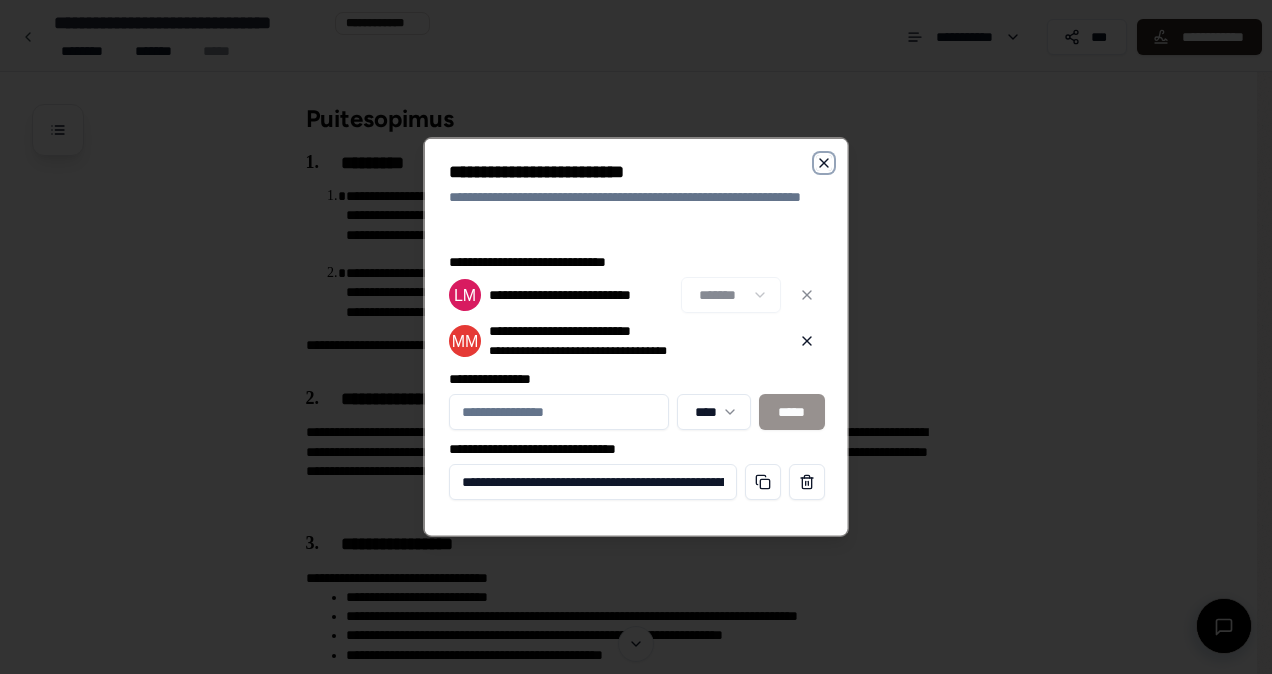 click 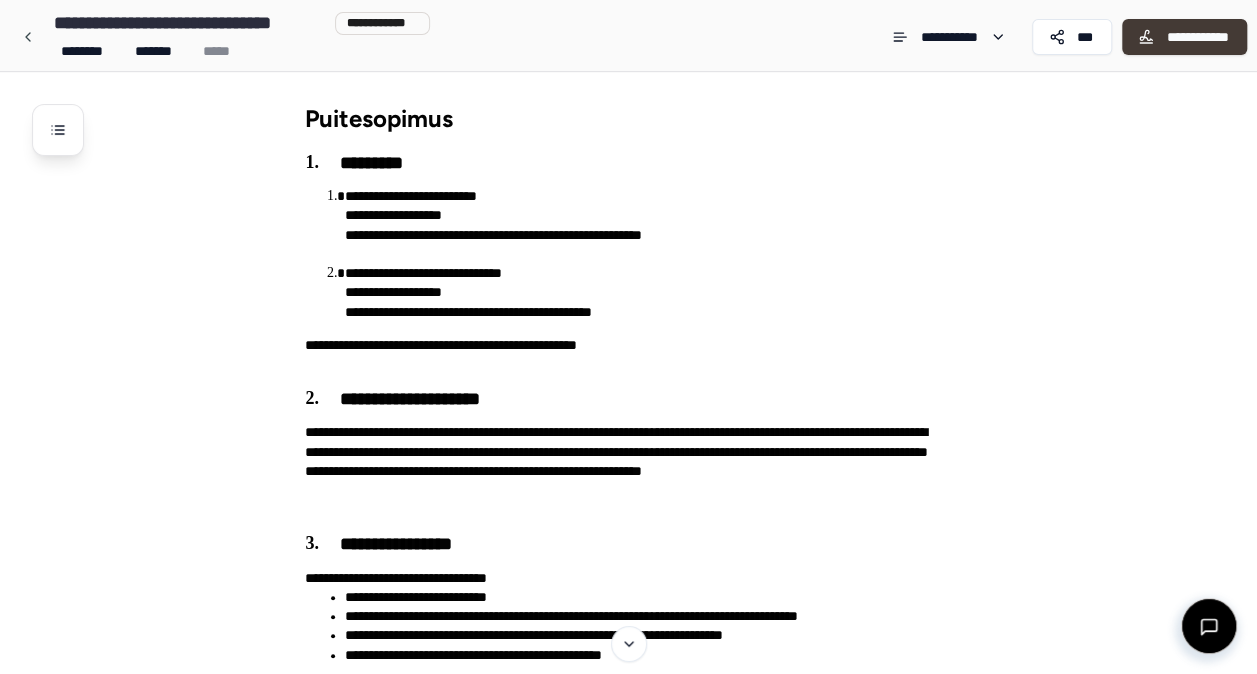 click on "**********" at bounding box center (1197, 37) 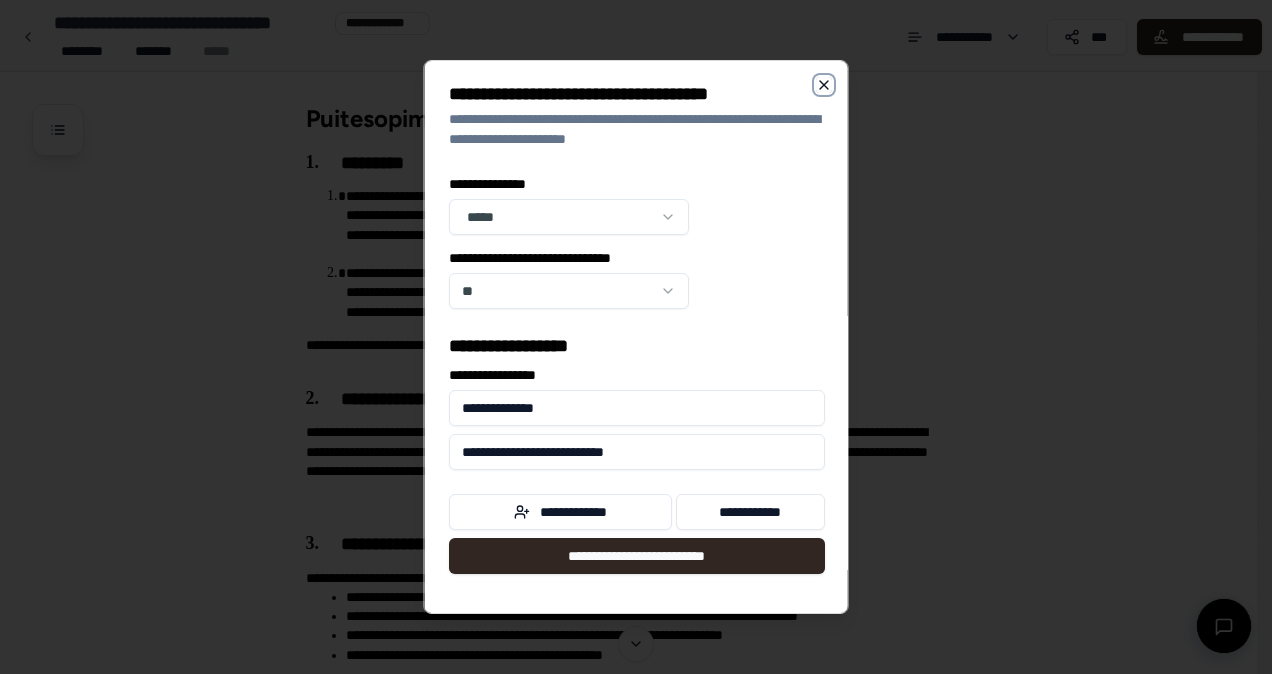 click 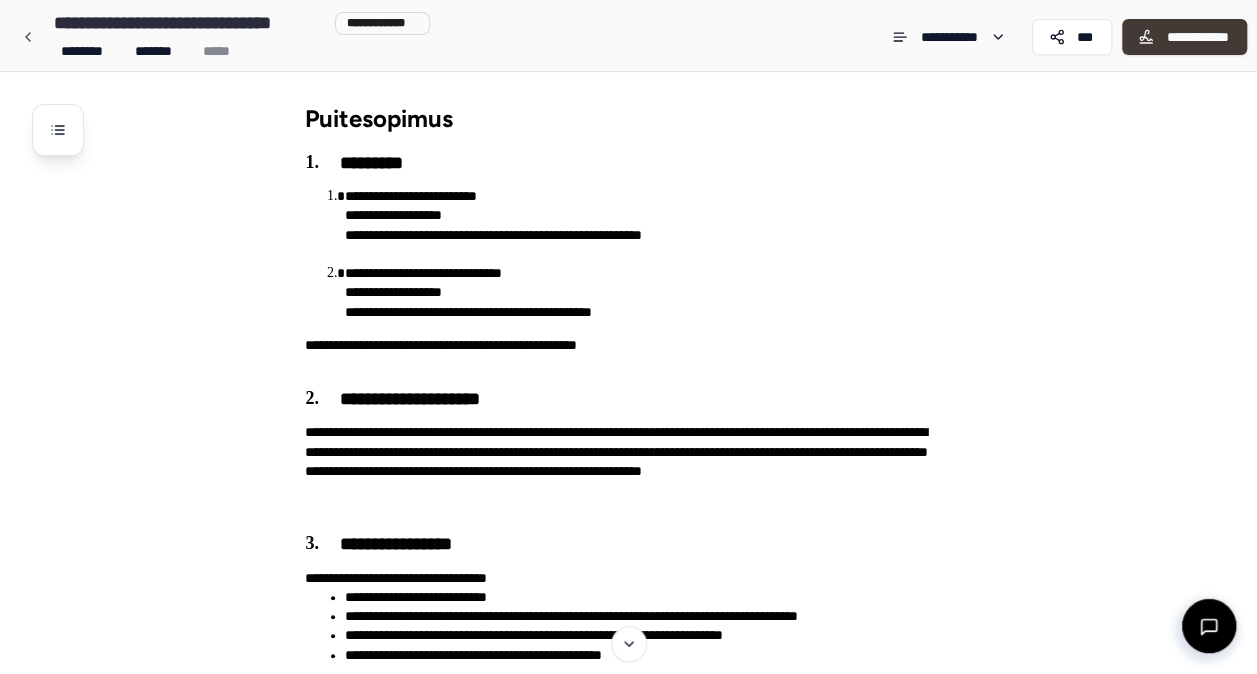 click on "**********" at bounding box center [1184, 37] 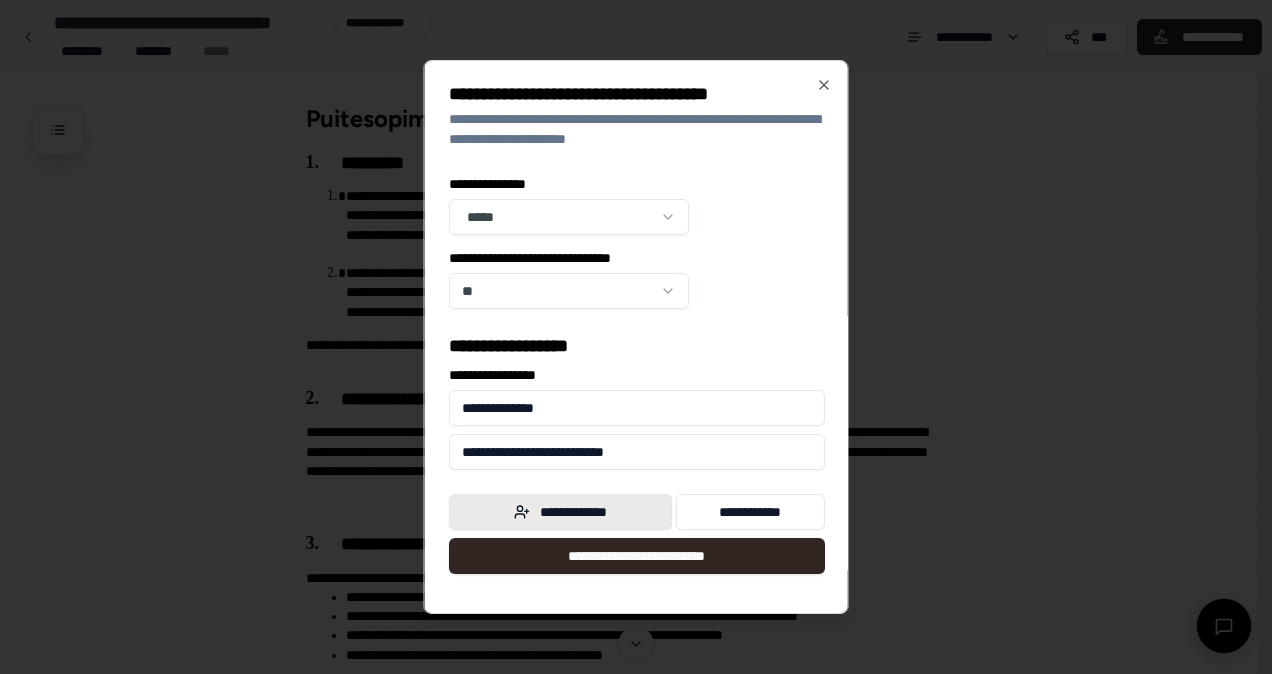 click on "**********" at bounding box center (560, 512) 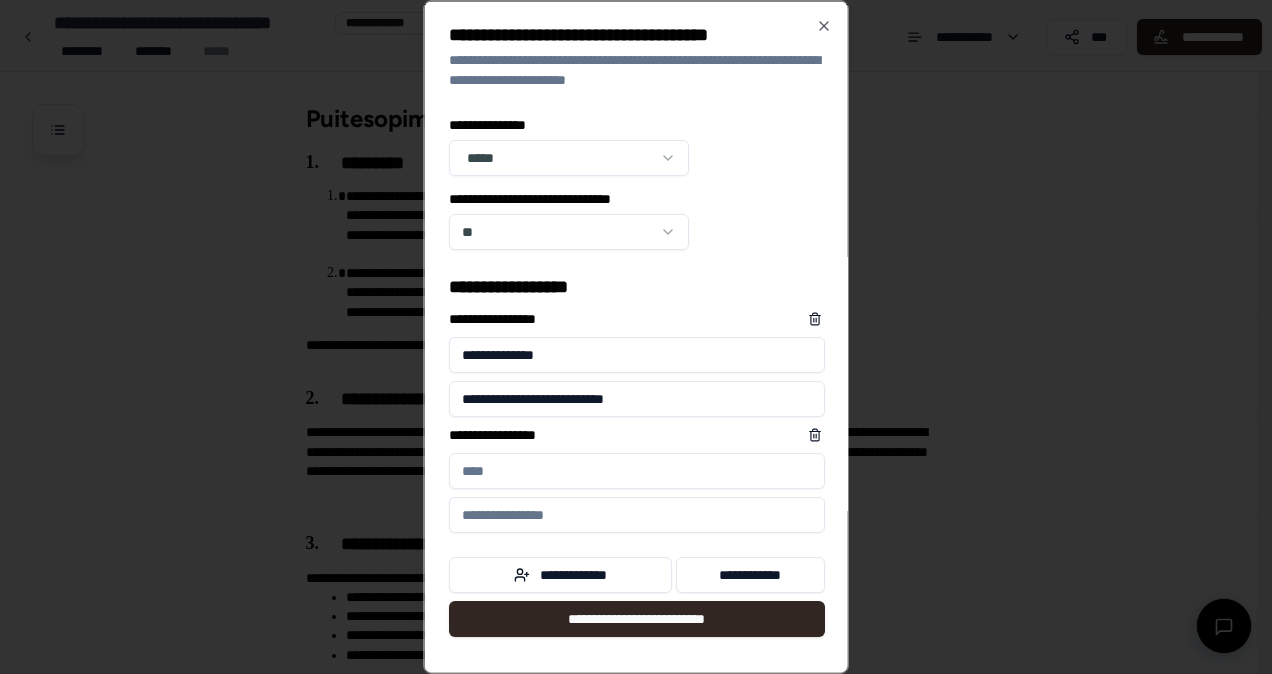 click on "**********" at bounding box center [637, 471] 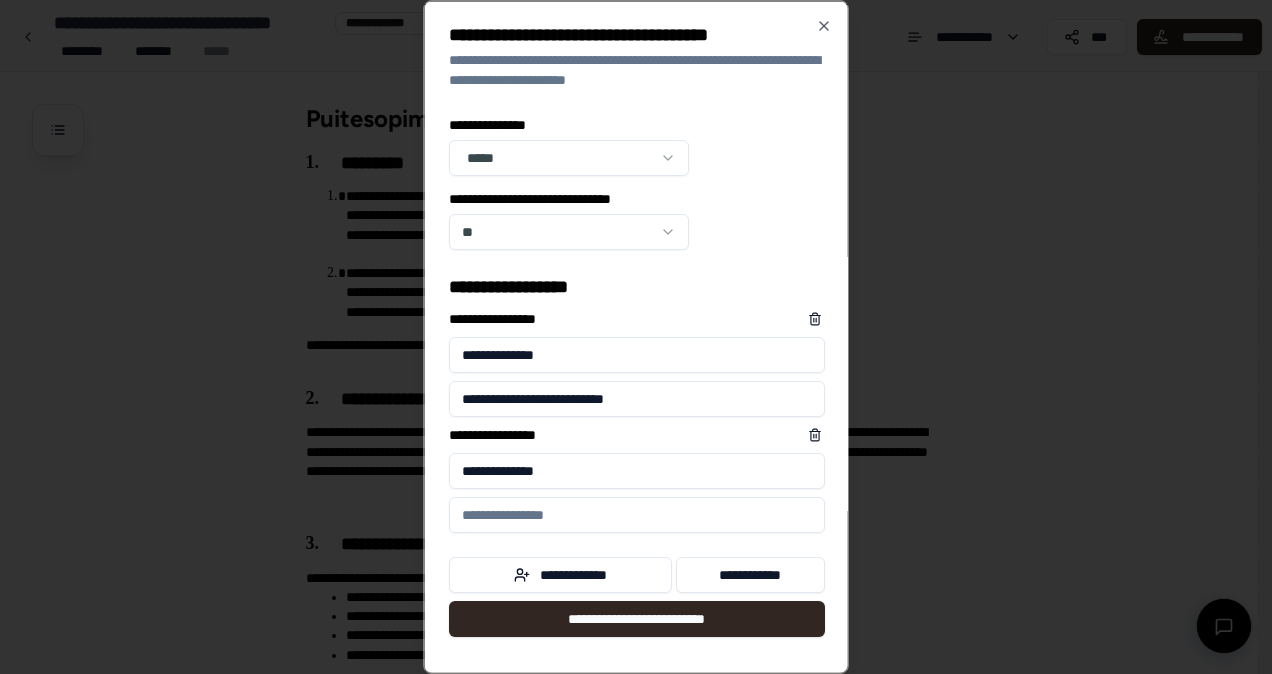 type on "**********" 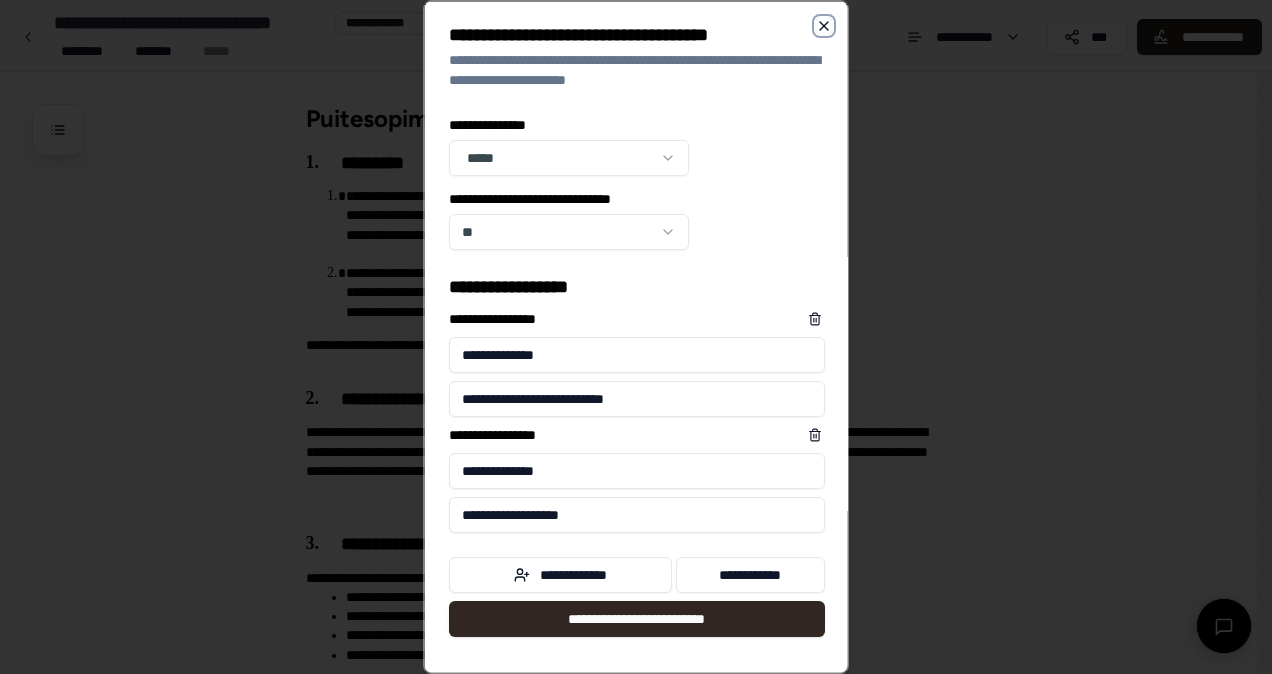 click 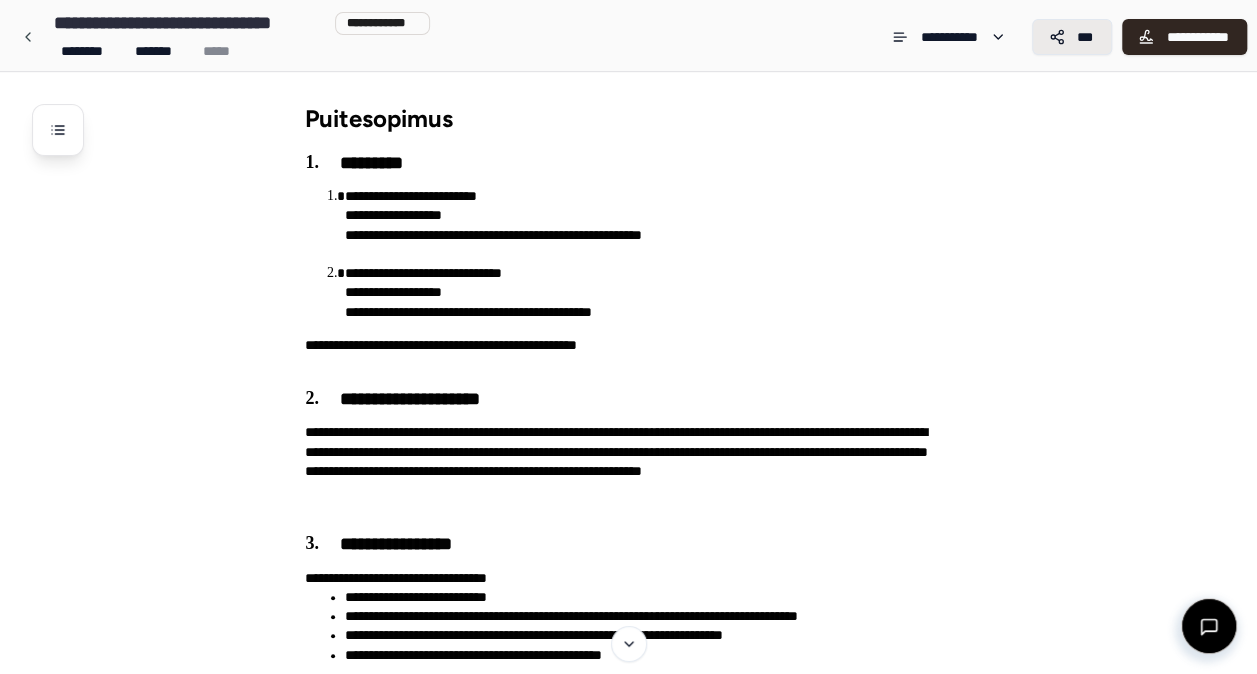 click on "***" at bounding box center [1072, 37] 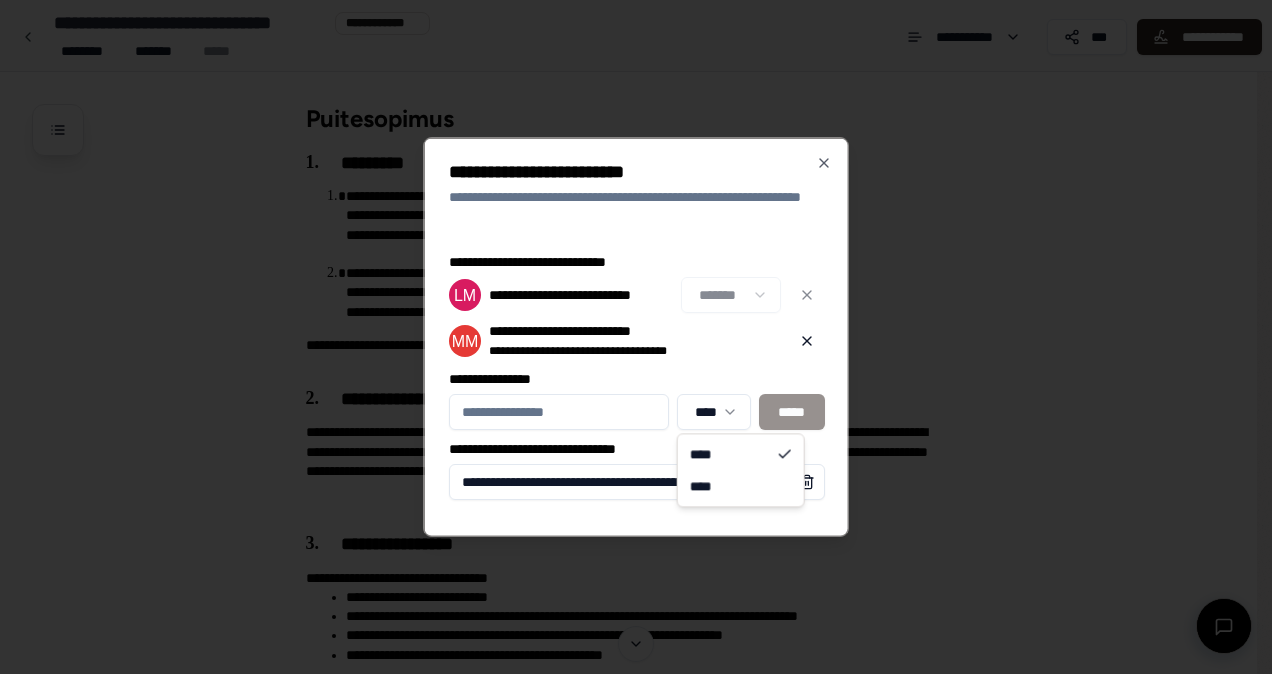 click on "**********" at bounding box center [628, 1949] 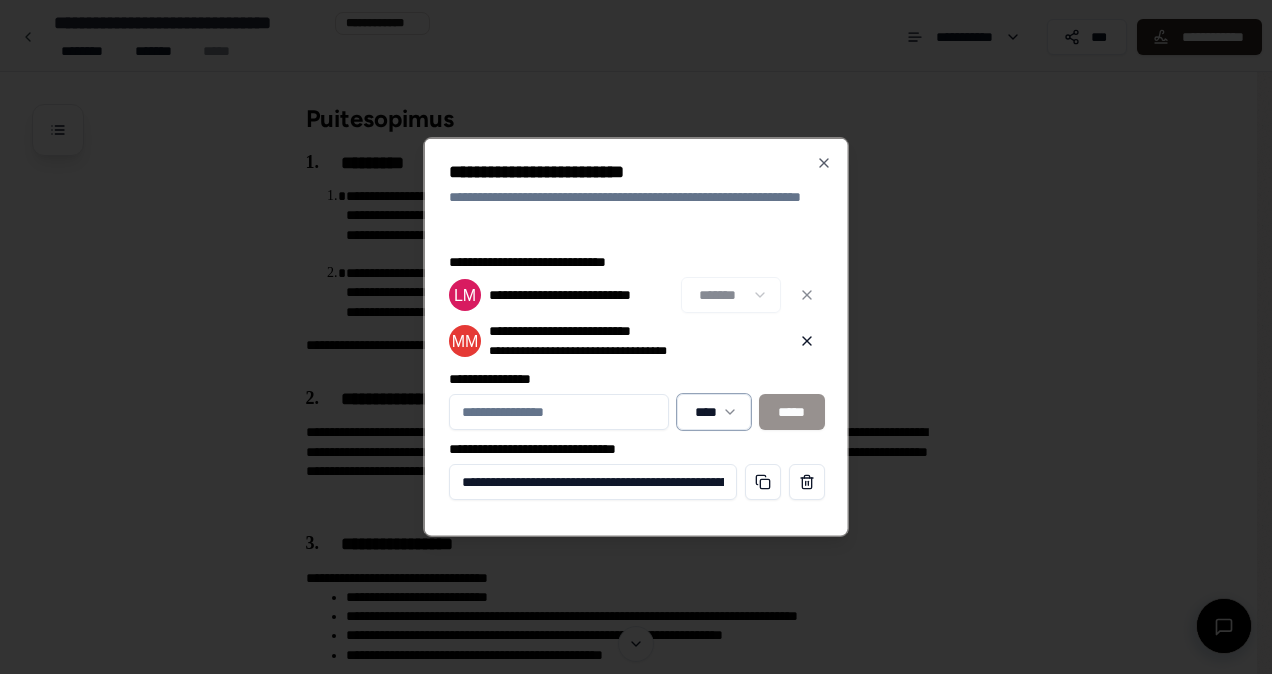 click on "**********" at bounding box center [628, 1949] 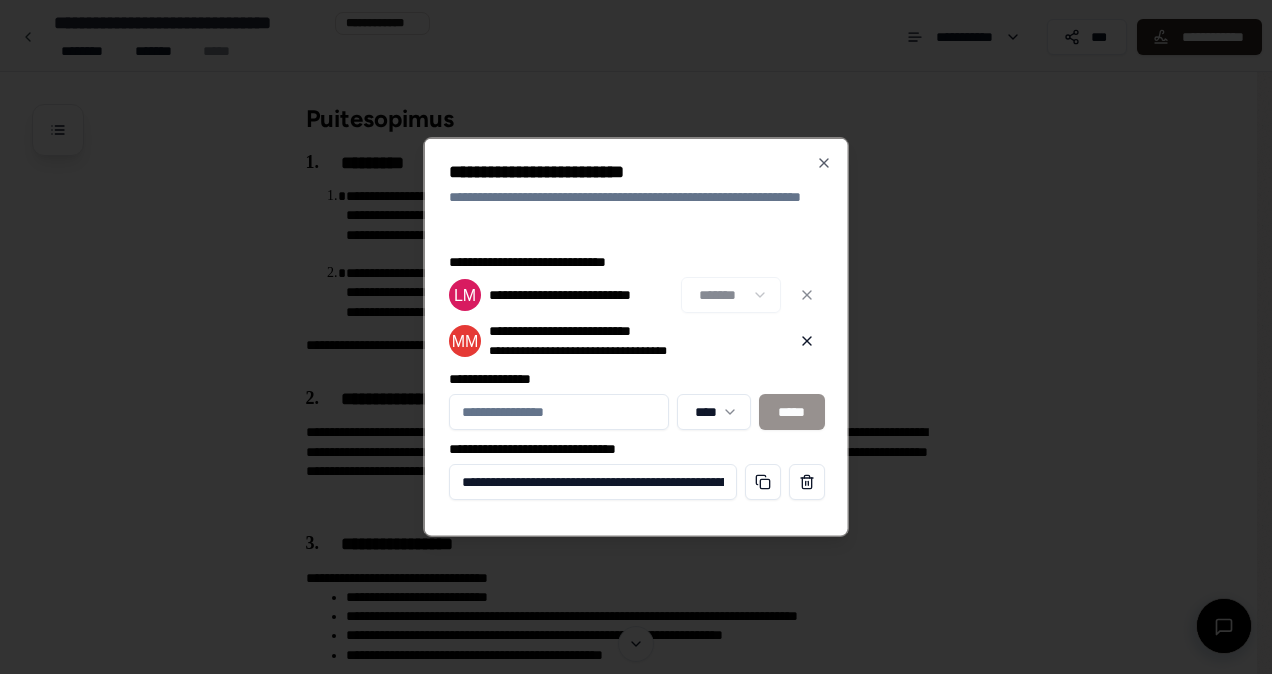 click on "**********" at bounding box center (579, 294) 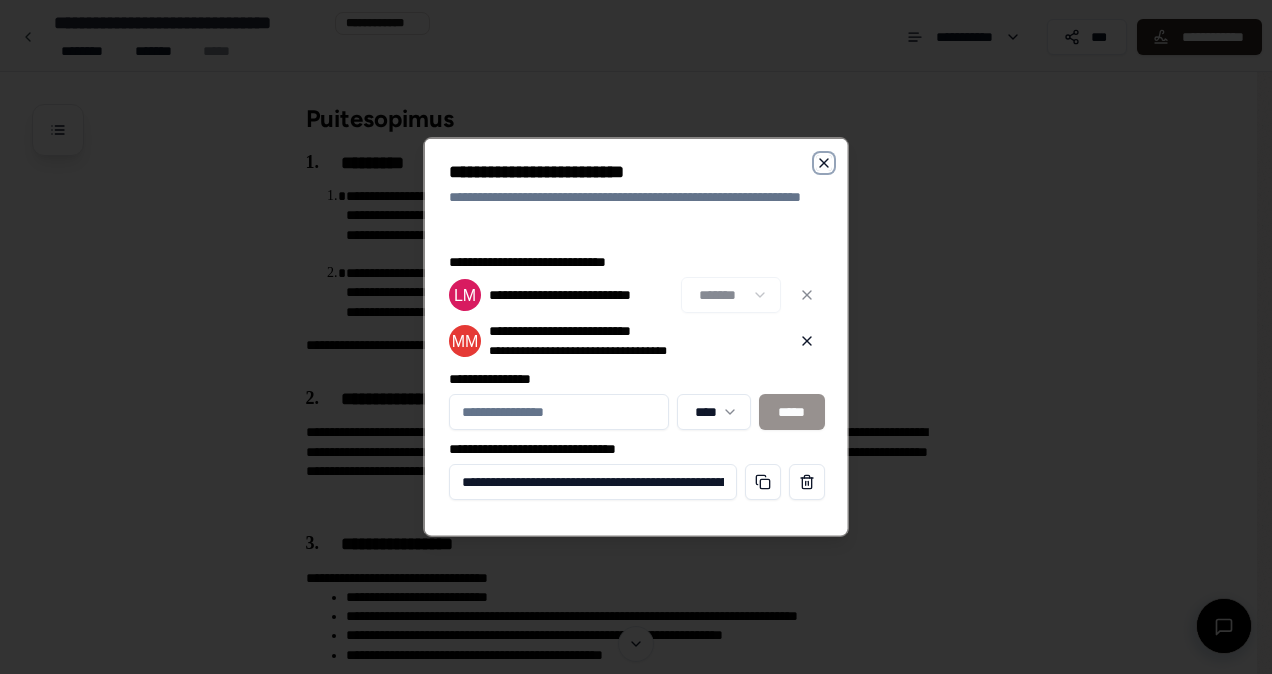 click 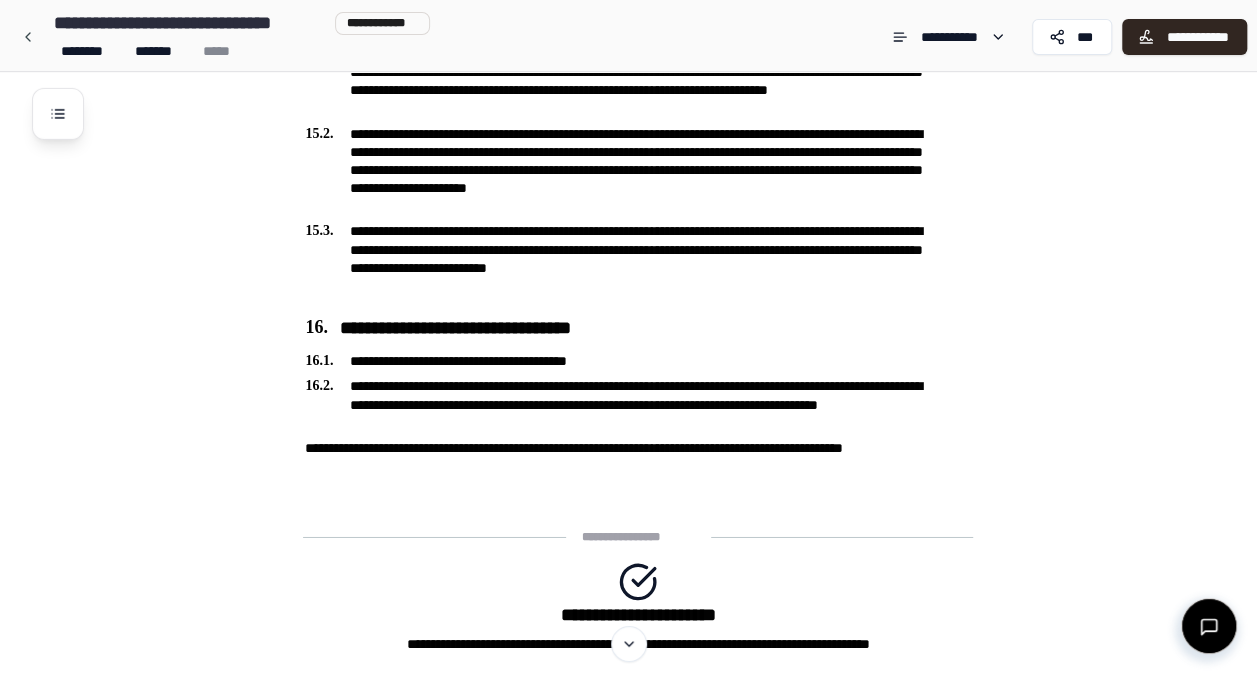 scroll, scrollTop: 3224, scrollLeft: 0, axis: vertical 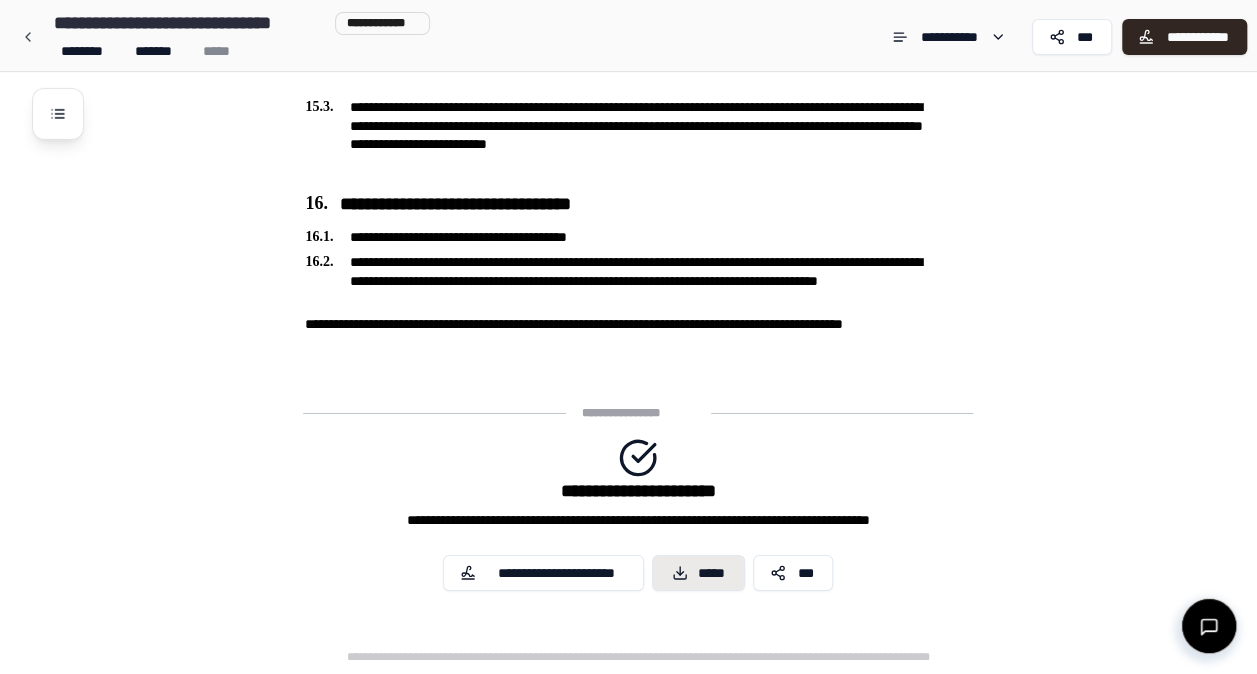 click on "*****" at bounding box center (699, 573) 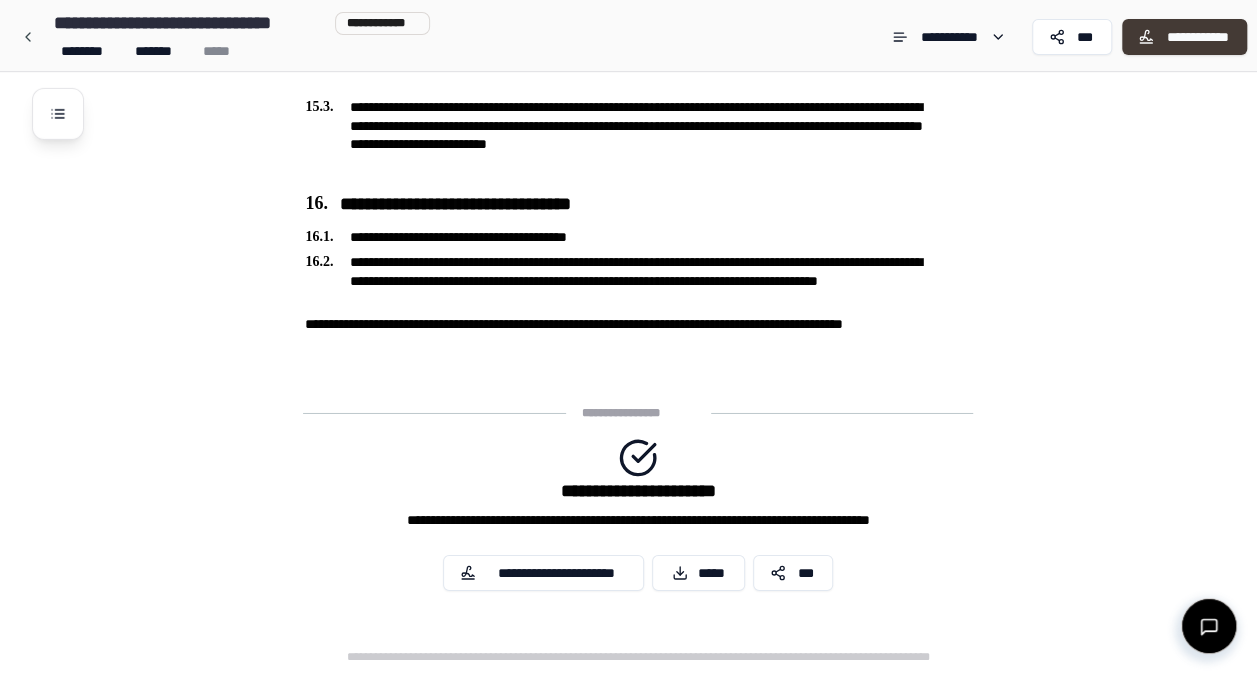 click on "**********" at bounding box center [1184, 37] 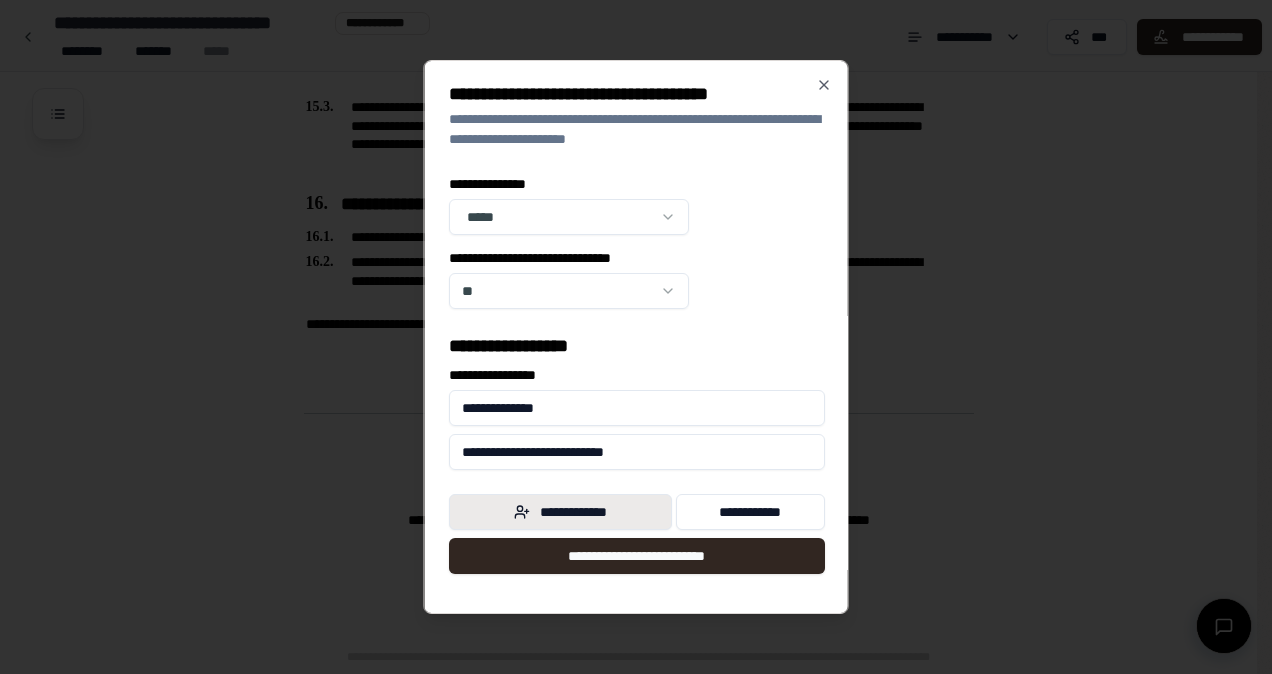 click on "**********" at bounding box center (560, 512) 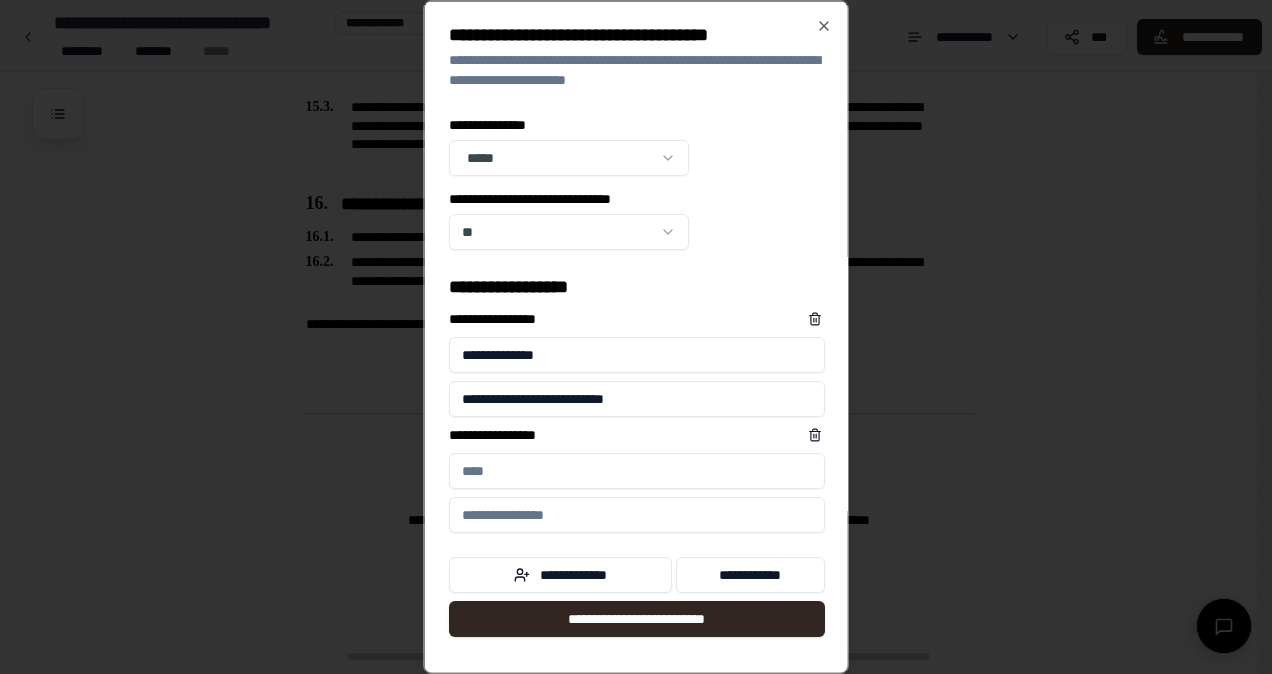 click on "**********" at bounding box center (637, 471) 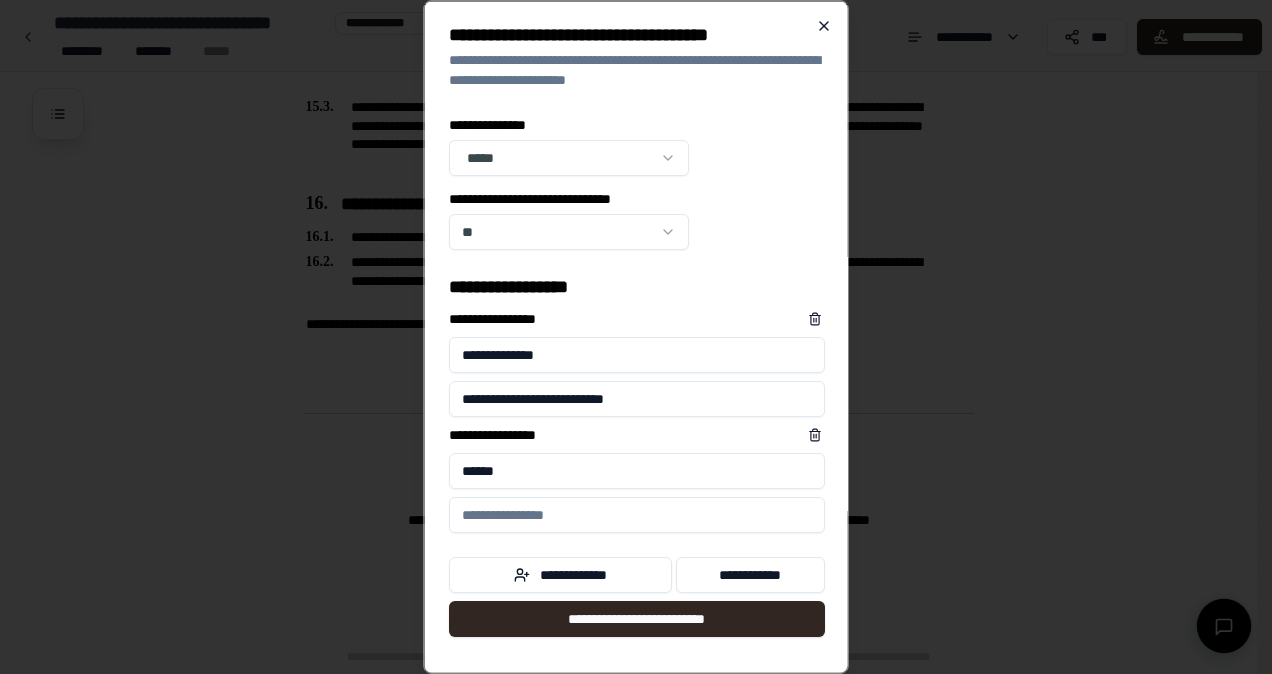 type on "******" 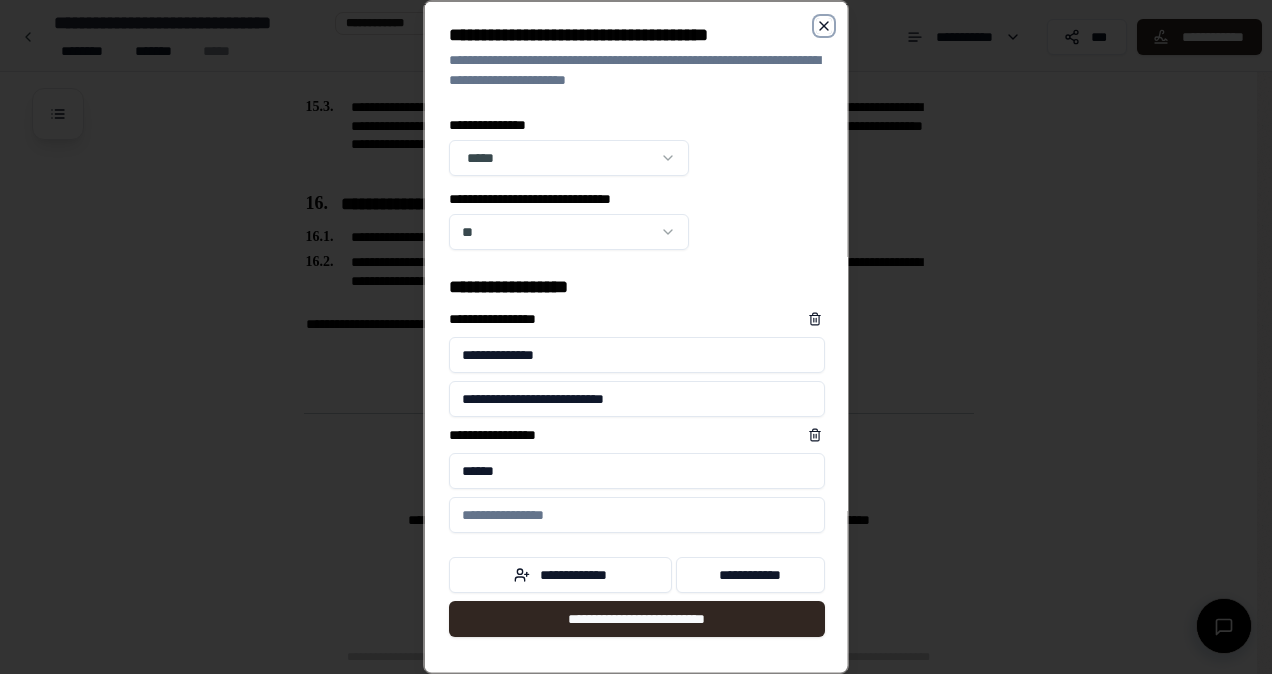 click 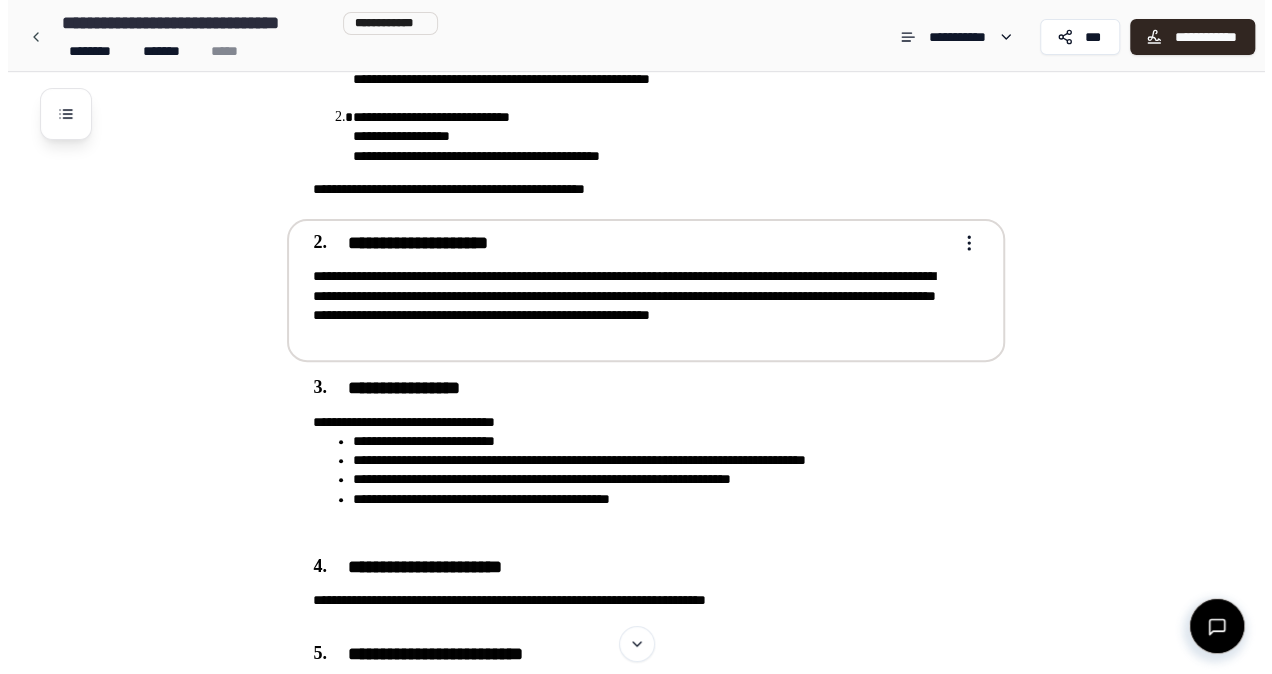 scroll, scrollTop: 200, scrollLeft: 0, axis: vertical 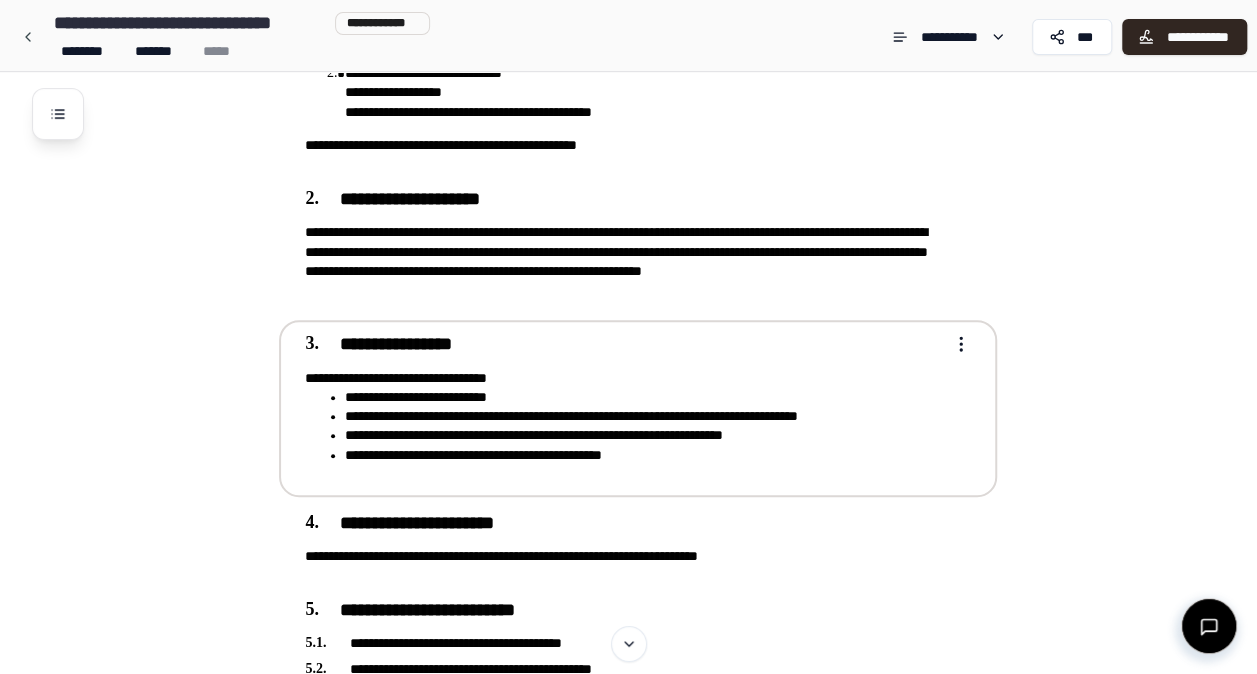click on "**********" at bounding box center (644, 455) 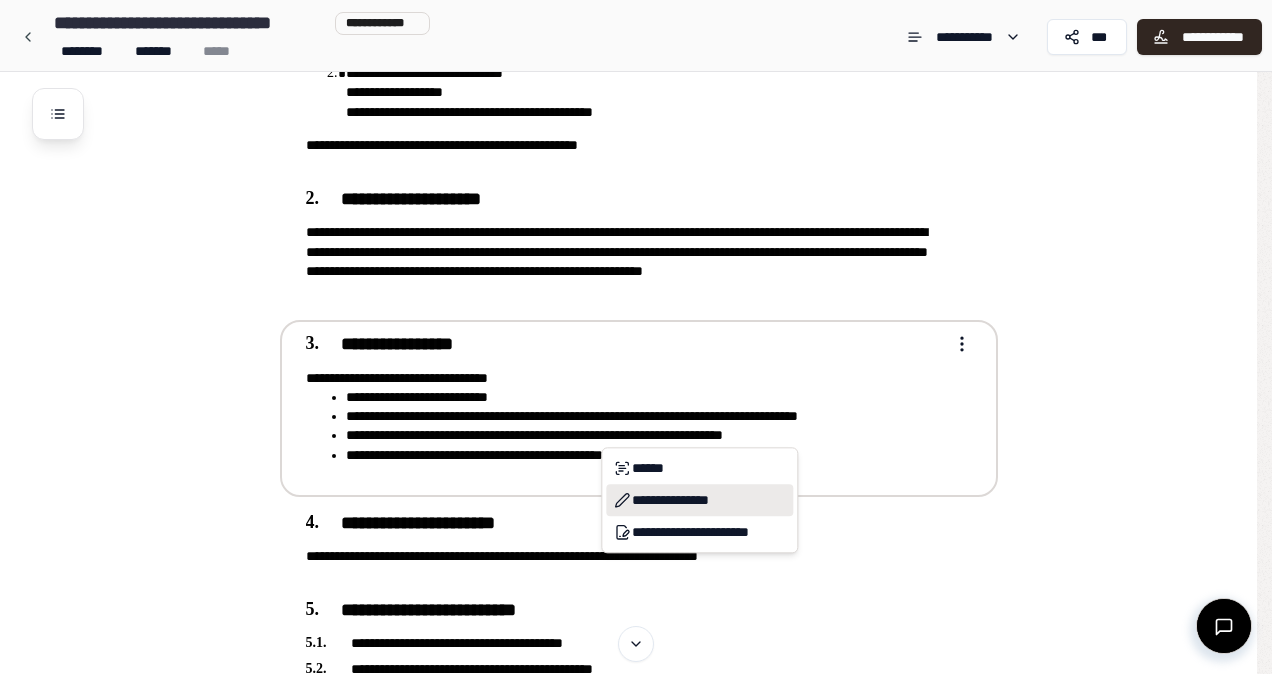 click on "**********" at bounding box center [699, 500] 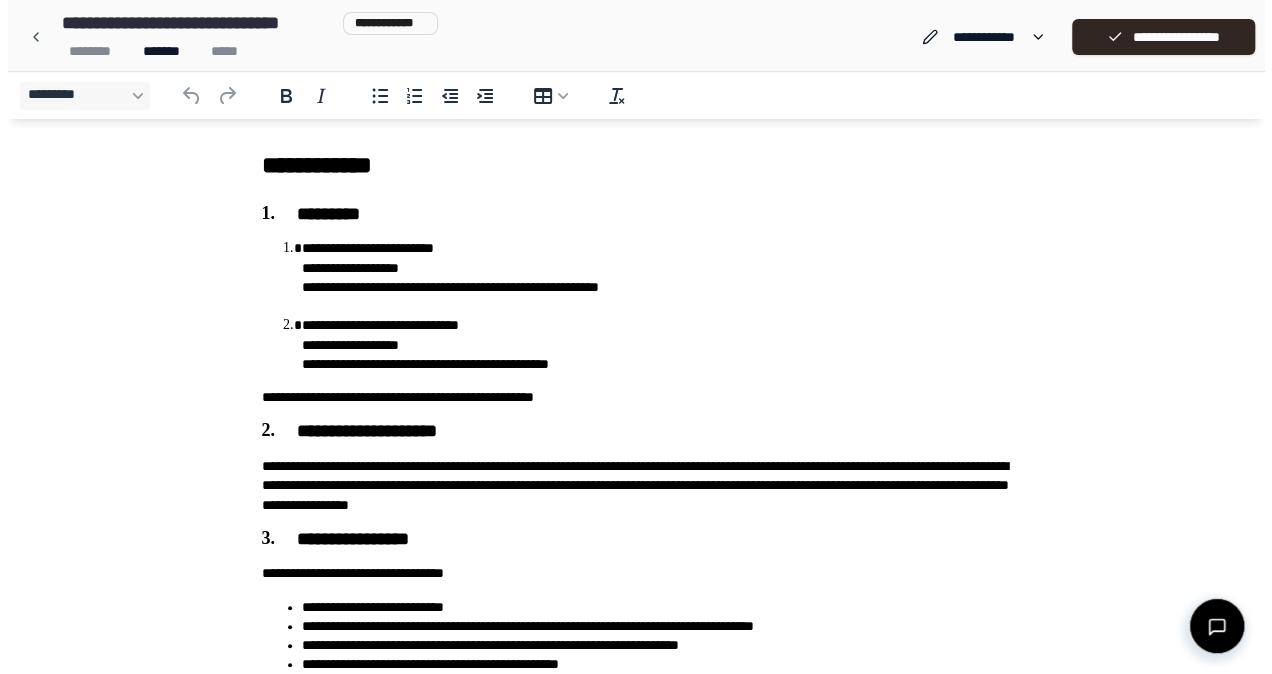 scroll, scrollTop: 300, scrollLeft: 0, axis: vertical 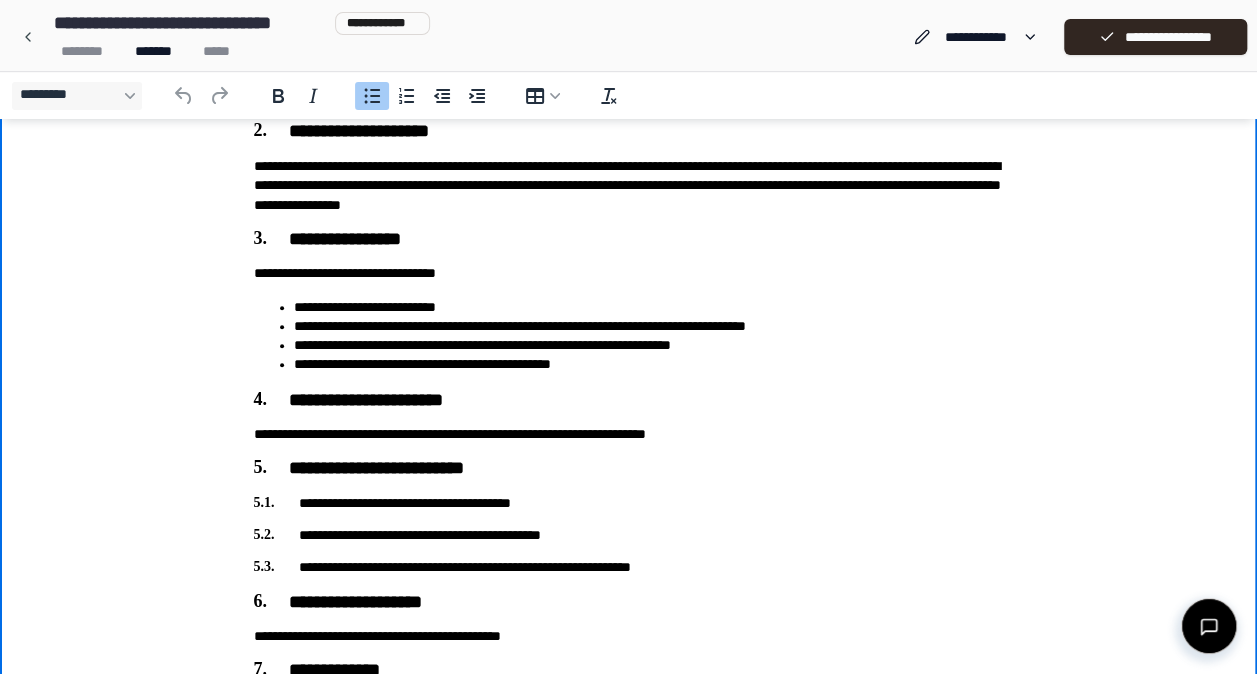 click on "**********" at bounding box center (649, 364) 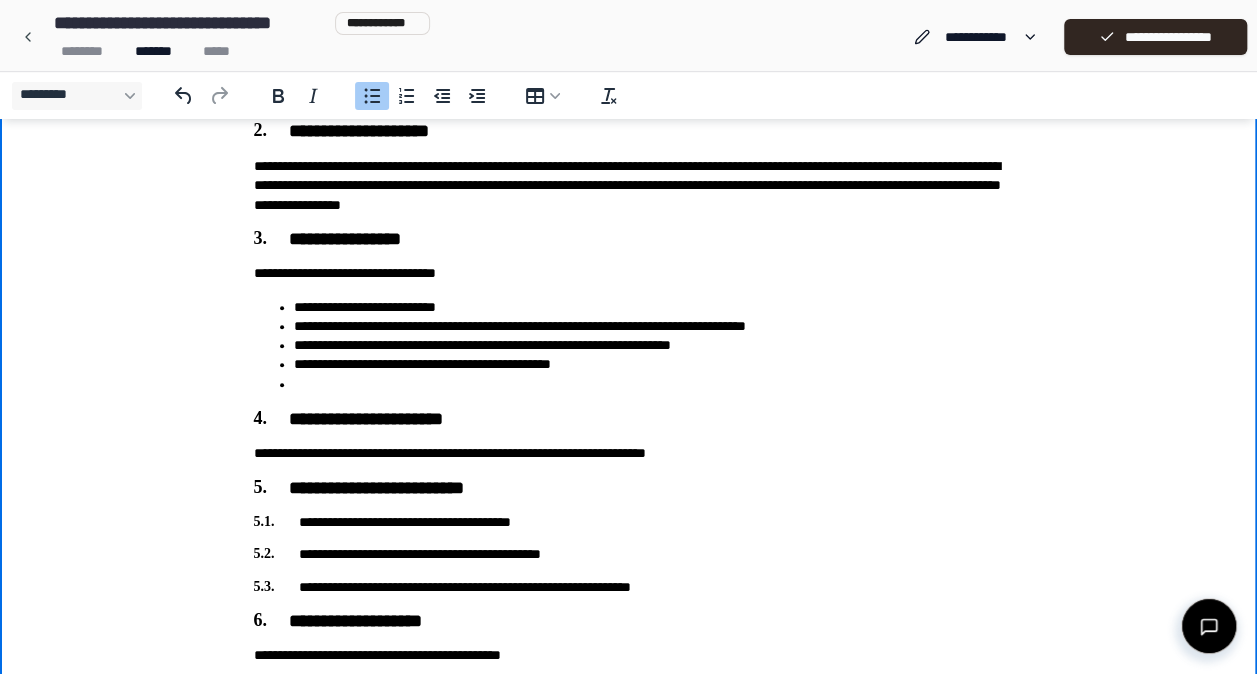 type 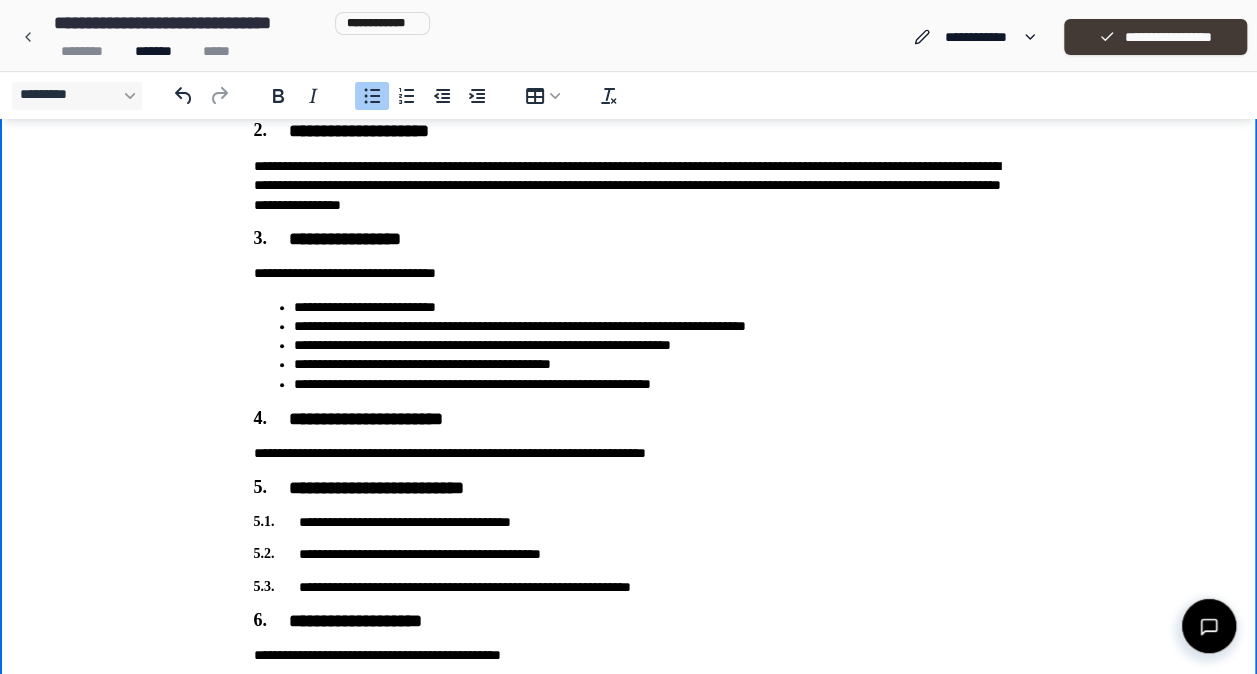 click on "**********" at bounding box center [1155, 37] 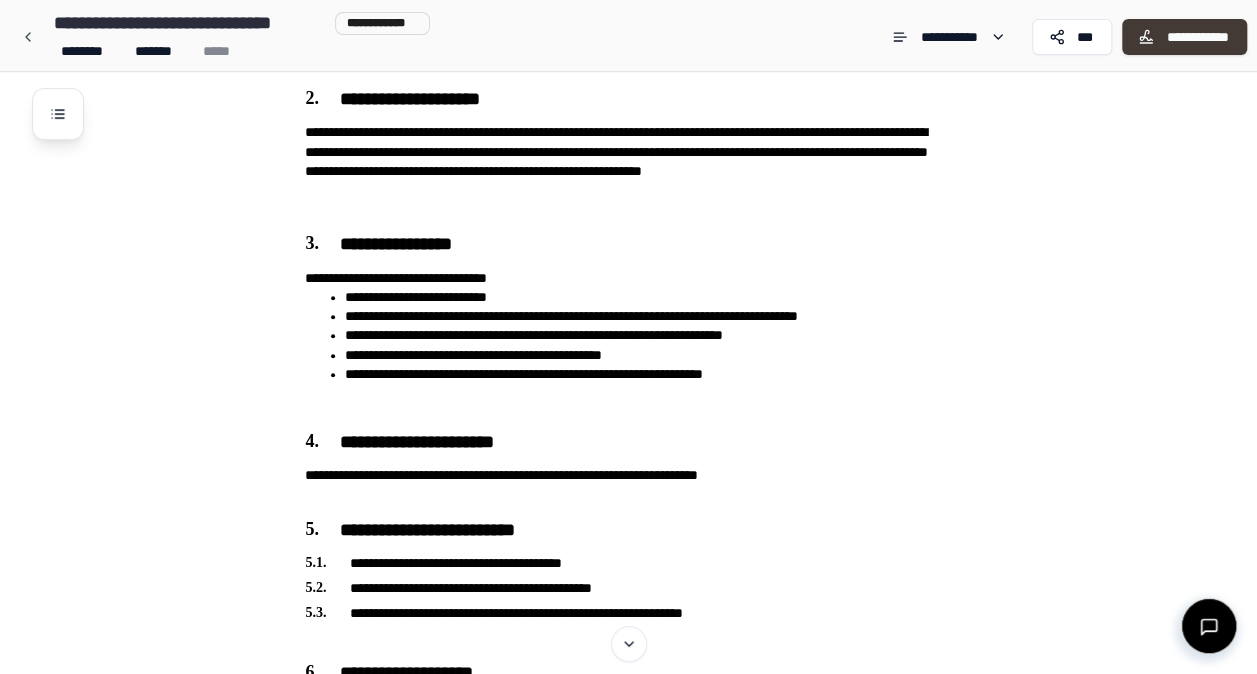 click on "**********" at bounding box center (1197, 37) 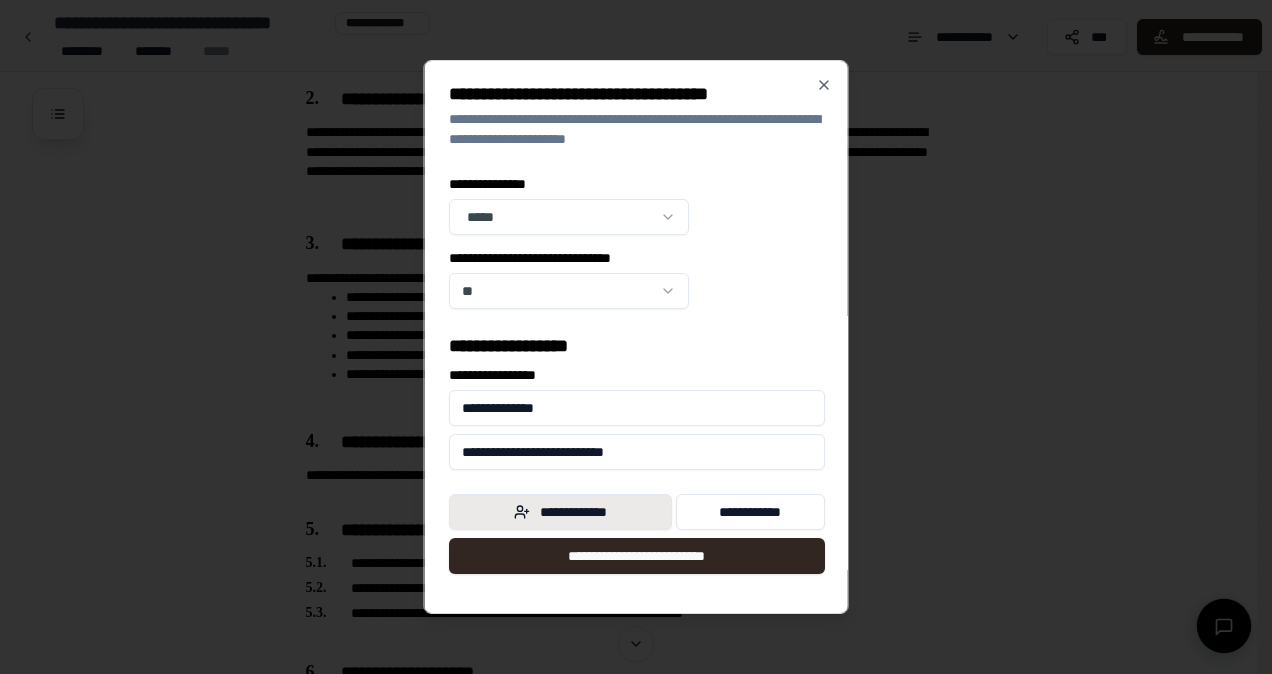 click on "**********" at bounding box center (560, 512) 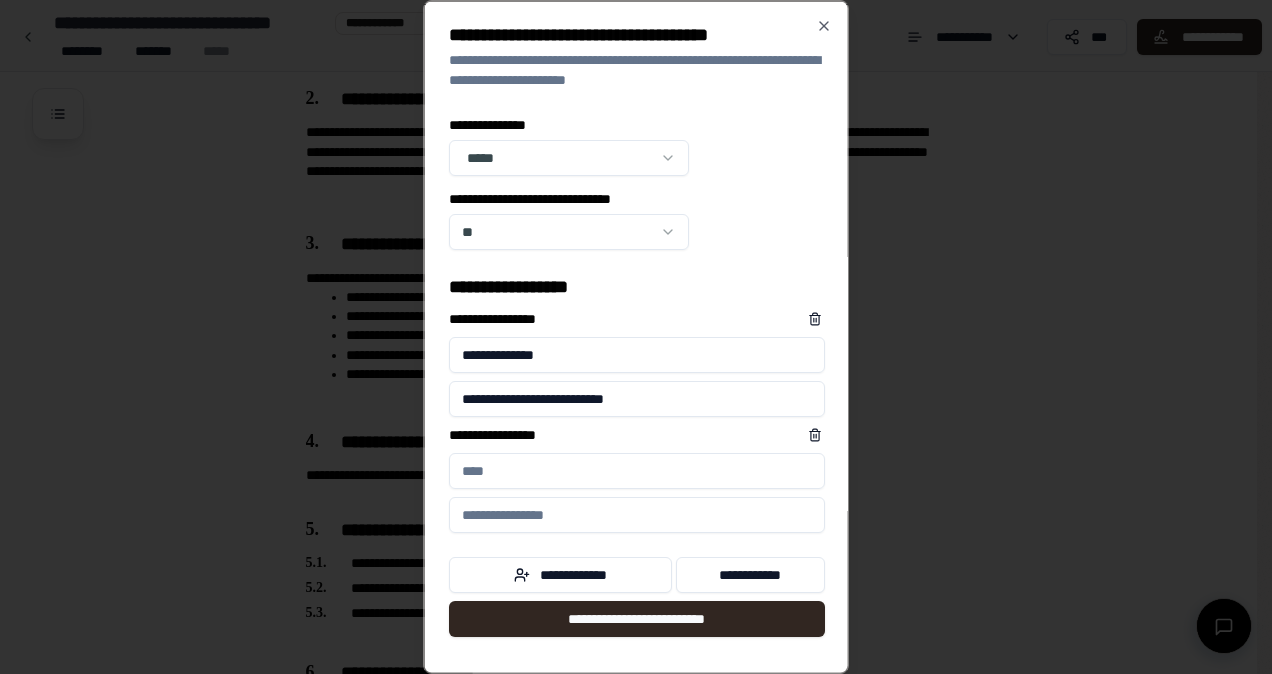 click on "**********" at bounding box center (637, 471) 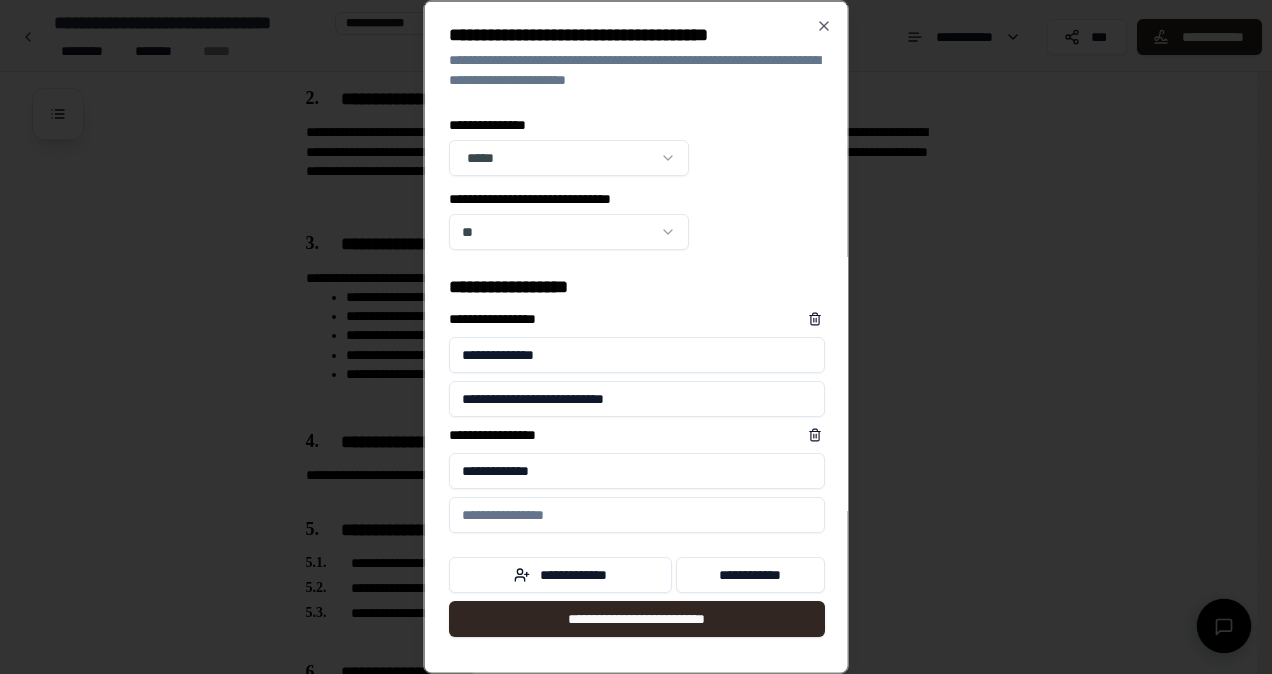 type on "**********" 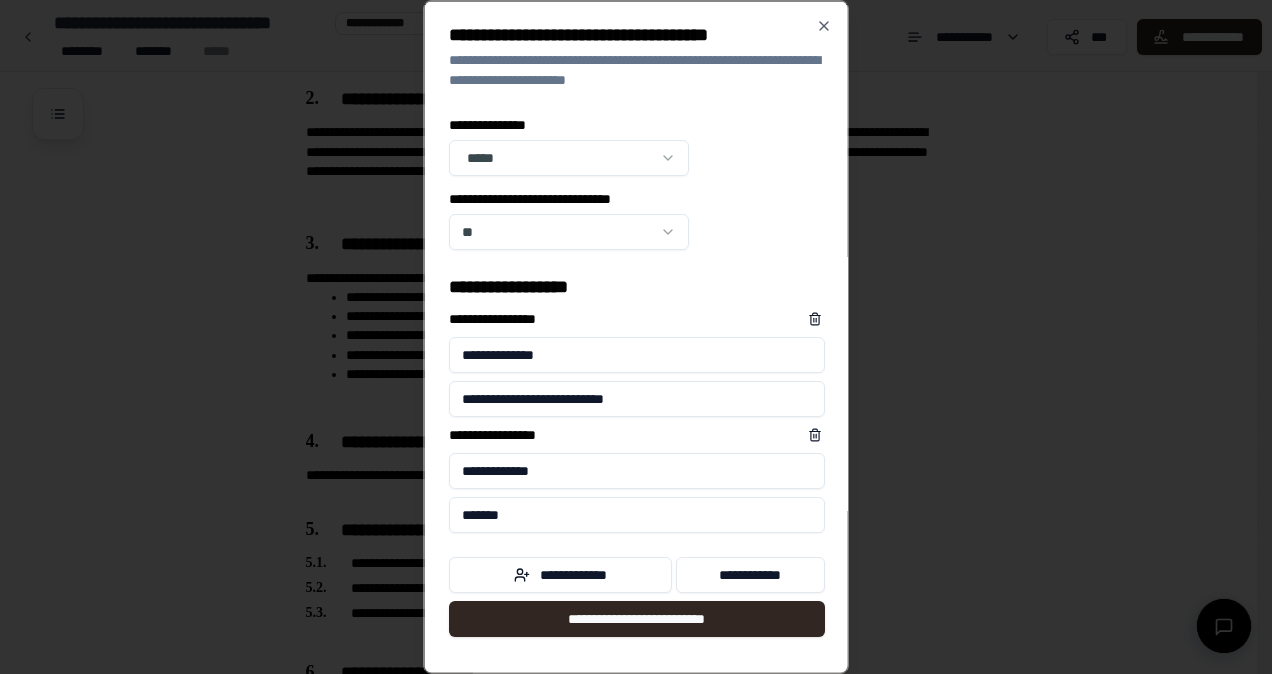 type on "**********" 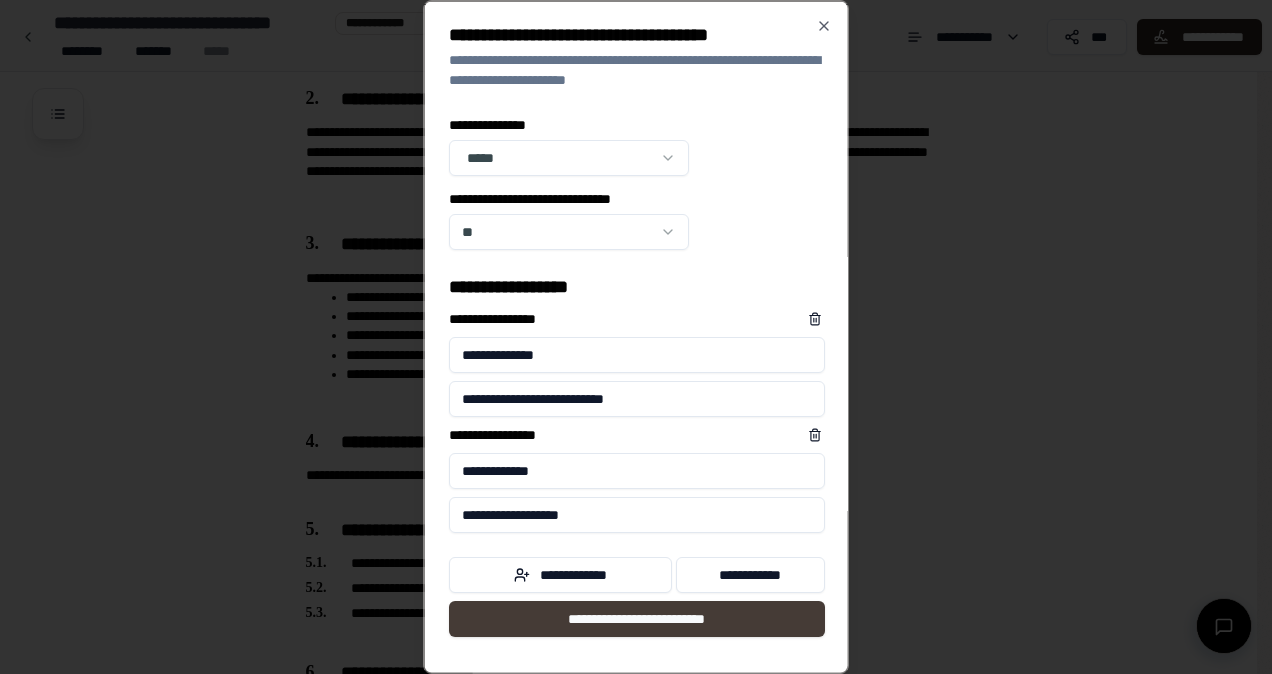 click on "**********" at bounding box center (637, 619) 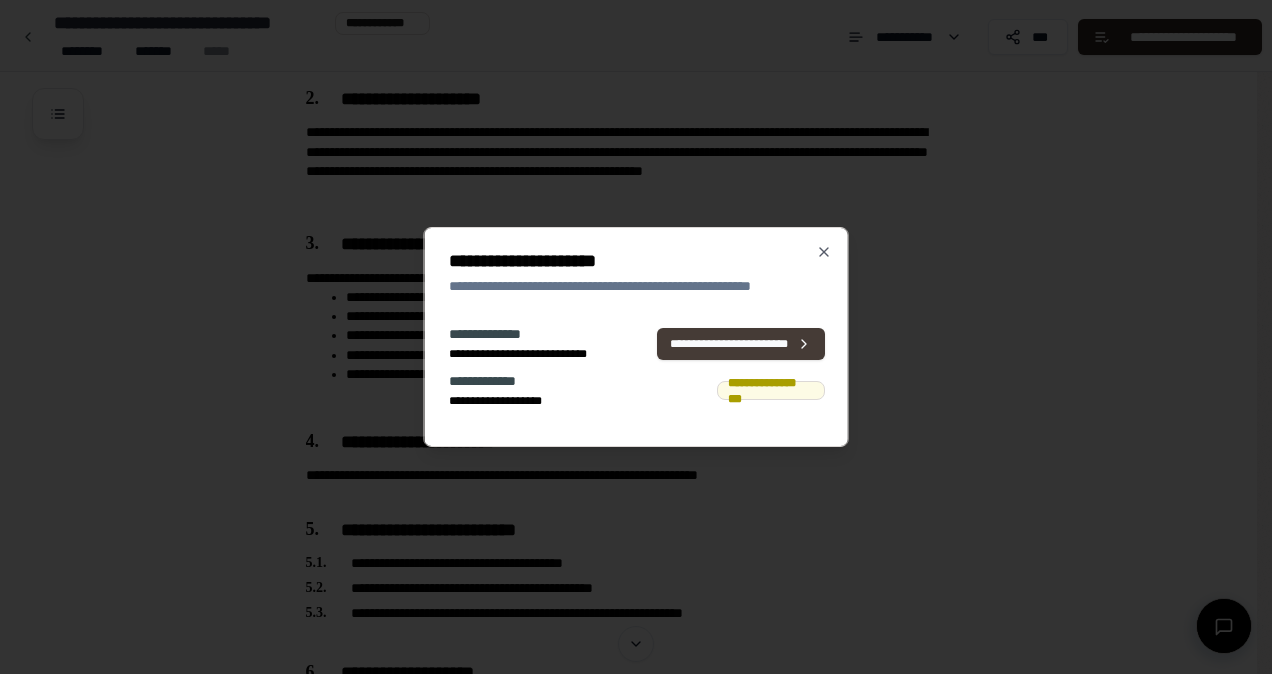 click on "**********" at bounding box center [740, 344] 